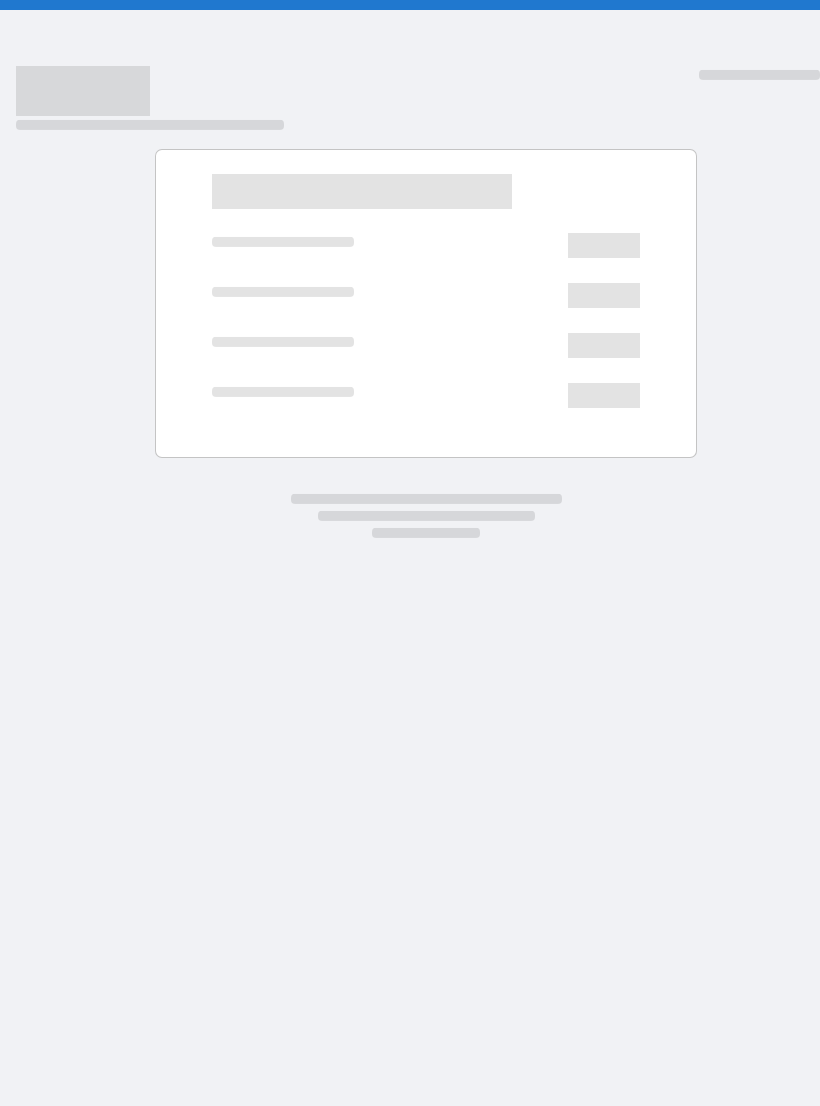 scroll, scrollTop: 0, scrollLeft: 0, axis: both 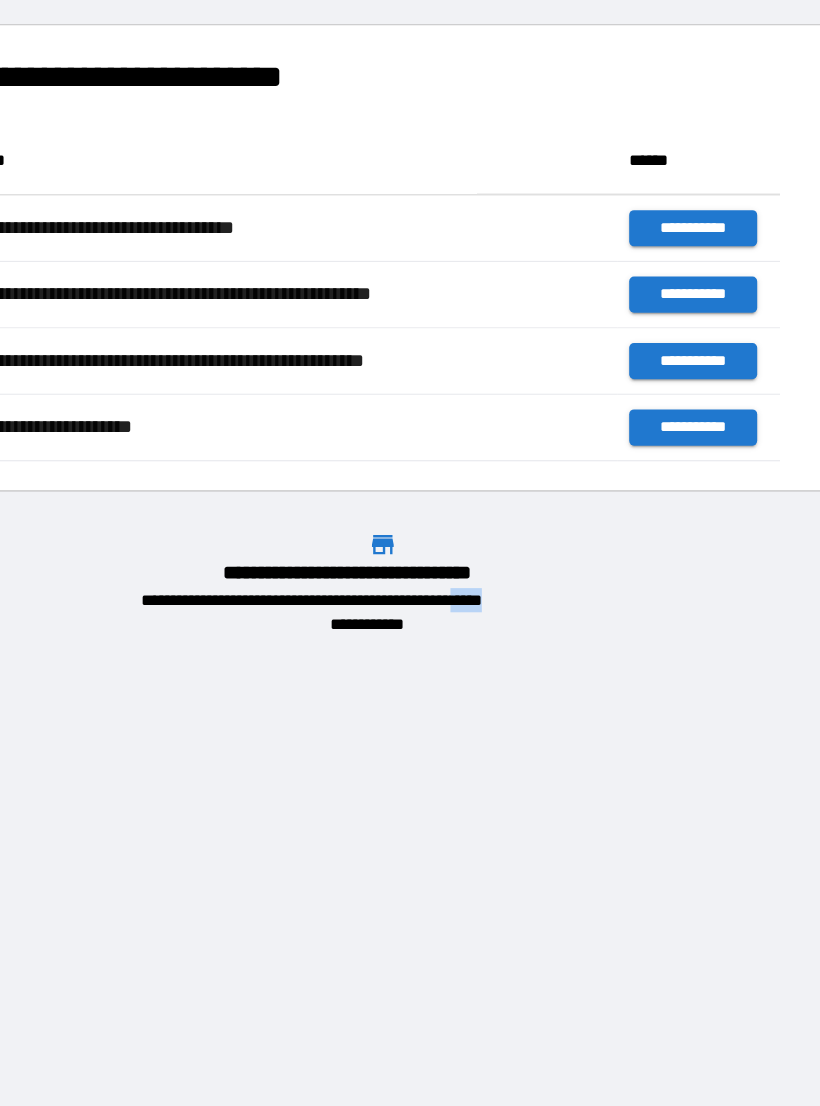 click on "**********" at bounding box center [410, 553] 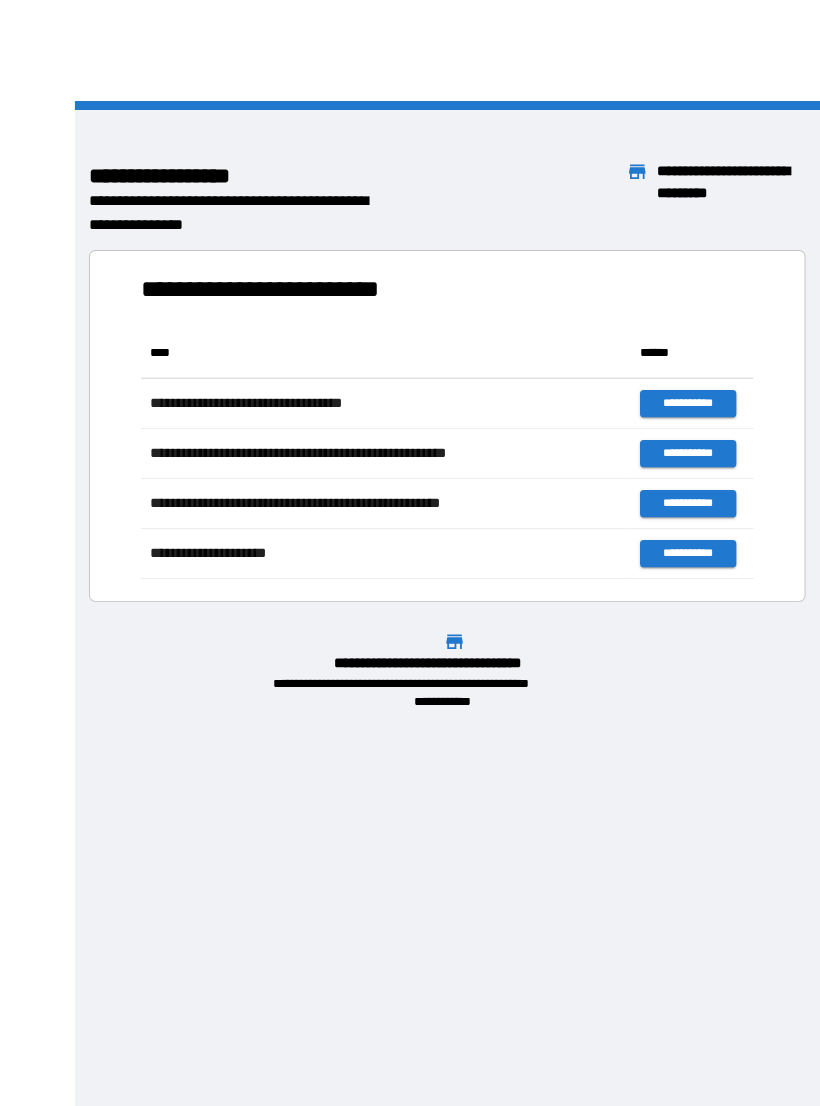 scroll, scrollTop: 10, scrollLeft: 0, axis: vertical 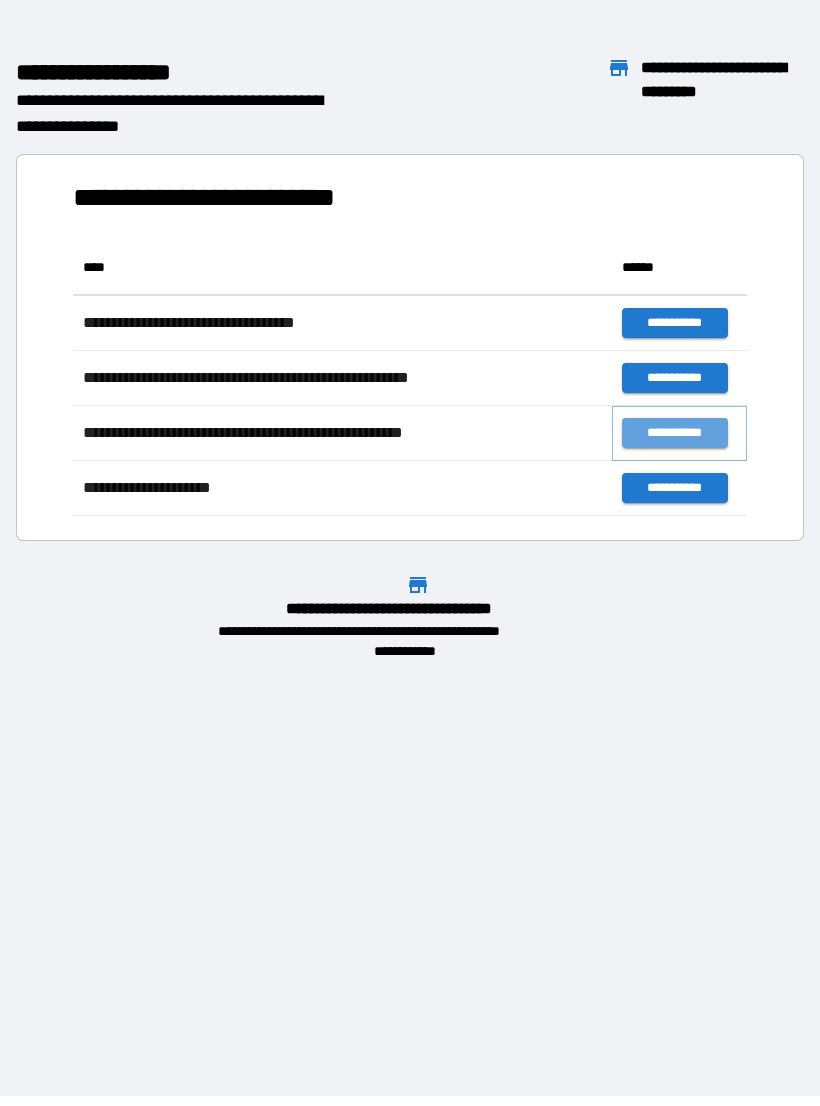 click on "**********" at bounding box center (674, 433) 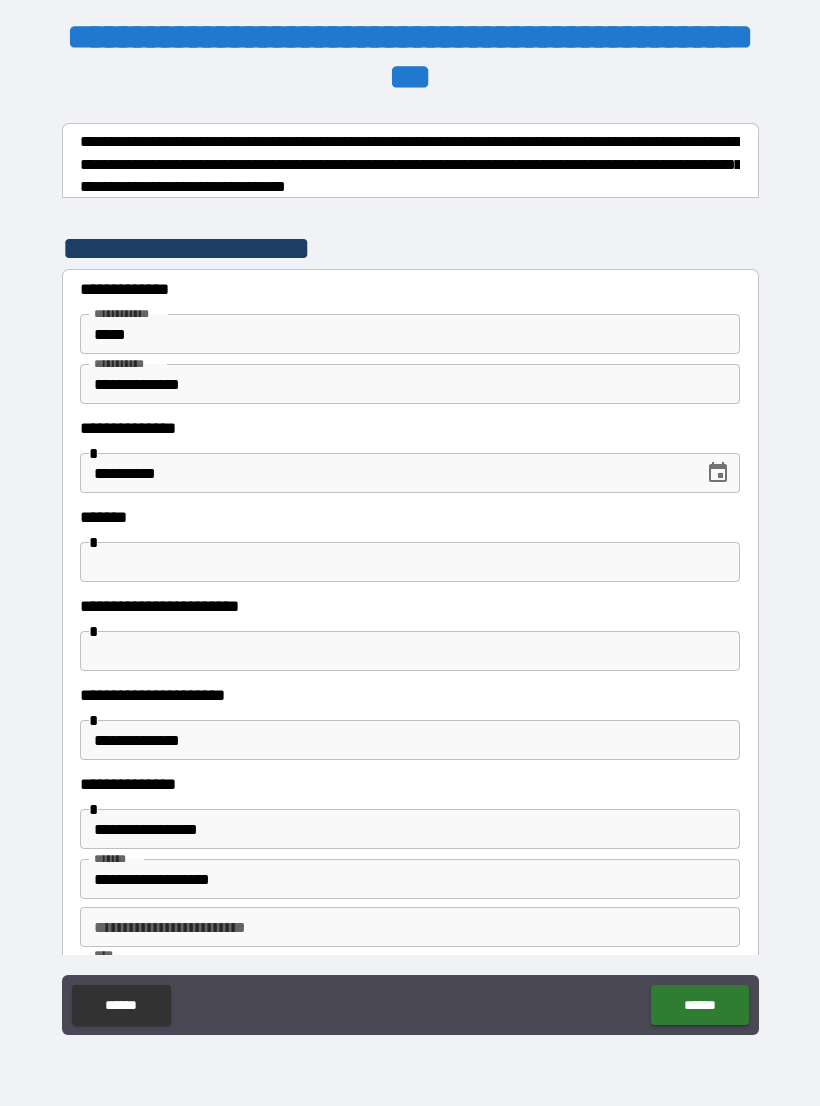 click 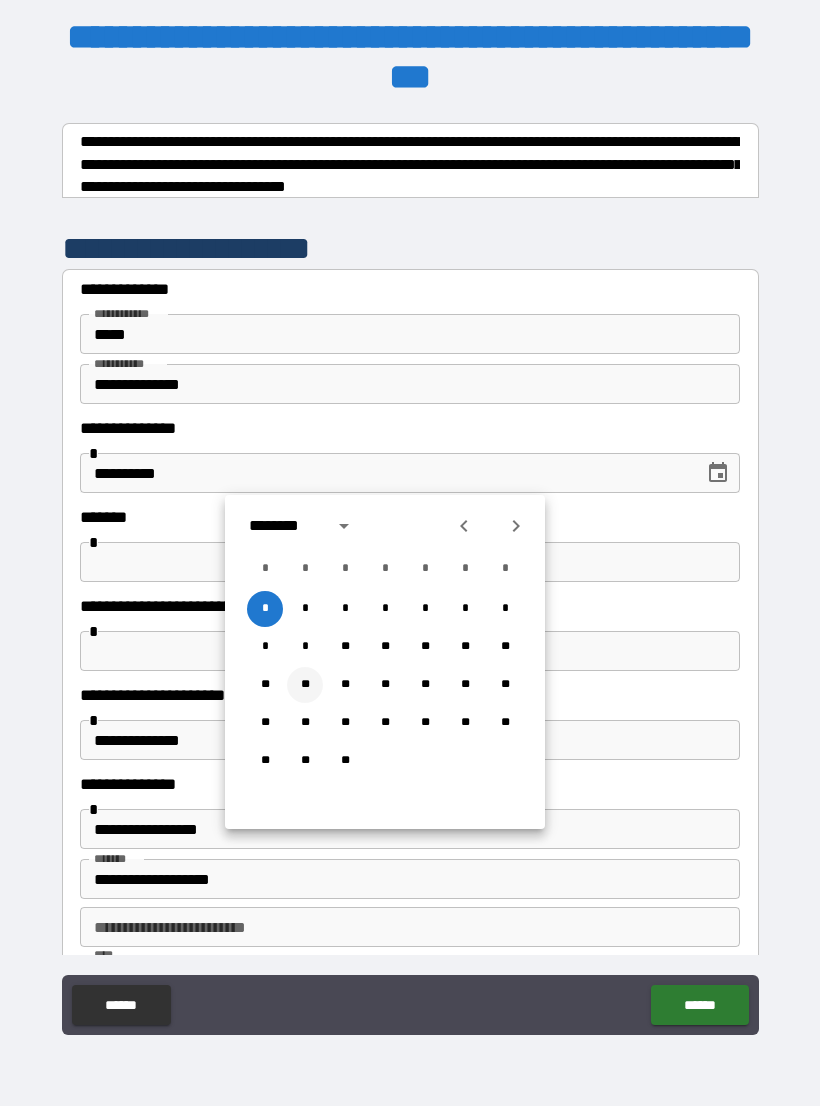click on "**" at bounding box center [305, 685] 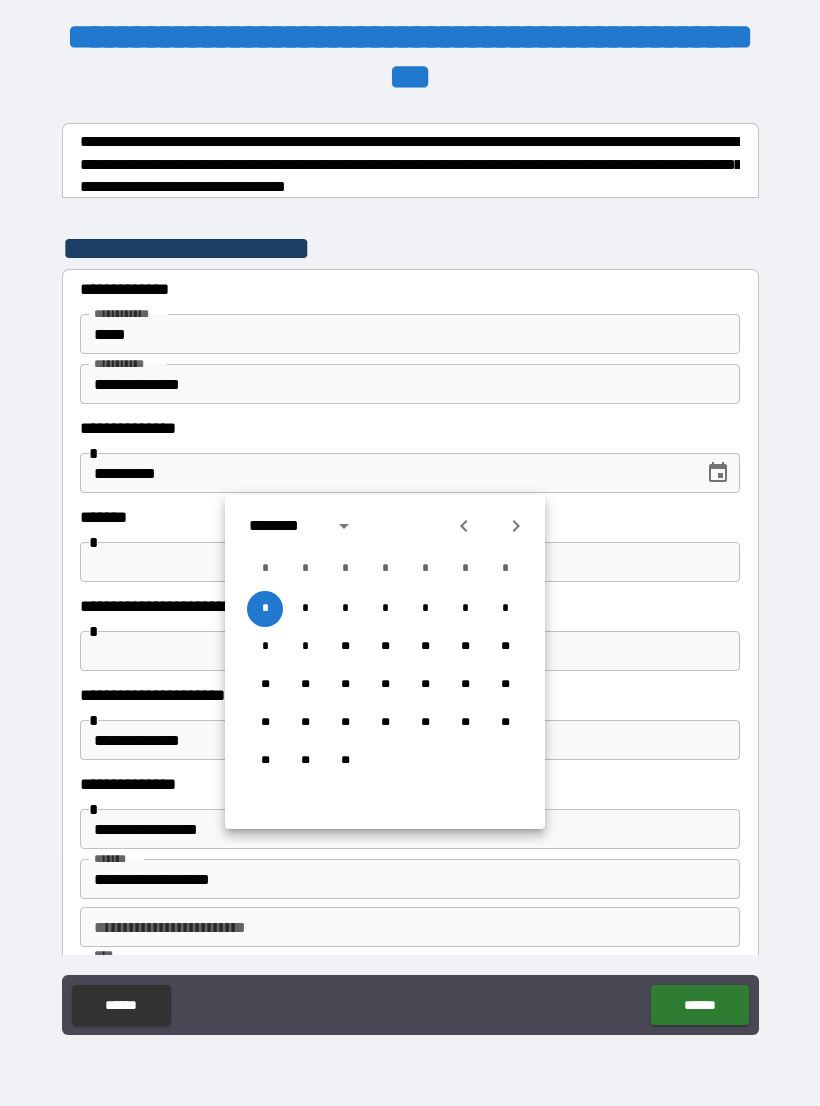 type on "**********" 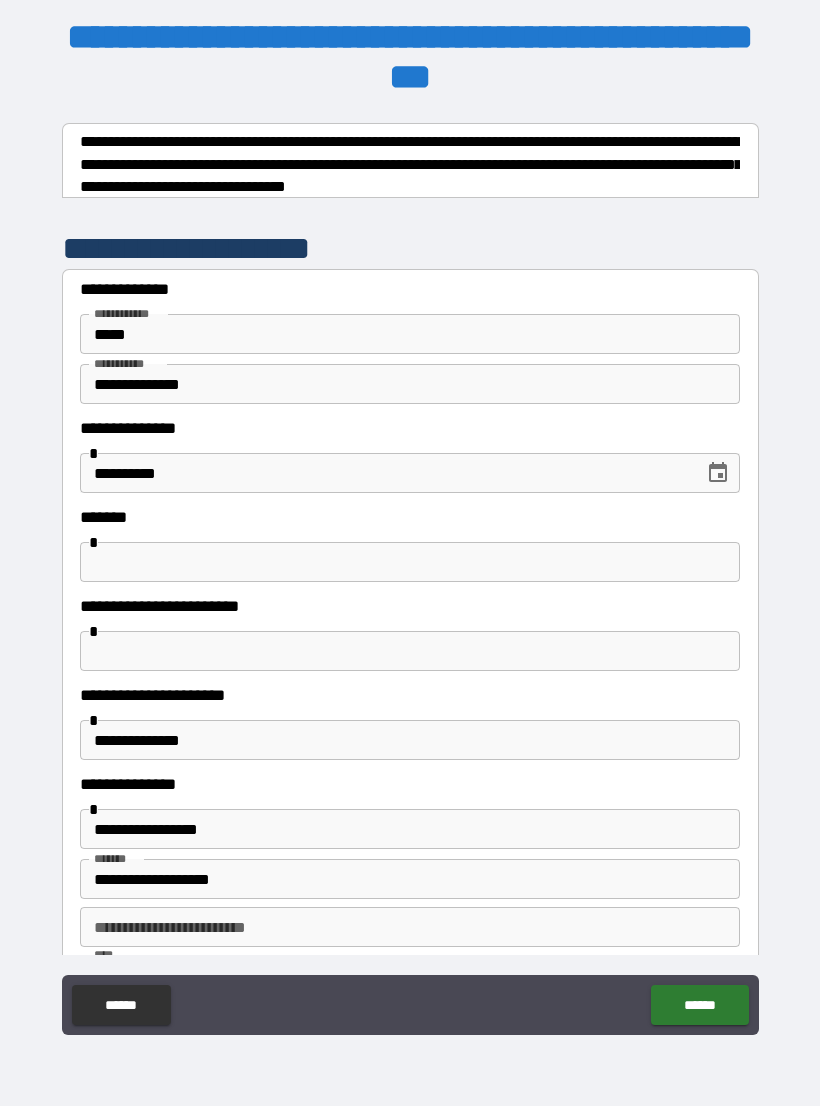 click at bounding box center (410, 651) 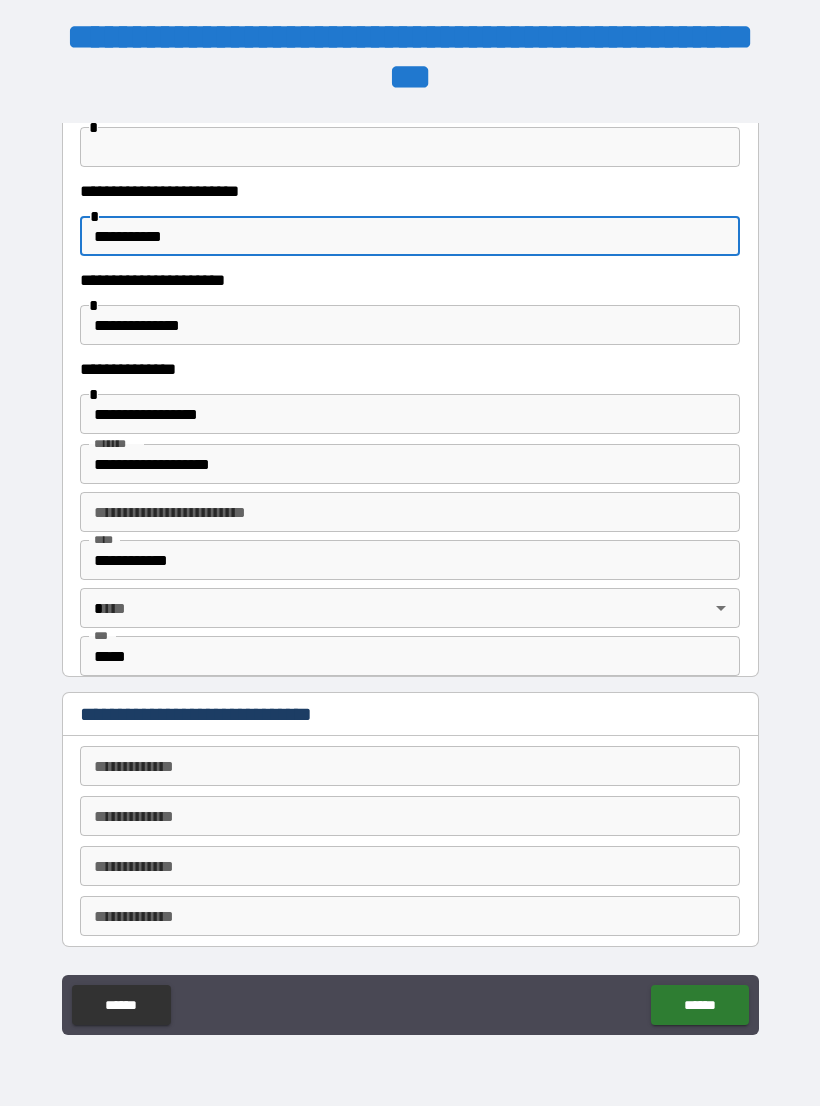 scroll, scrollTop: 418, scrollLeft: 0, axis: vertical 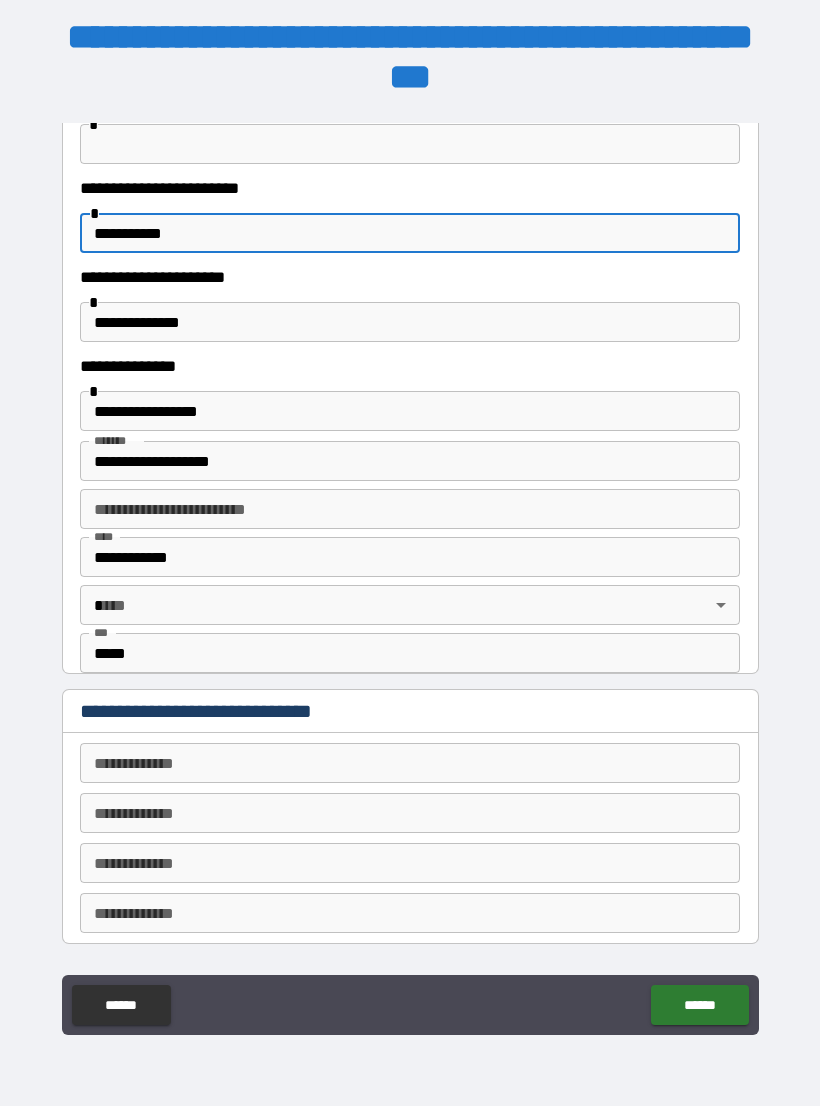 type on "**********" 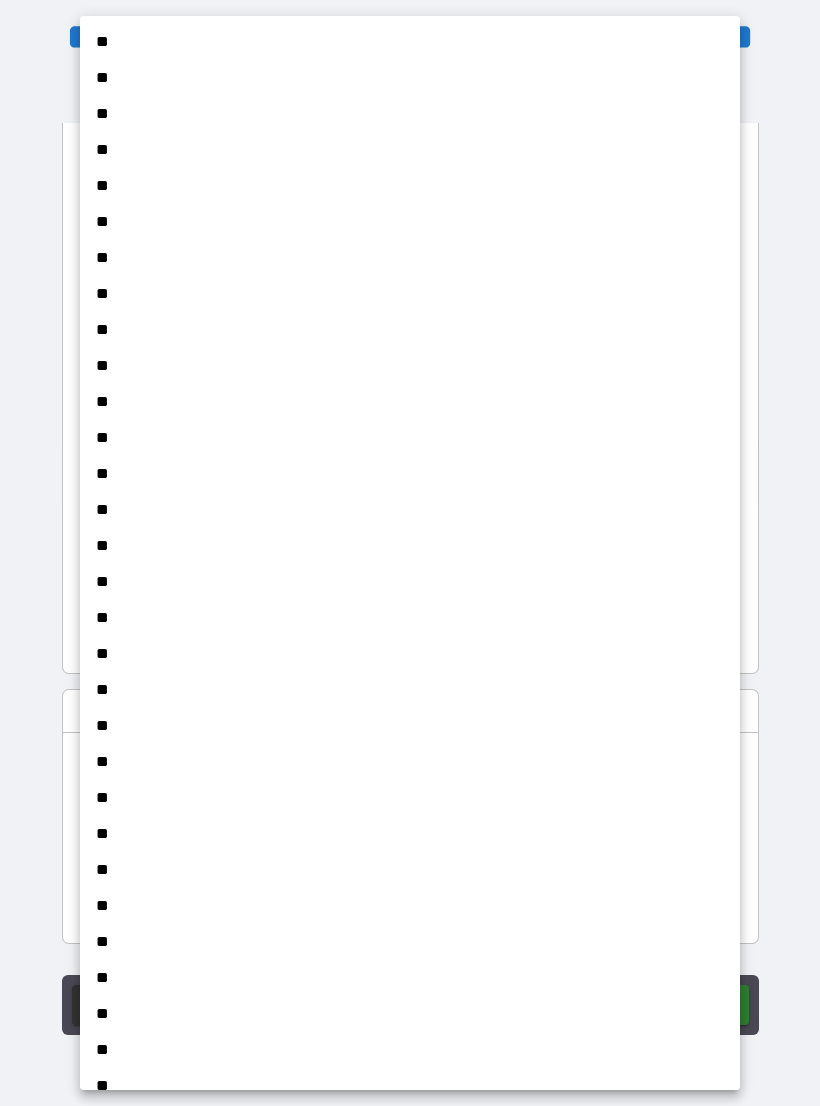 click on "**" at bounding box center (410, 978) 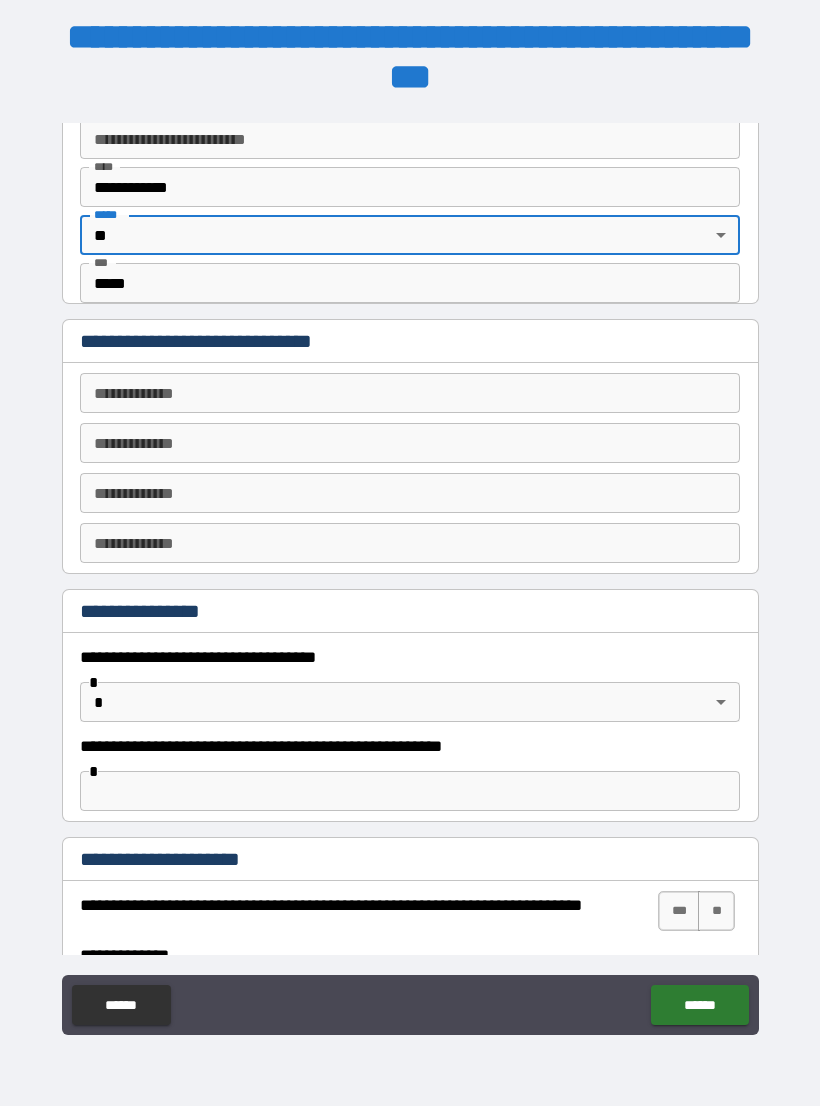 scroll, scrollTop: 789, scrollLeft: 0, axis: vertical 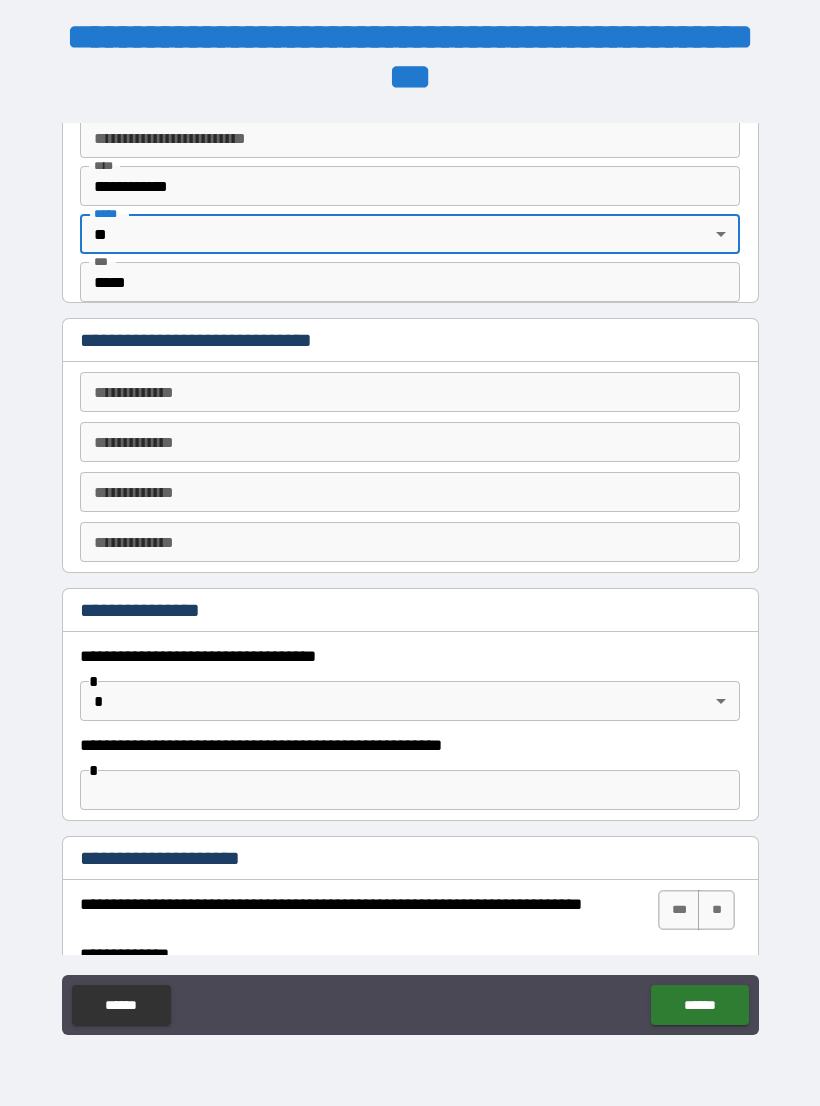 click on "**********" at bounding box center [410, 392] 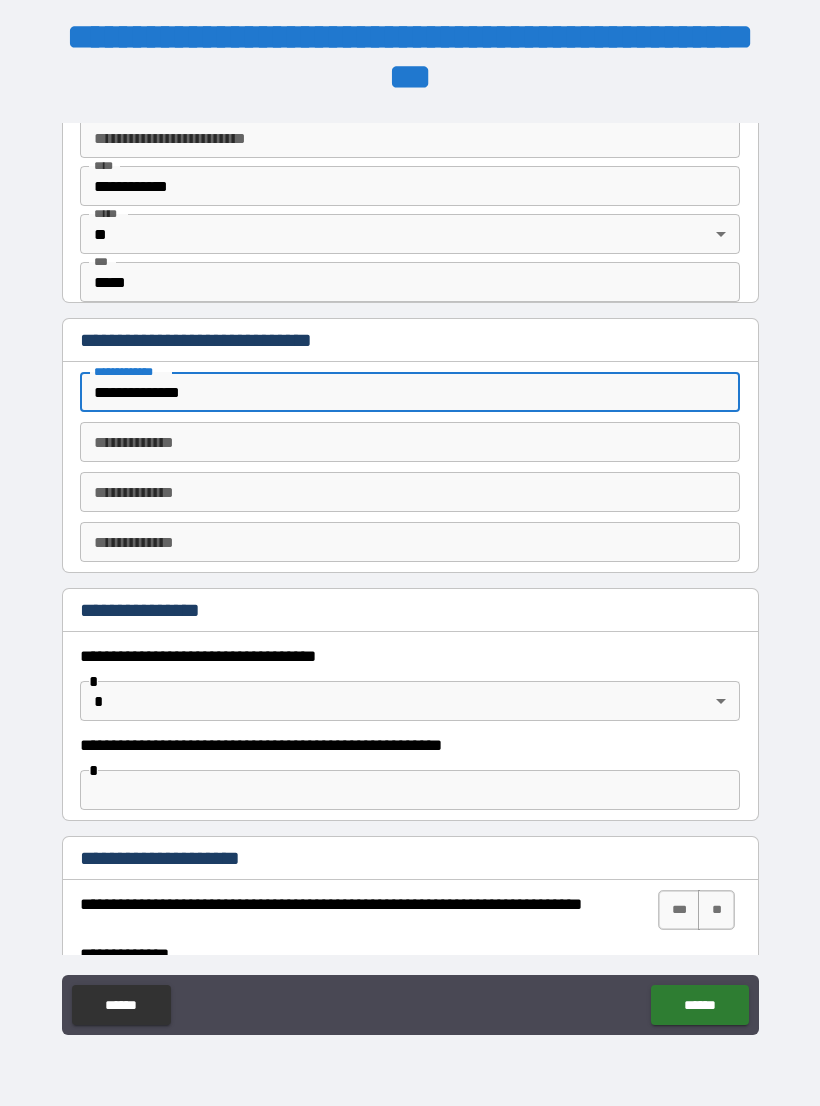 type on "**********" 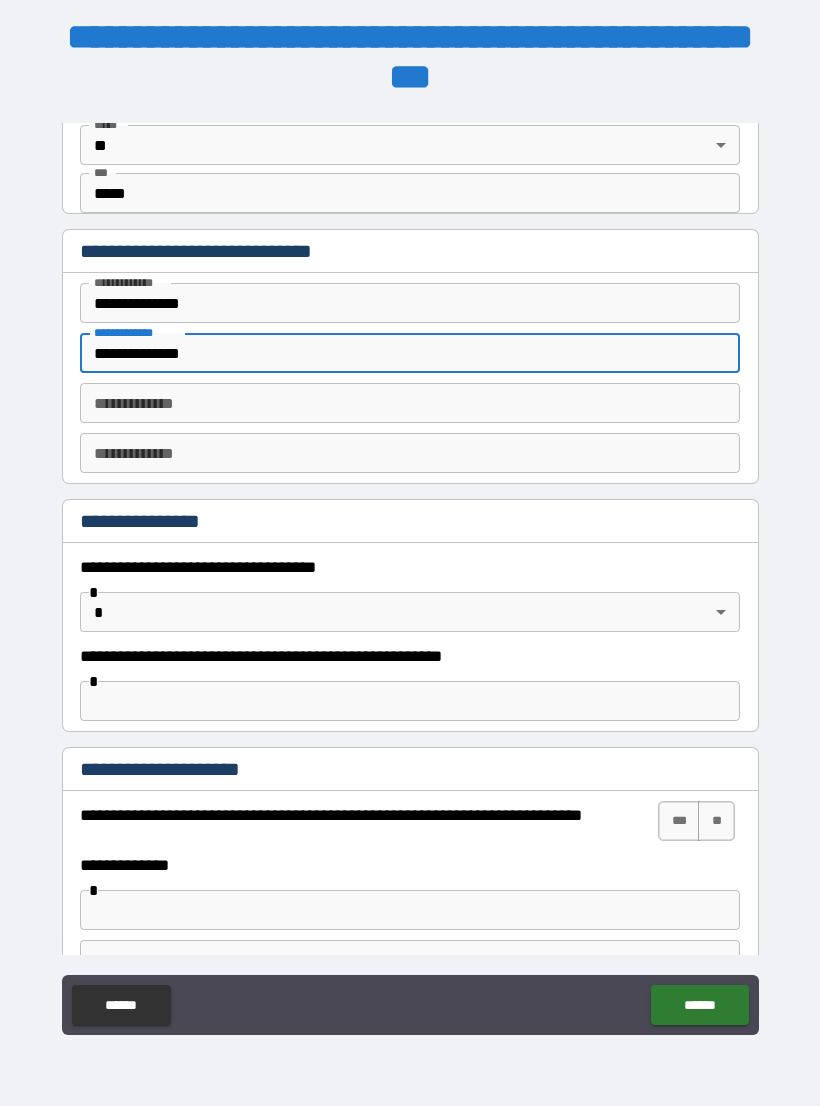 scroll, scrollTop: 885, scrollLeft: 0, axis: vertical 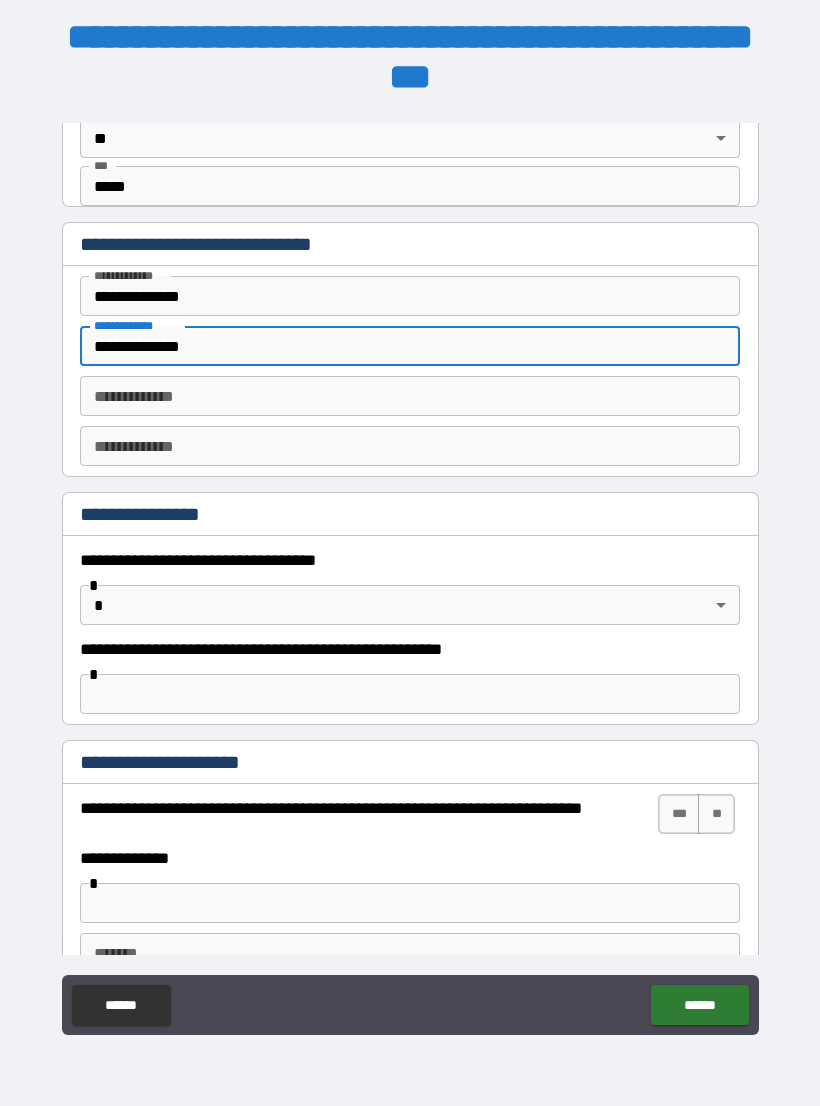 type on "**********" 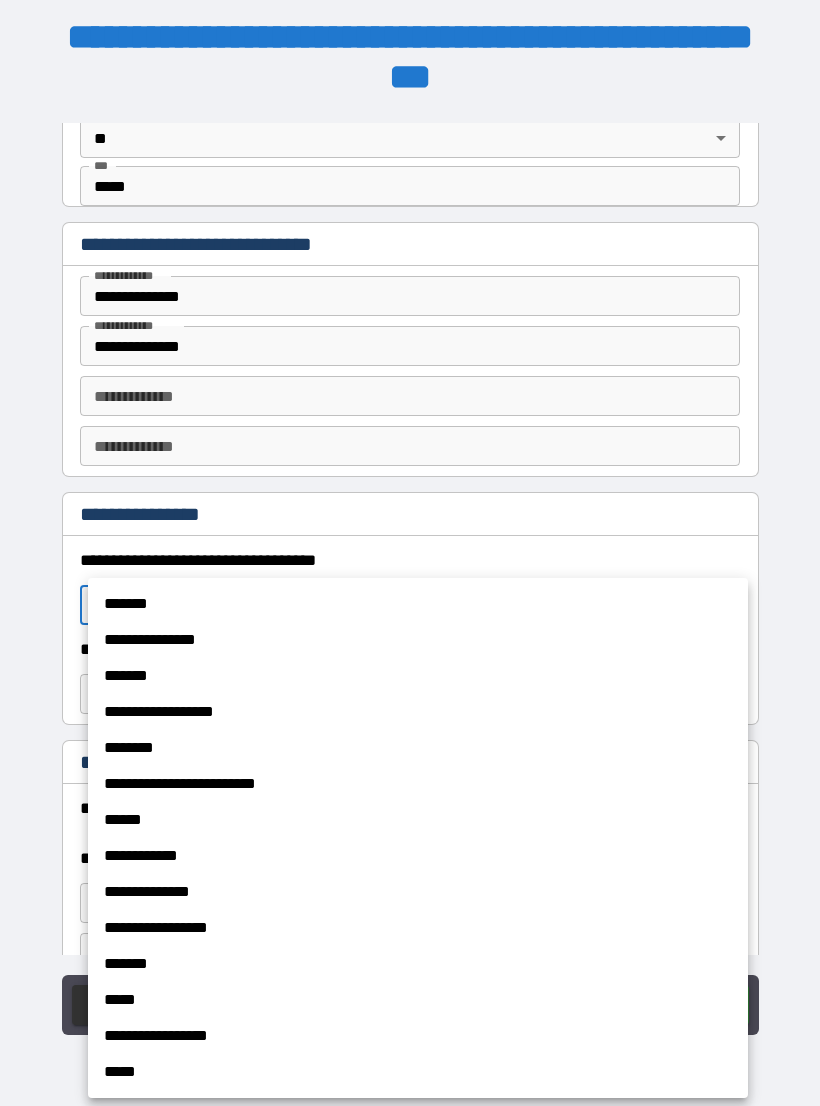 click on "**********" at bounding box center (418, 892) 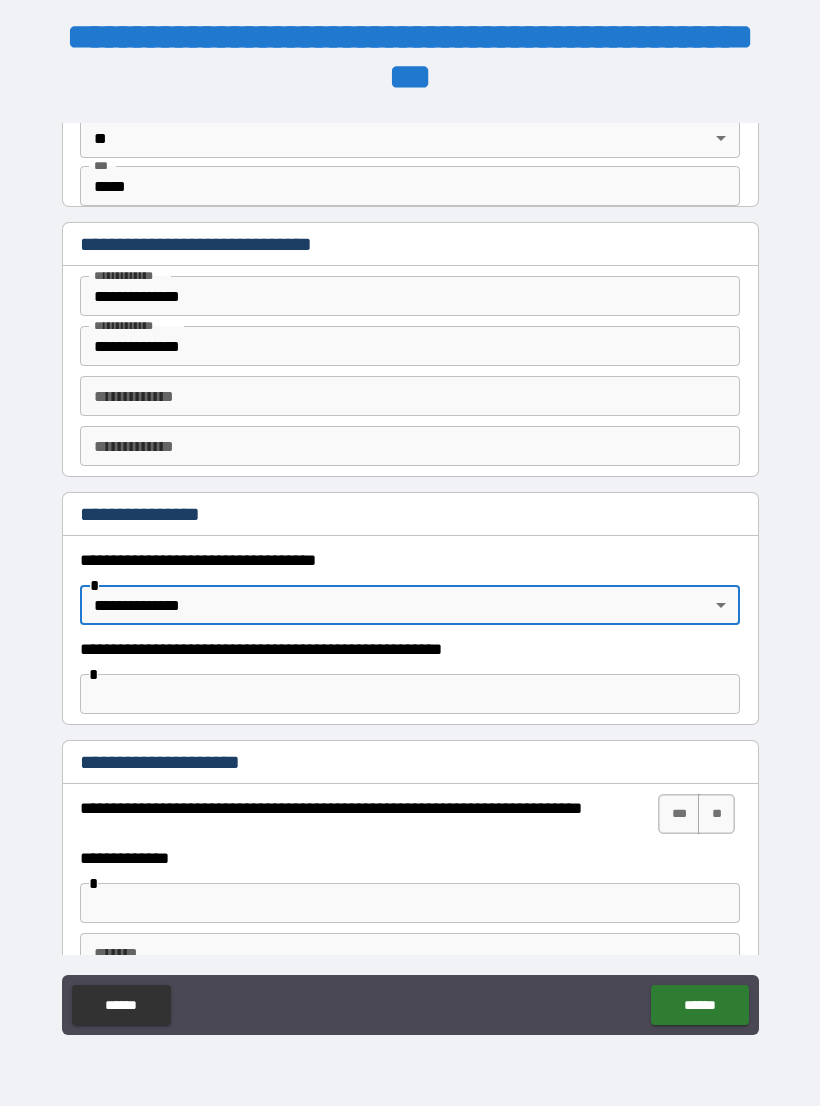 type on "**********" 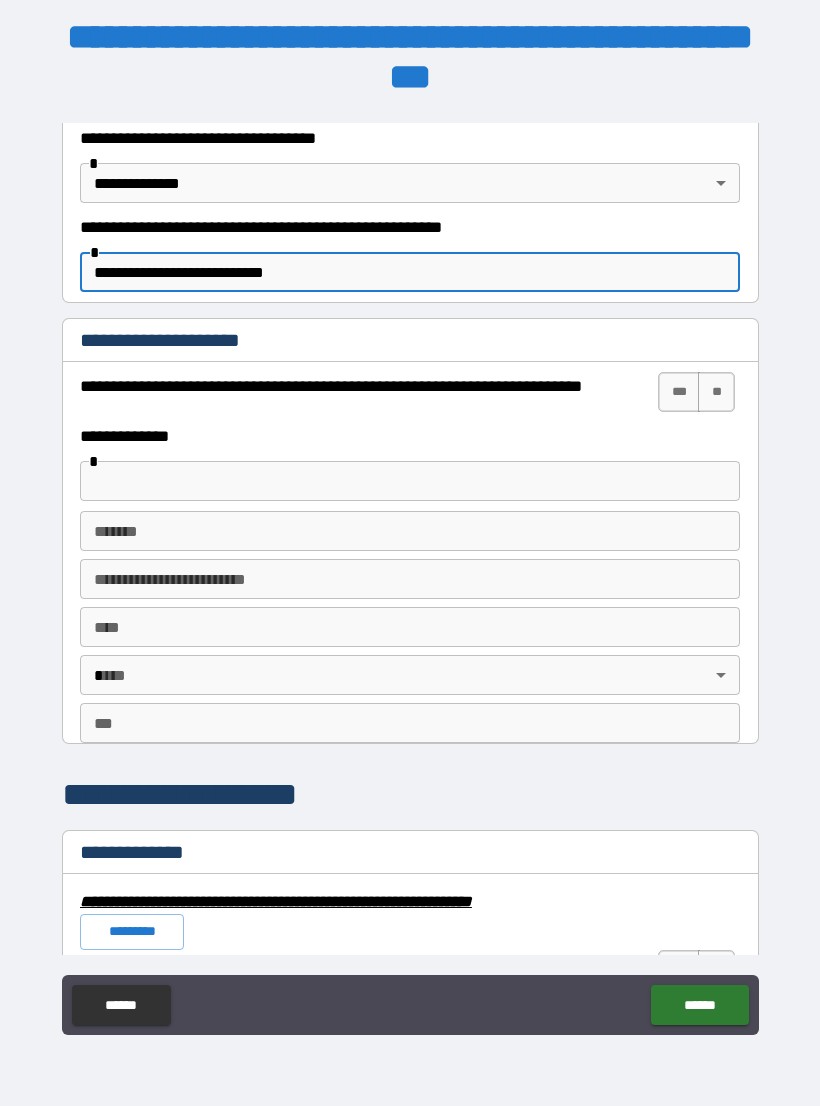 scroll, scrollTop: 1310, scrollLeft: 0, axis: vertical 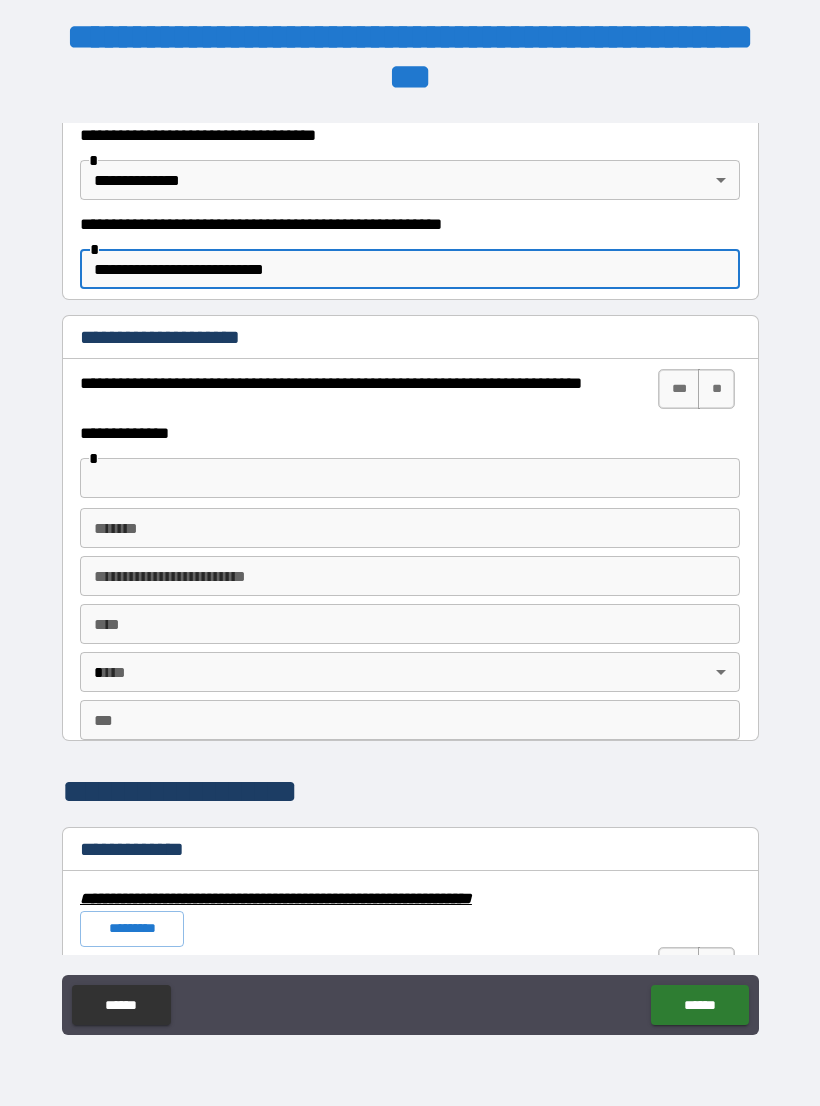 type on "**********" 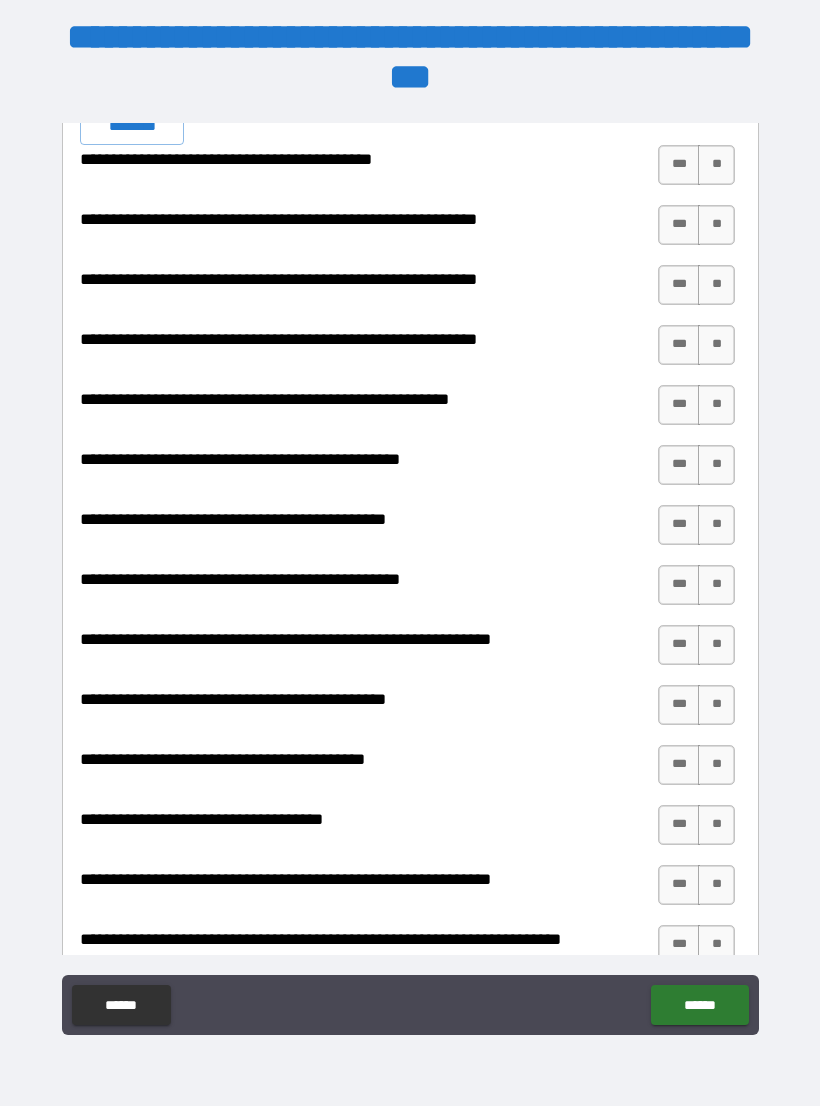 scroll, scrollTop: 2113, scrollLeft: 0, axis: vertical 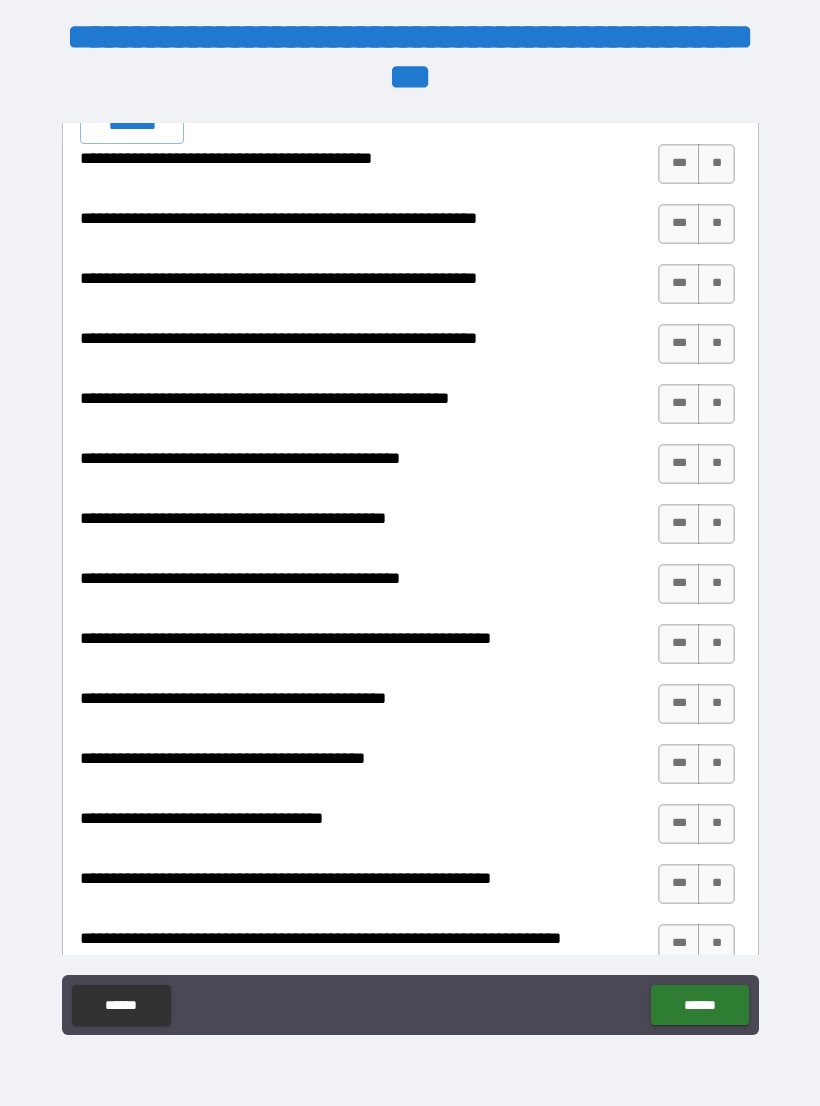 type on "**********" 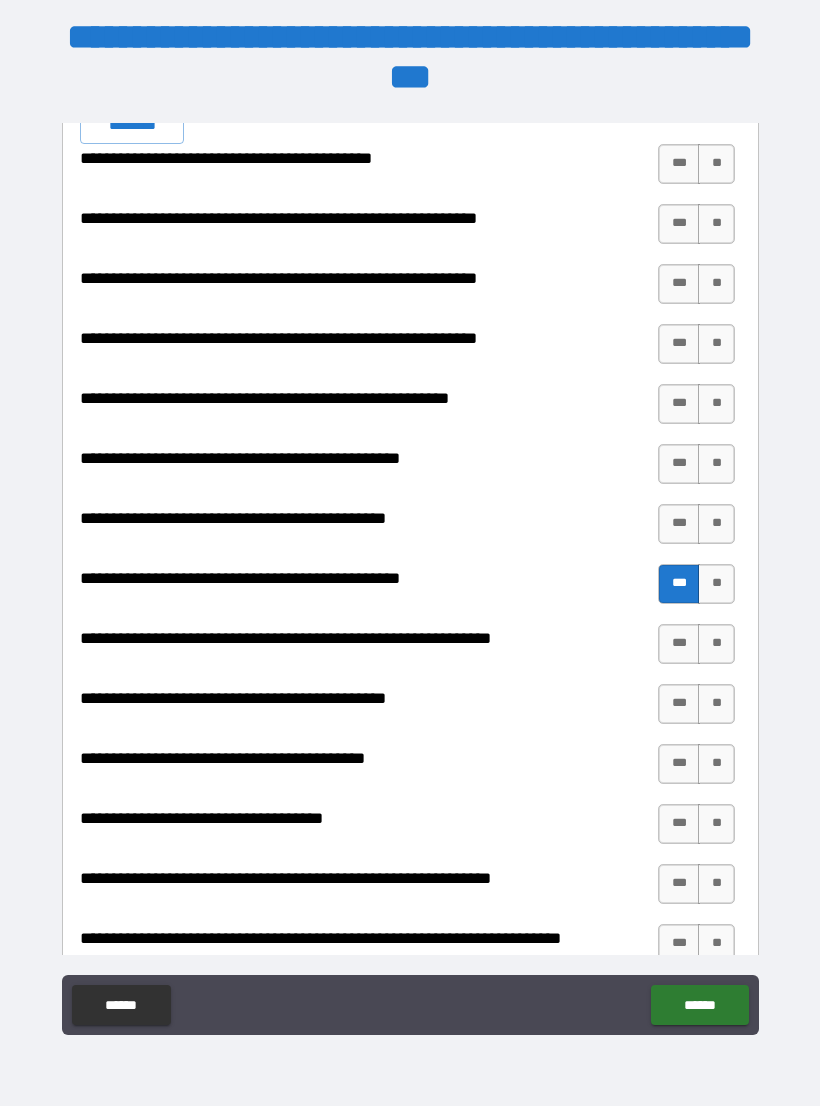 click on "**" at bounding box center (716, 524) 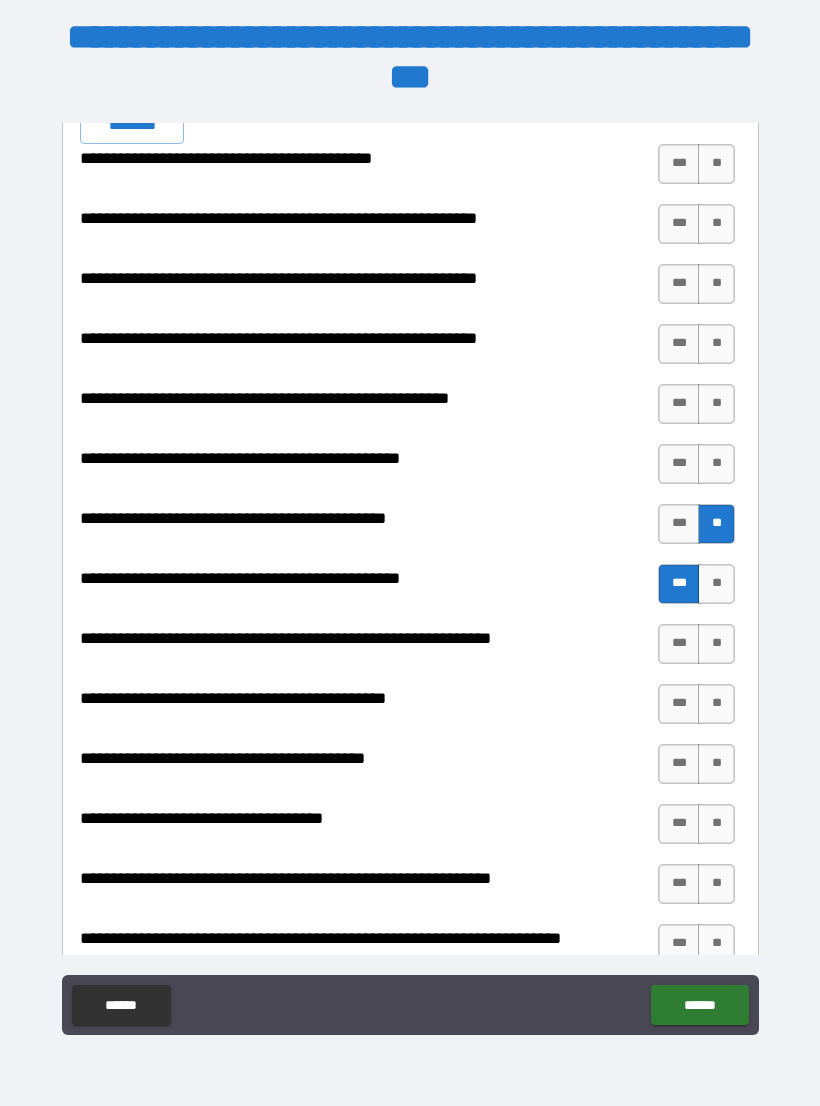 click on "**" at bounding box center (716, 464) 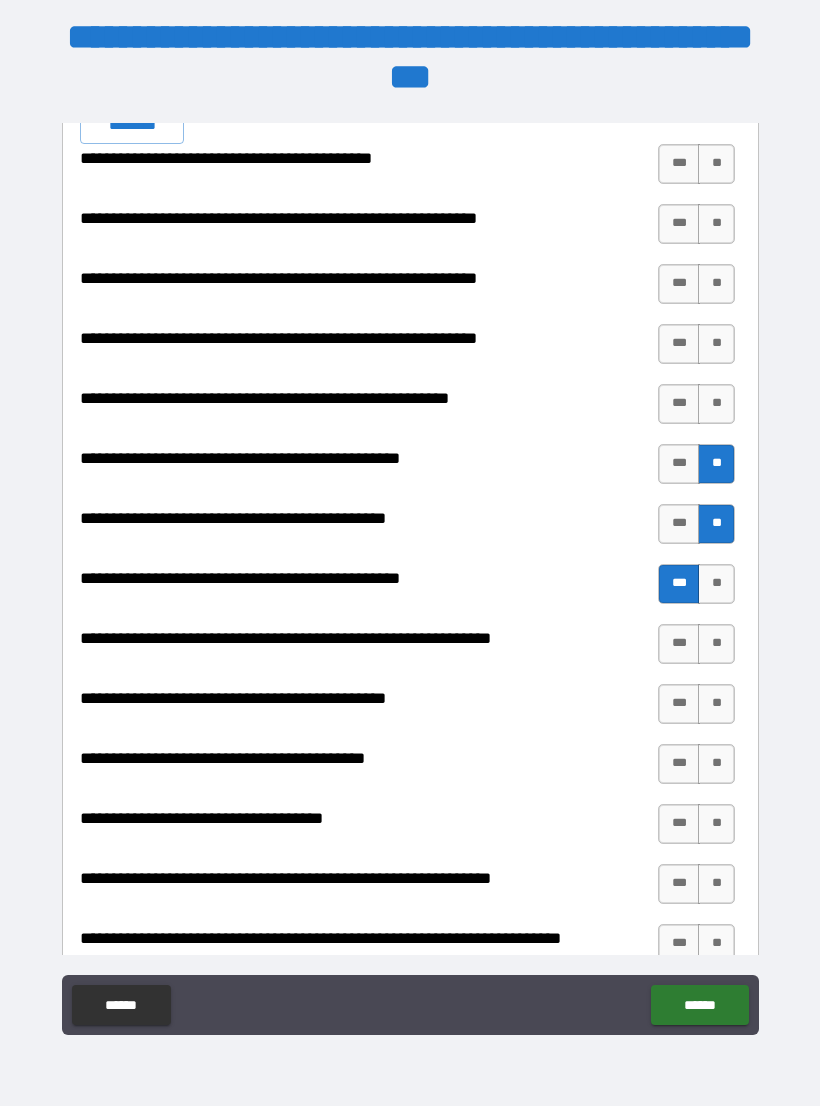 click on "**" at bounding box center [716, 404] 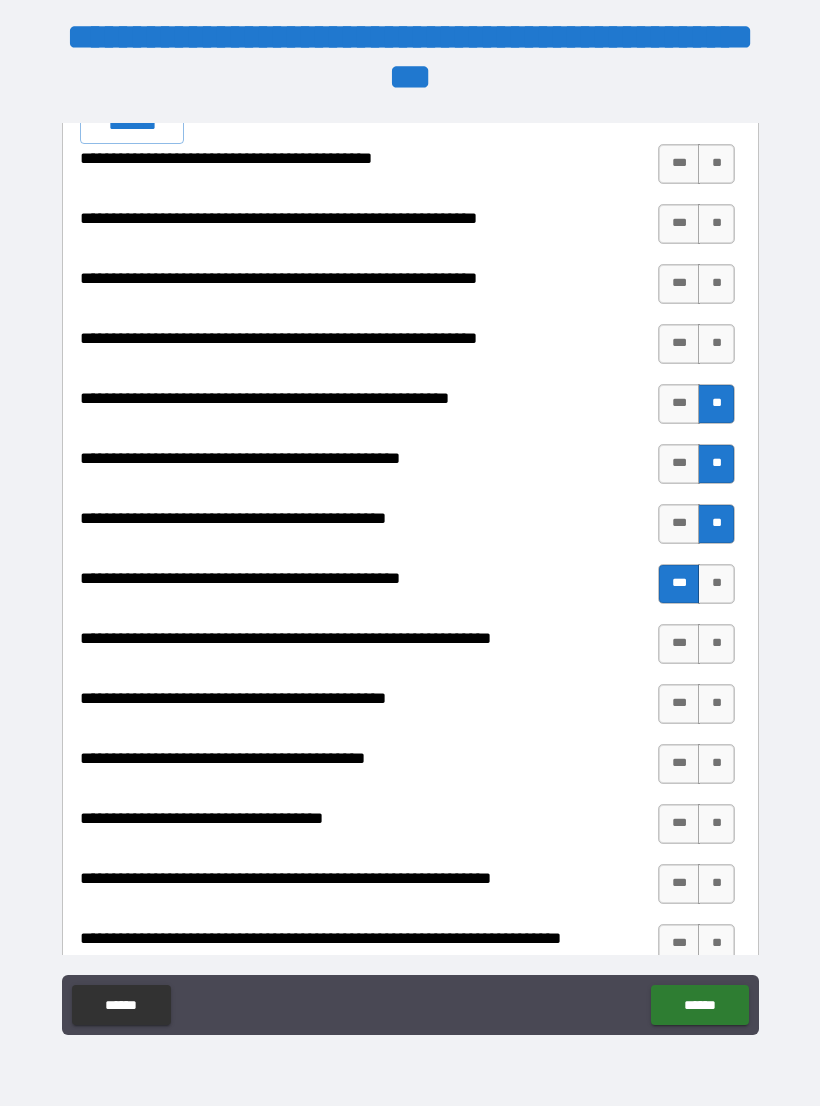click on "**" at bounding box center (716, 344) 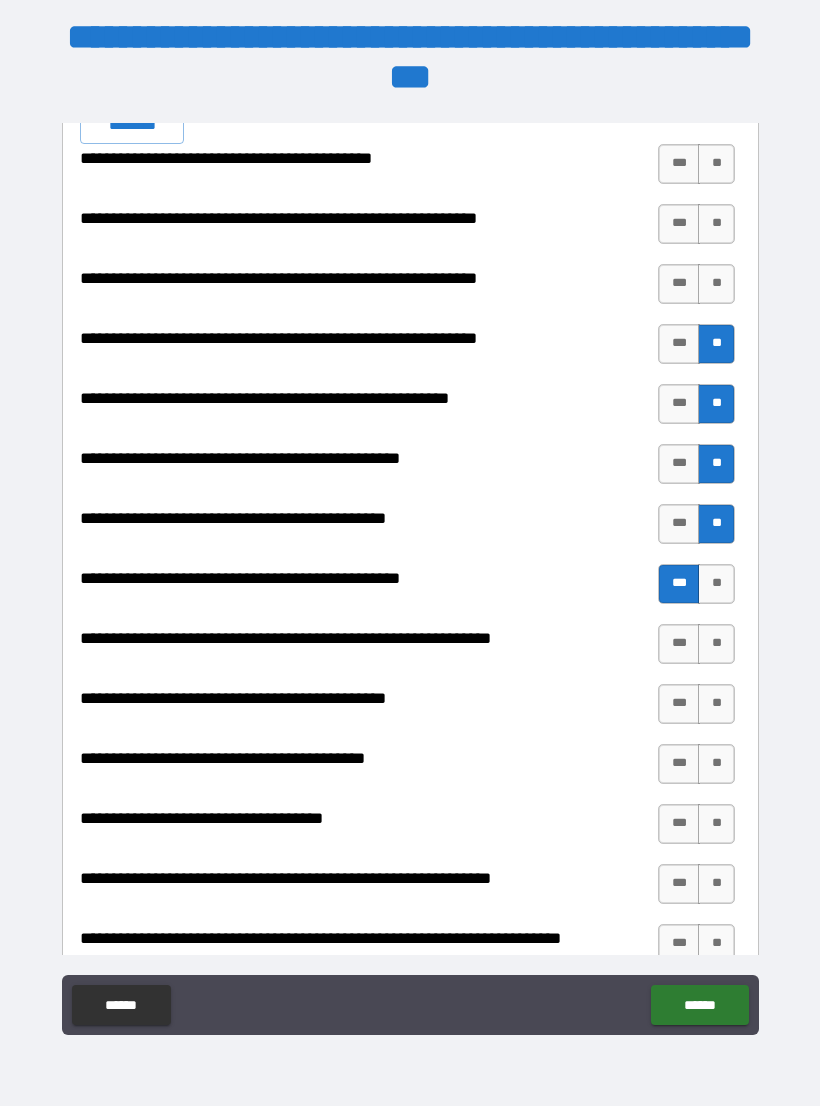click on "**" at bounding box center (716, 284) 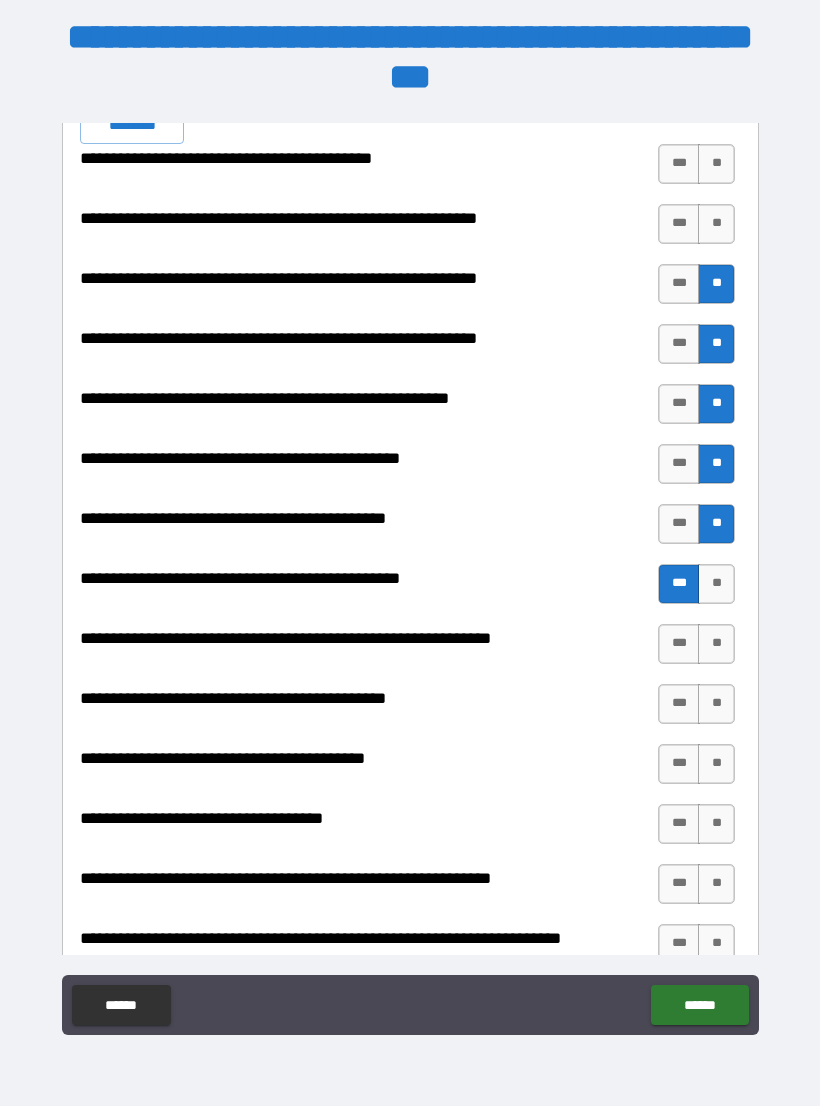click on "**" at bounding box center (716, 224) 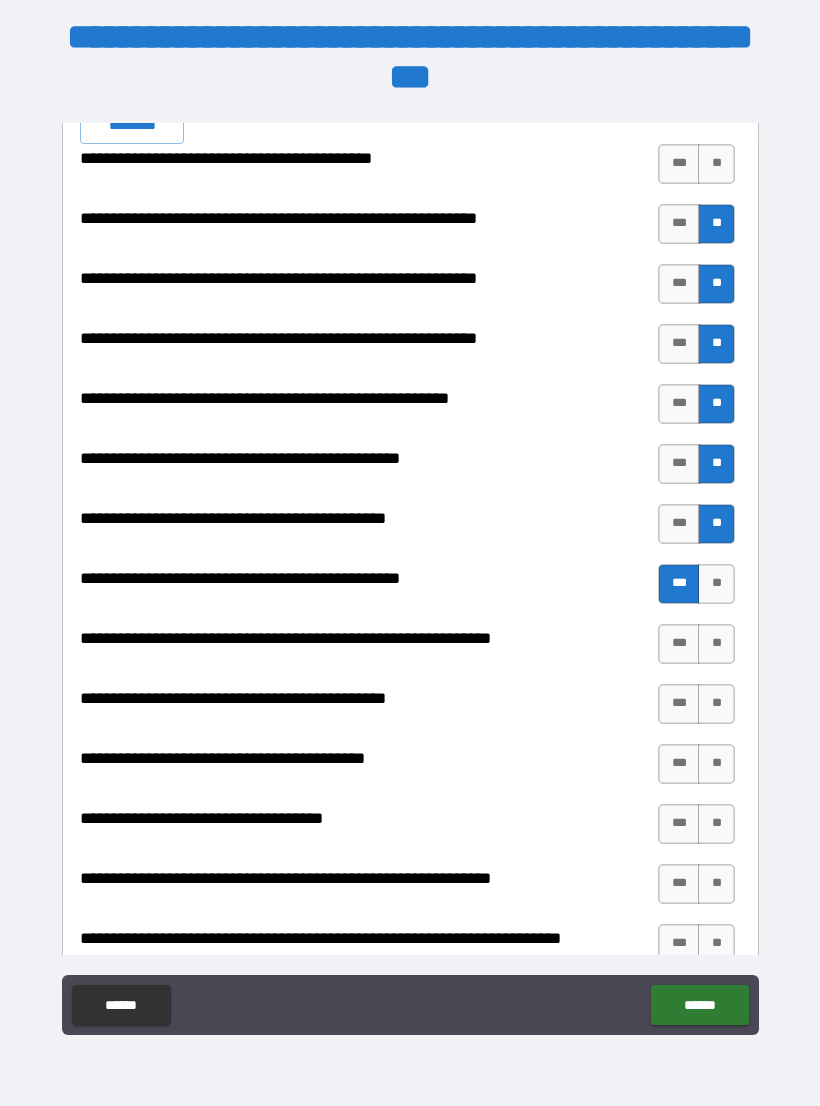 click on "**" at bounding box center (716, 164) 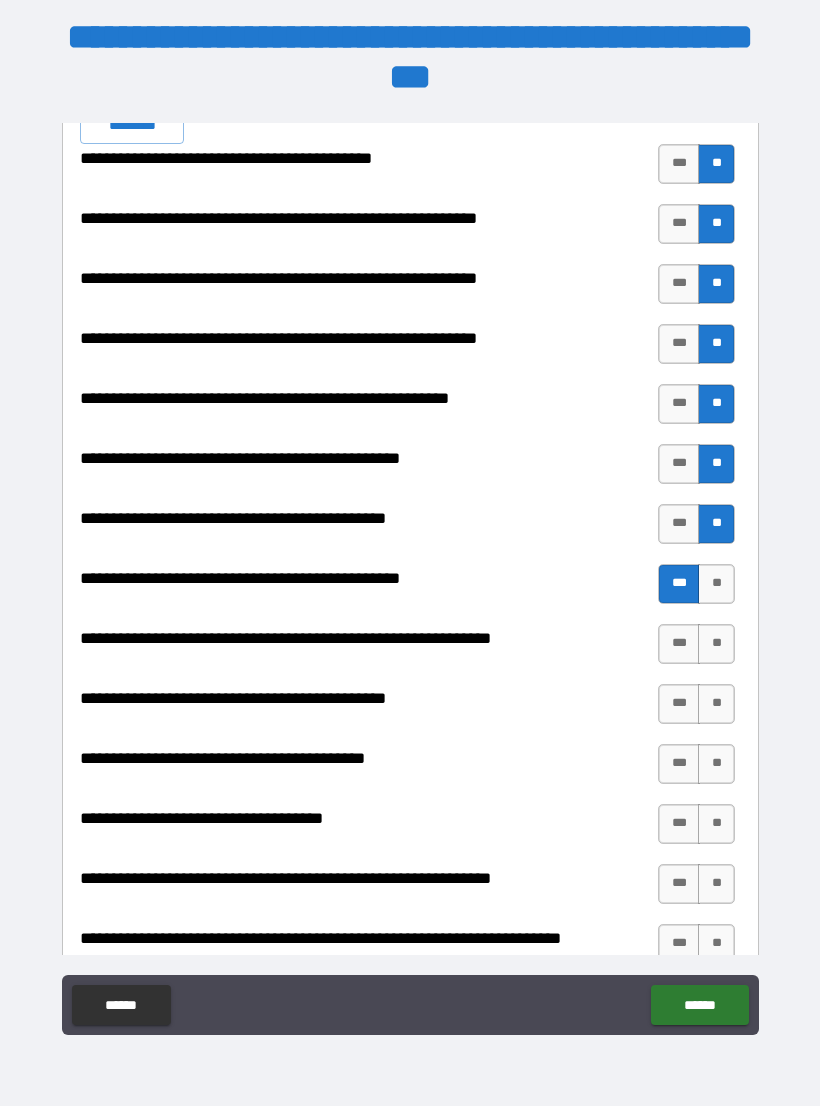 click on "***" at bounding box center (679, 644) 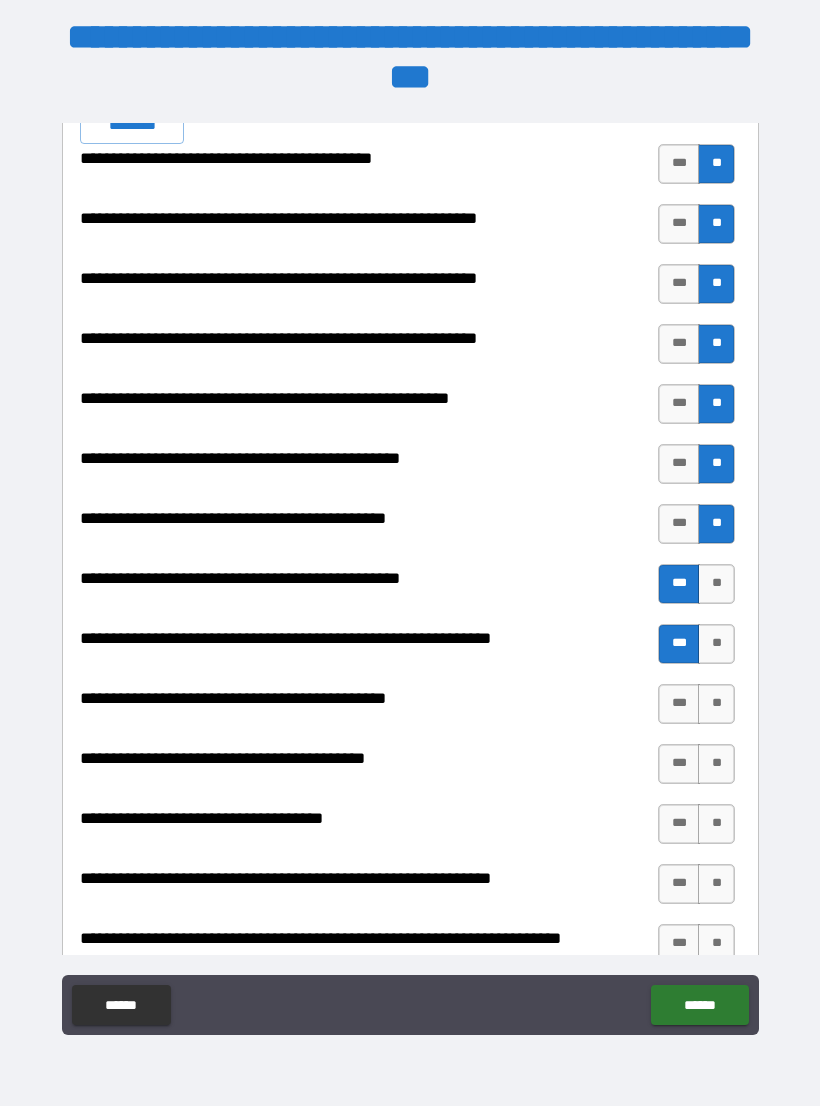 click on "**" at bounding box center (716, 704) 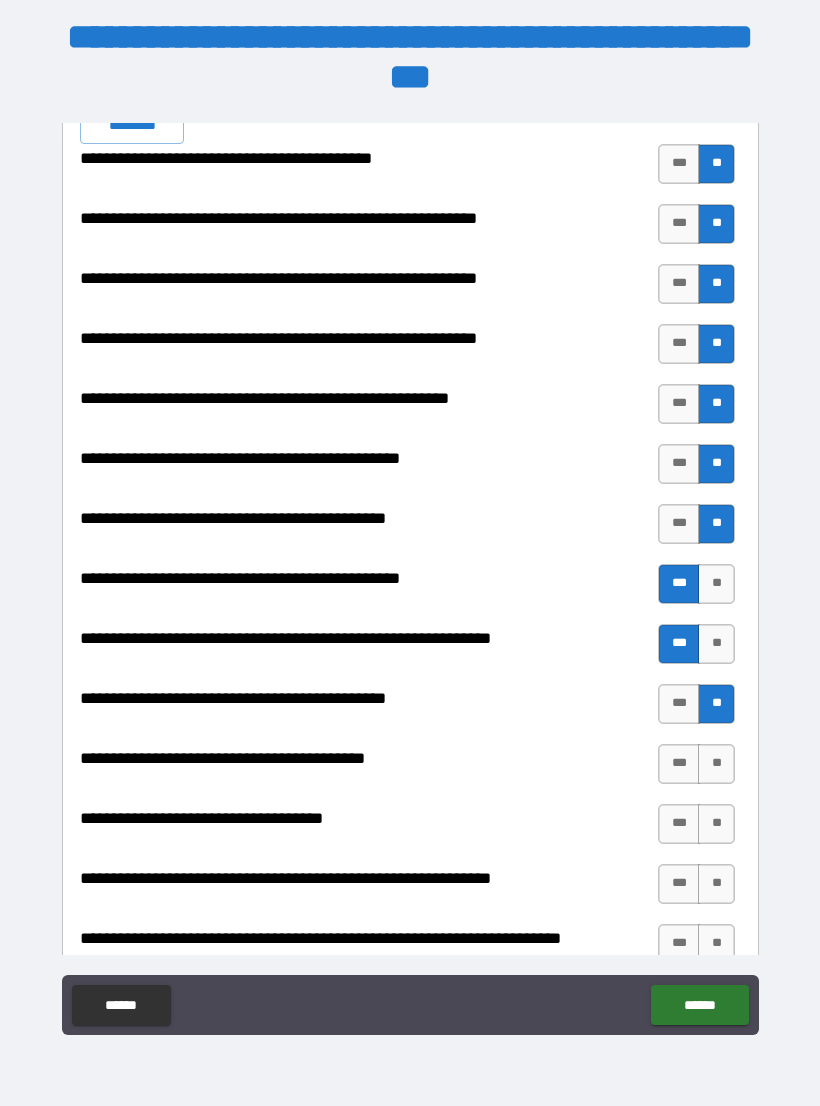 click on "**" at bounding box center (716, 764) 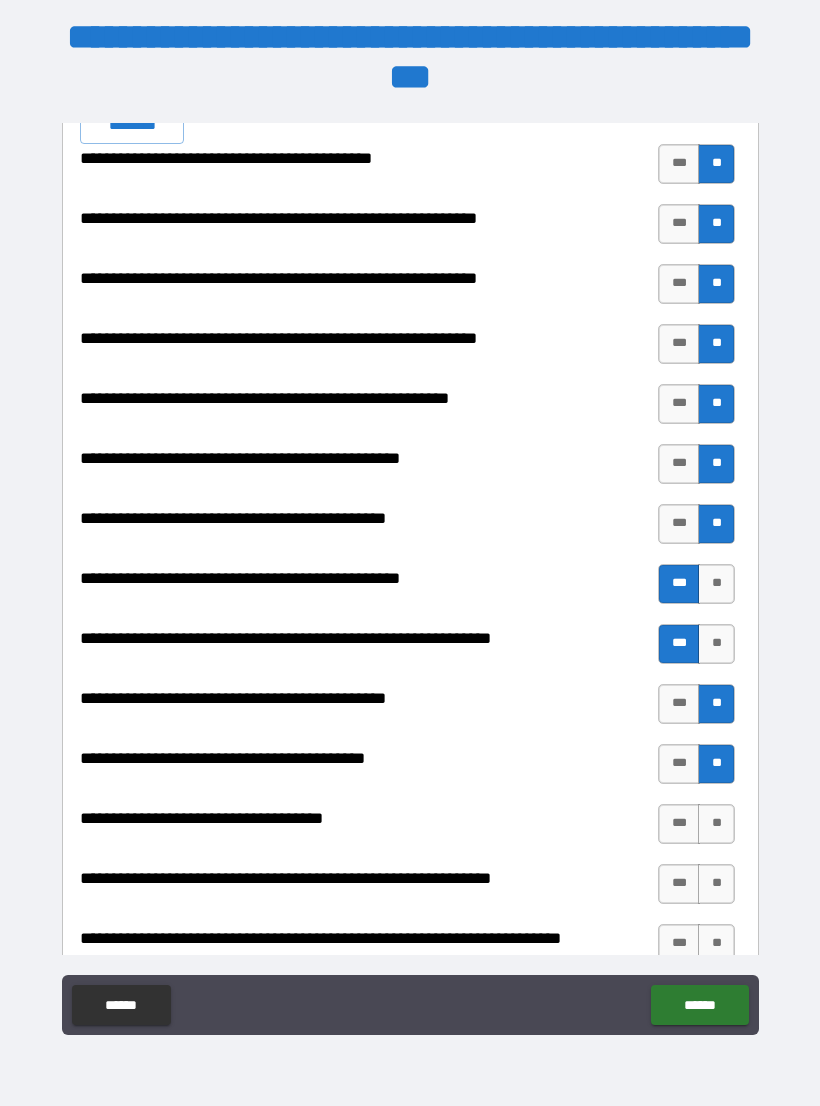 click on "**" at bounding box center [716, 824] 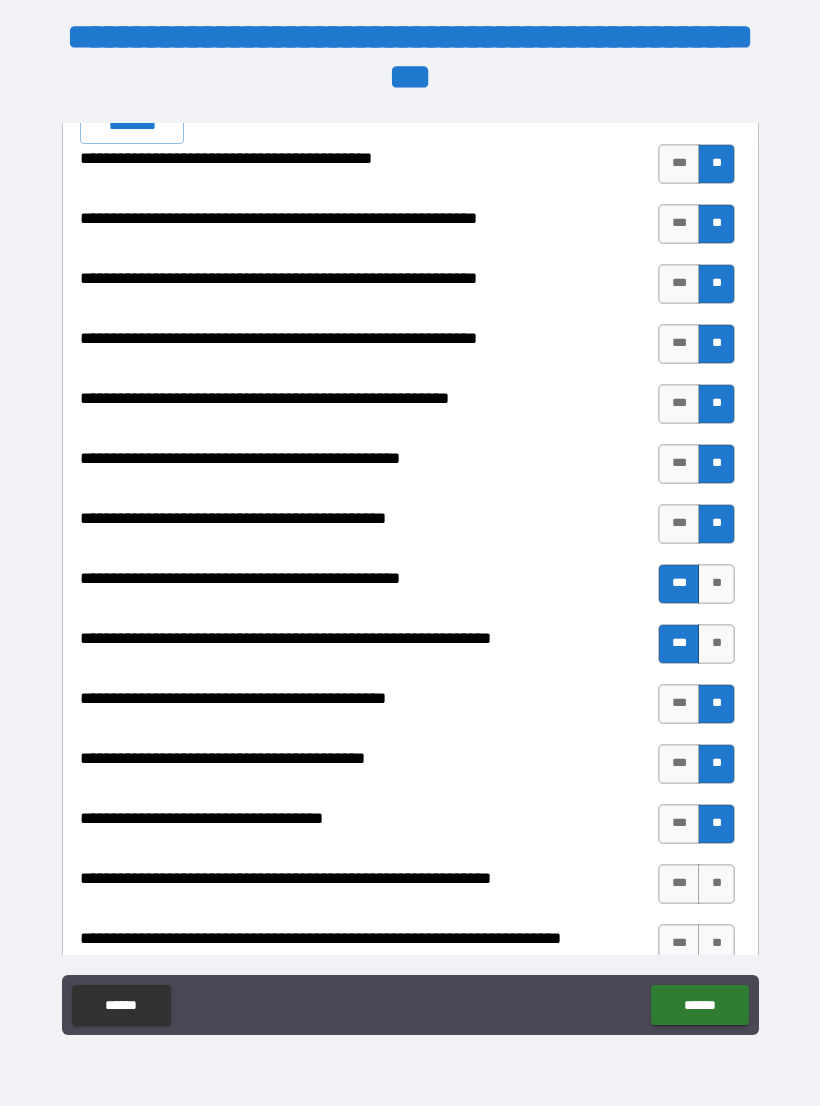 click on "**" at bounding box center [716, 884] 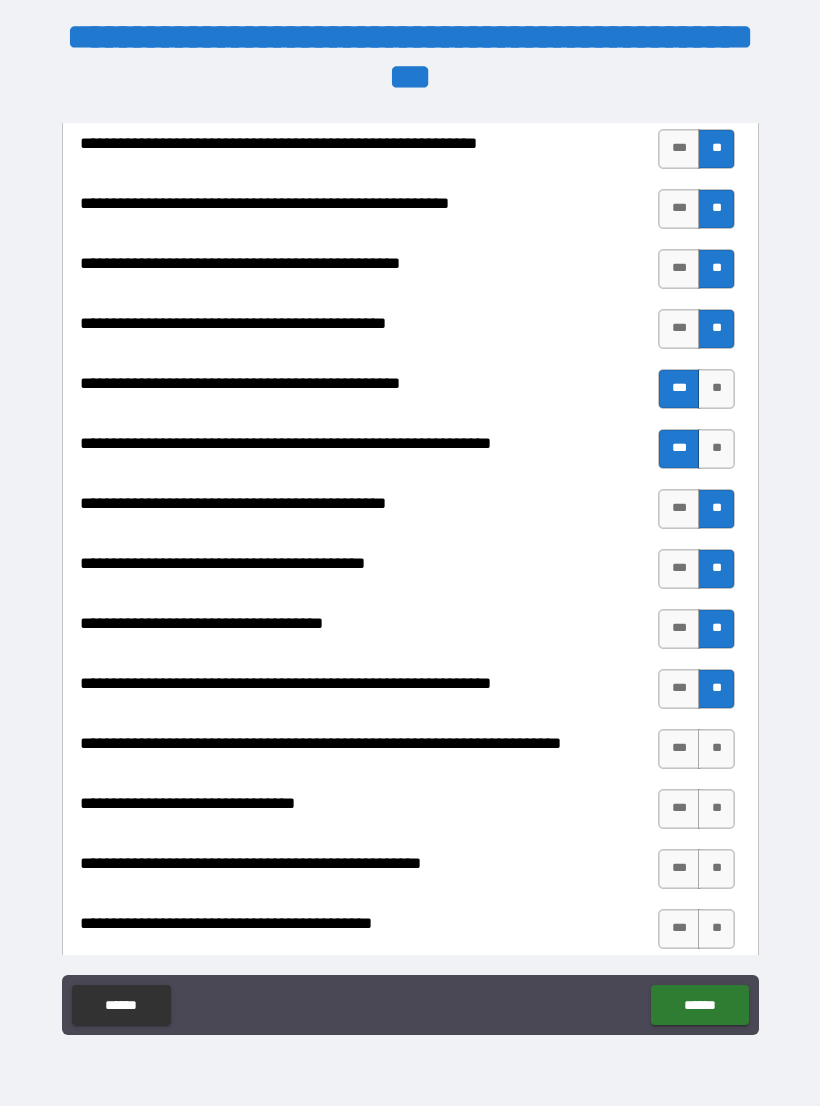 scroll, scrollTop: 2311, scrollLeft: 0, axis: vertical 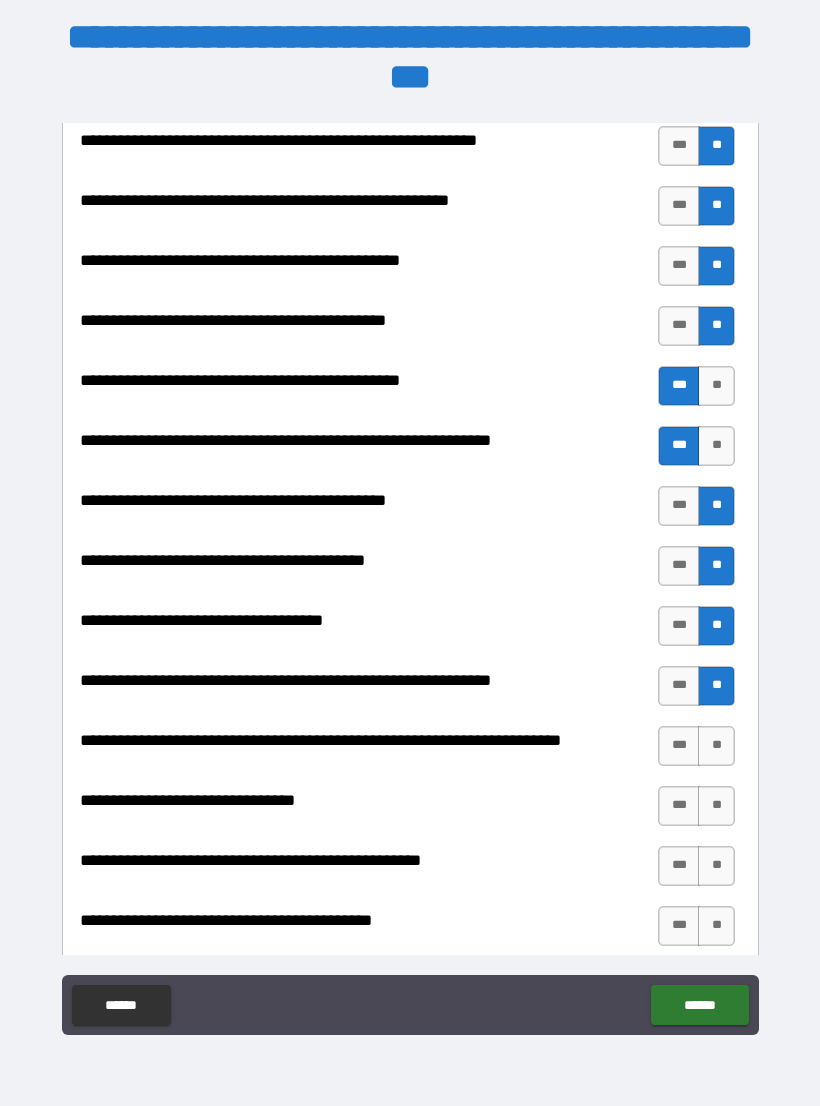 click on "***" at bounding box center (679, 746) 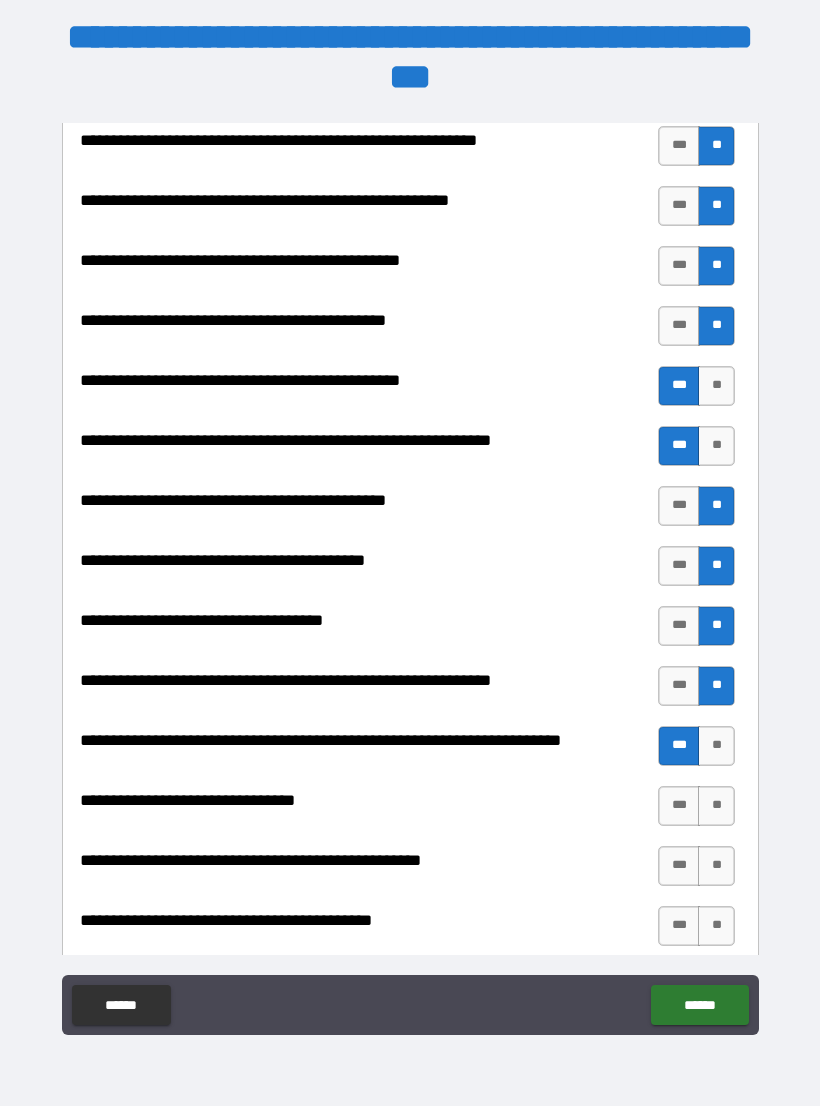 click on "**" at bounding box center (716, 806) 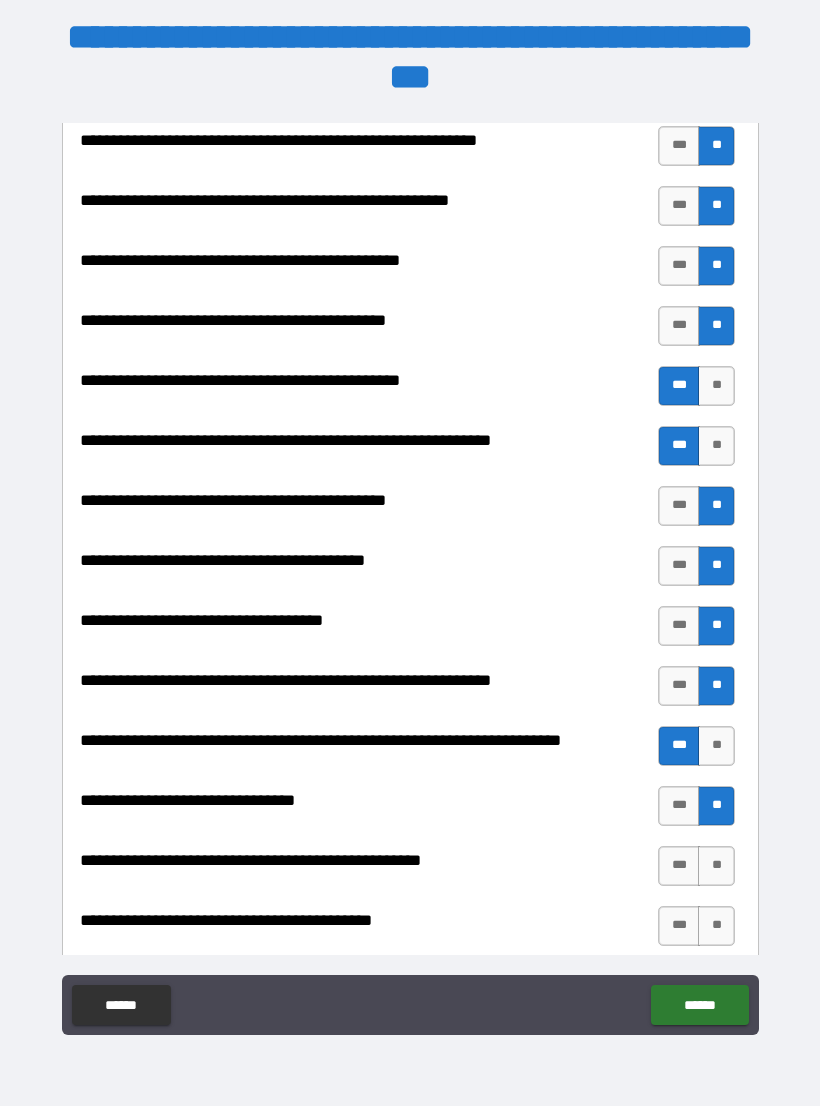 click on "**" at bounding box center [716, 866] 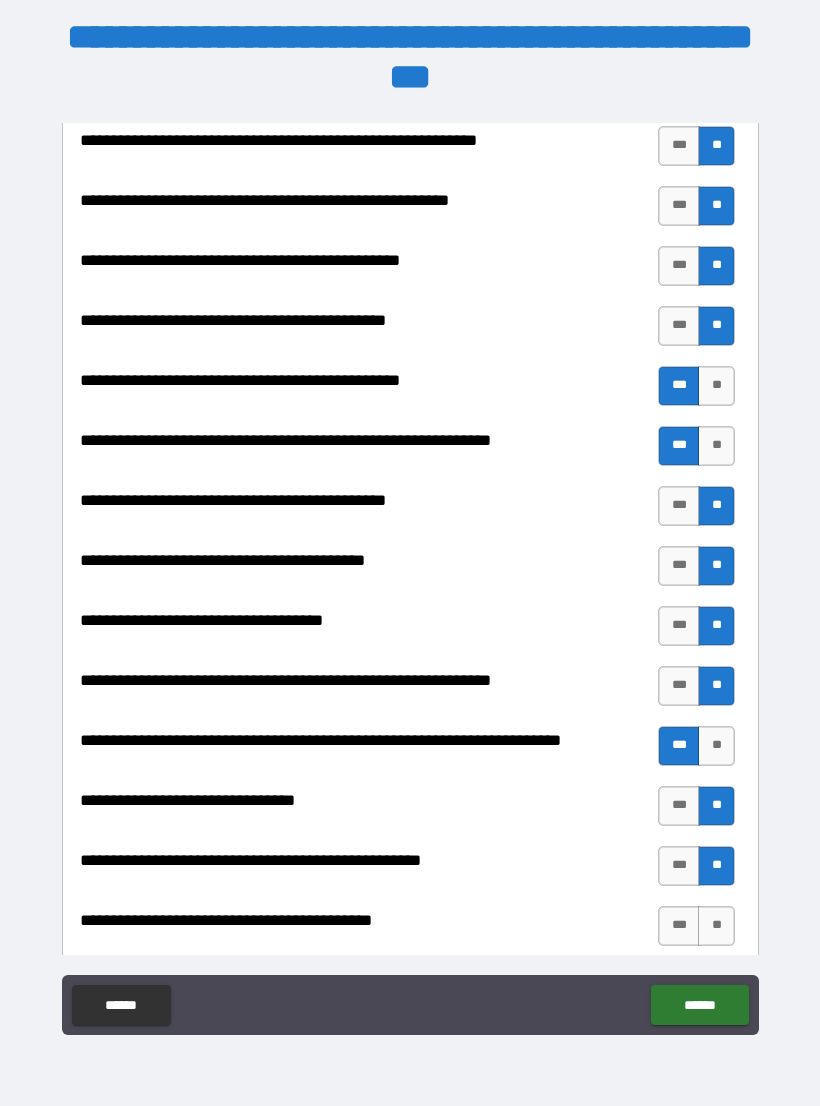 click on "**" at bounding box center [716, 926] 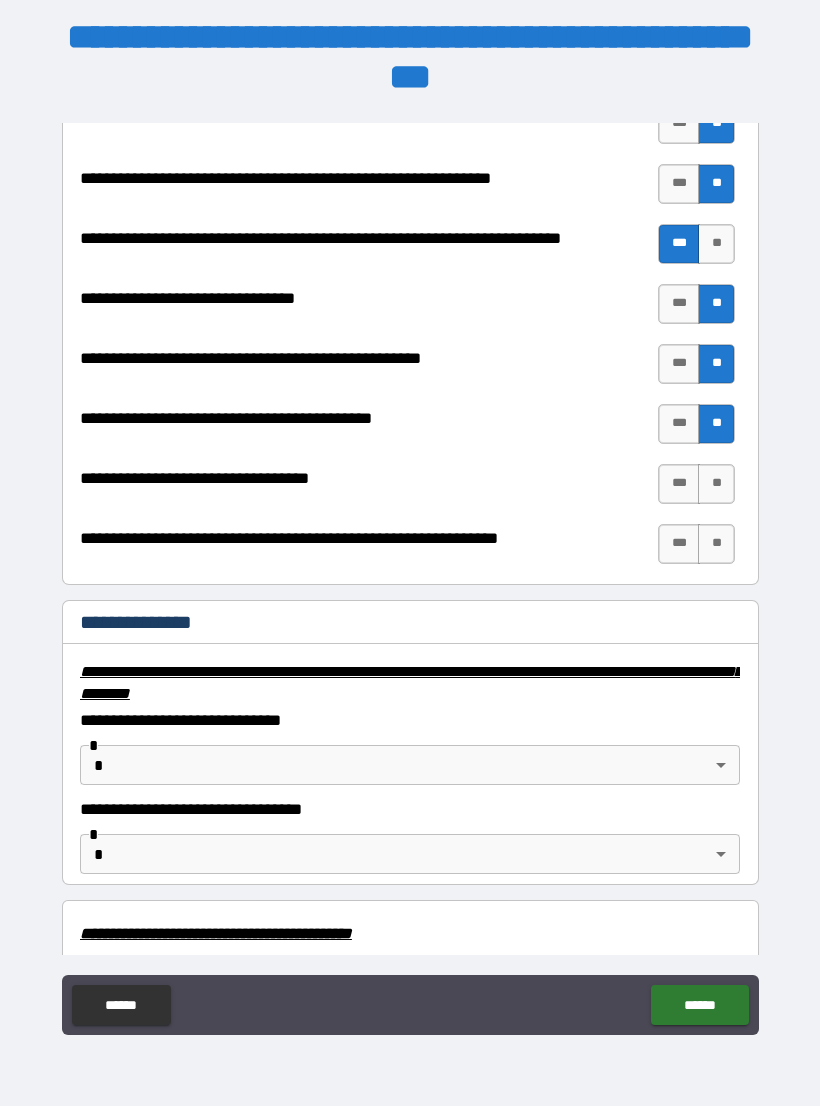 scroll, scrollTop: 2814, scrollLeft: 0, axis: vertical 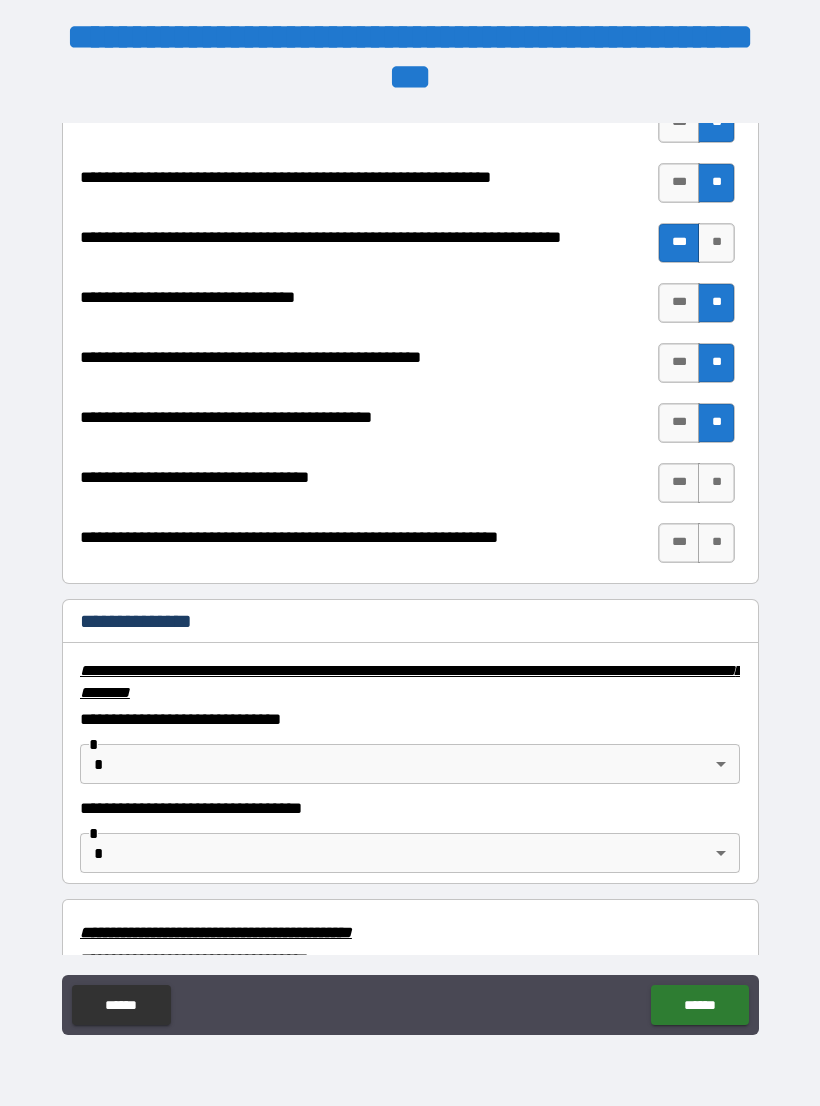 click on "**" at bounding box center [716, 483] 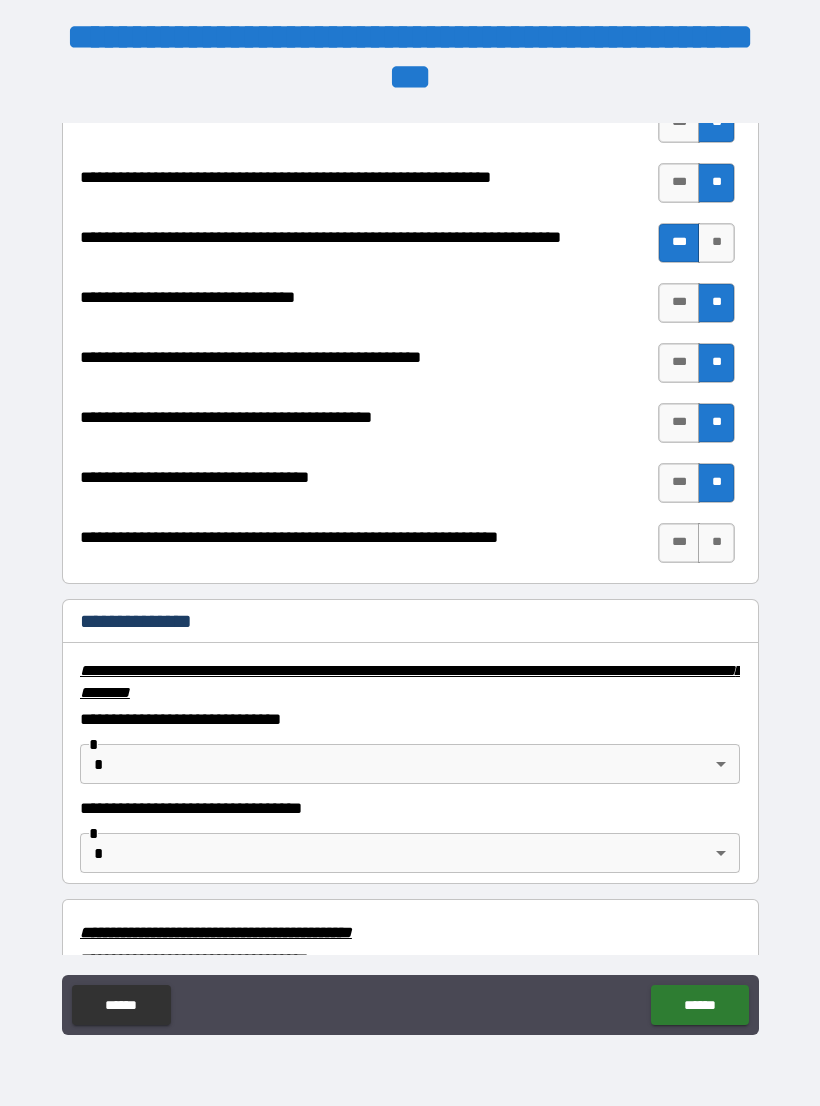 click on "**" at bounding box center (716, 543) 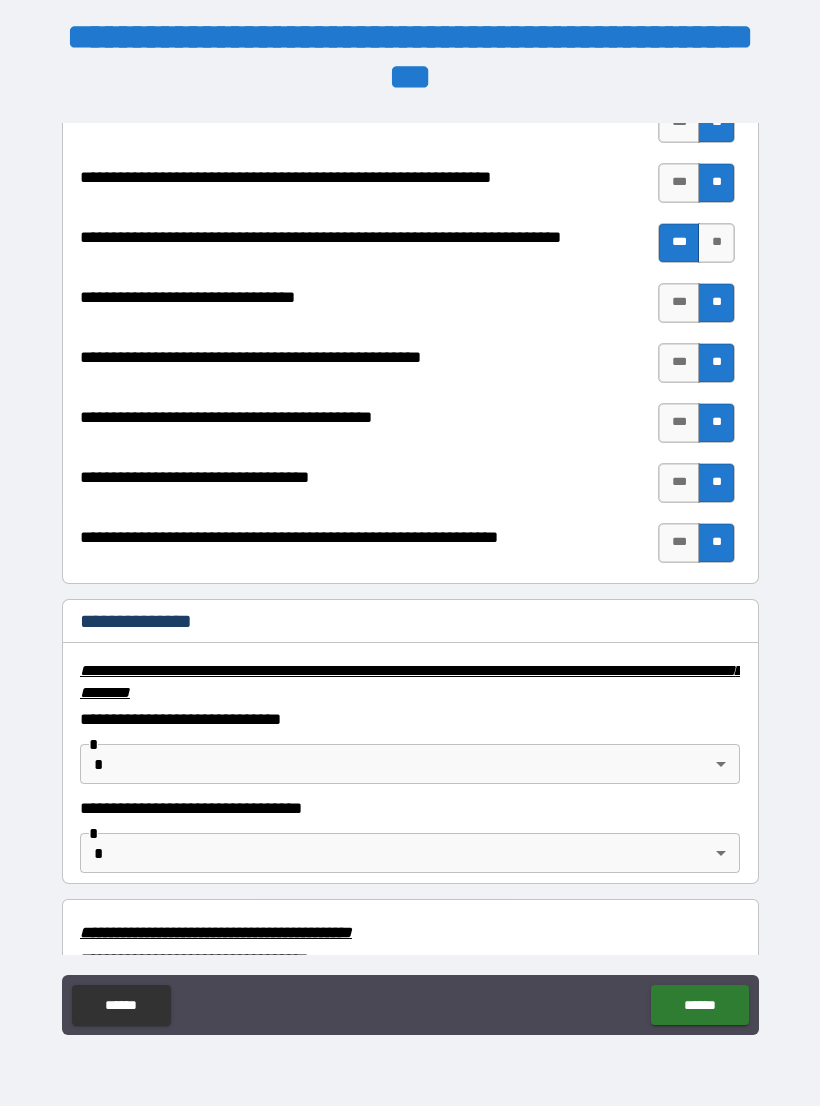 click on "**********" at bounding box center (410, 558) 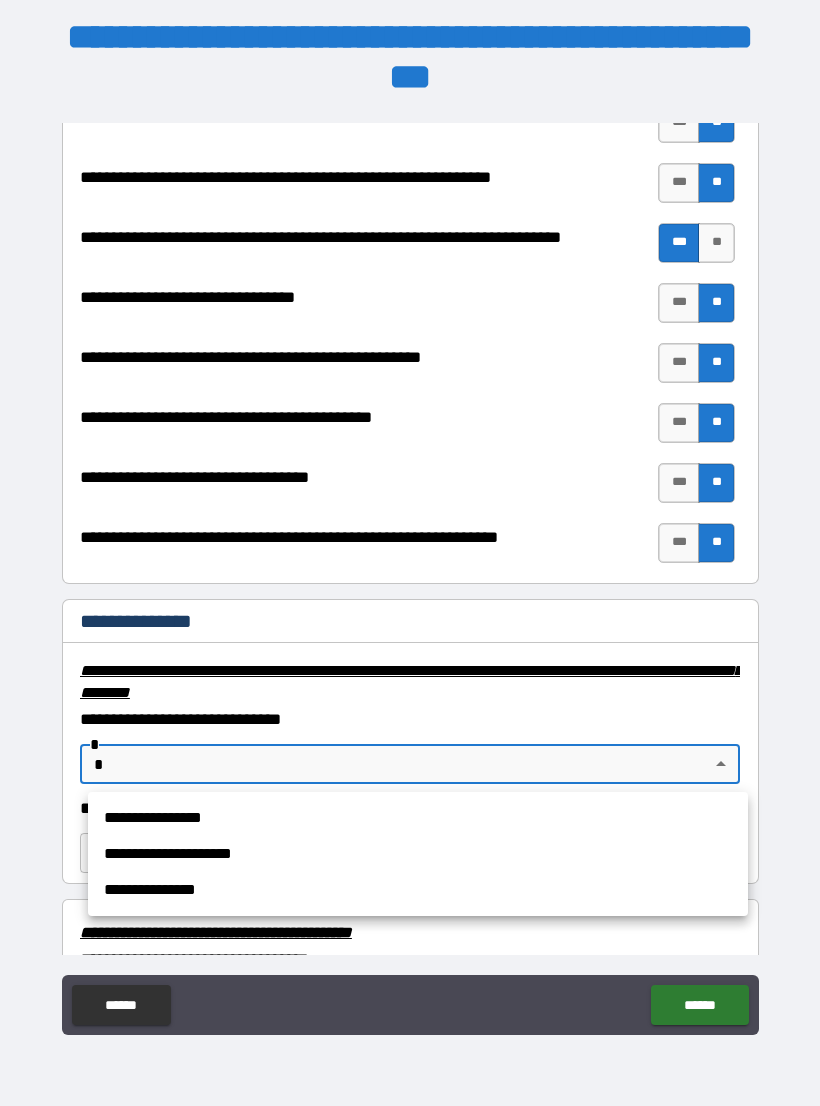 click on "**********" at bounding box center [418, 854] 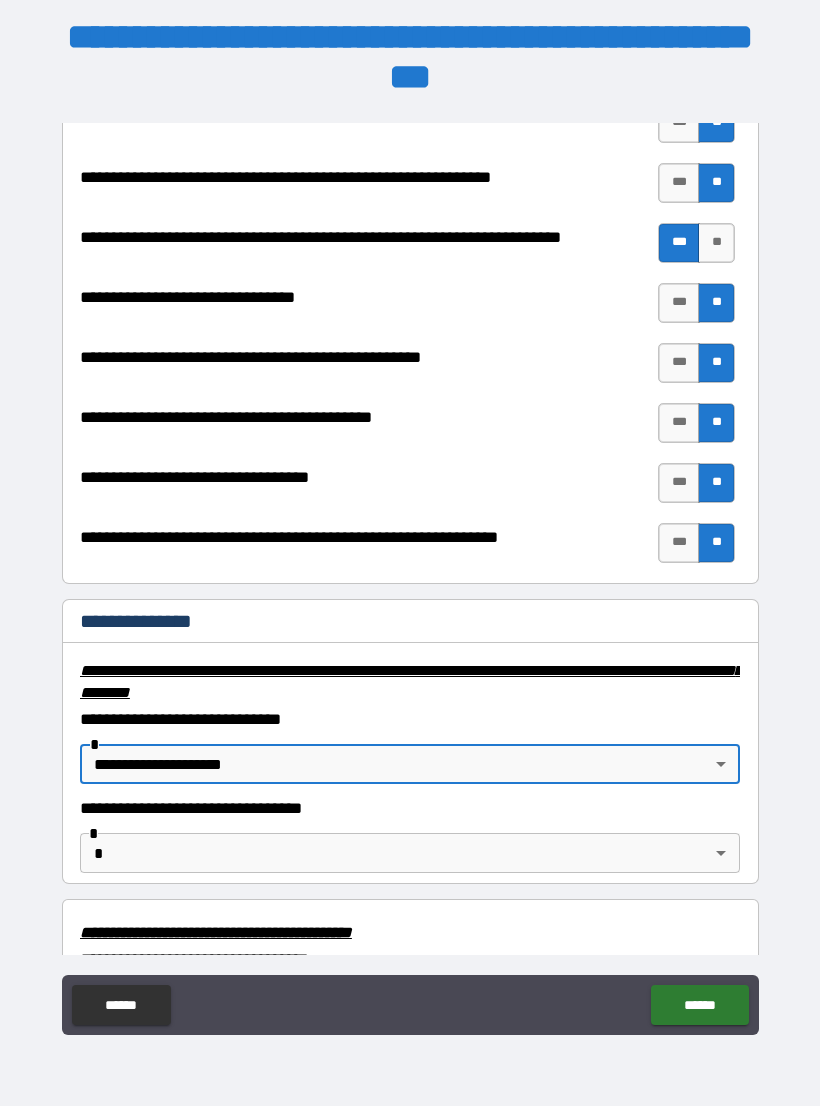 click on "**********" at bounding box center [410, 558] 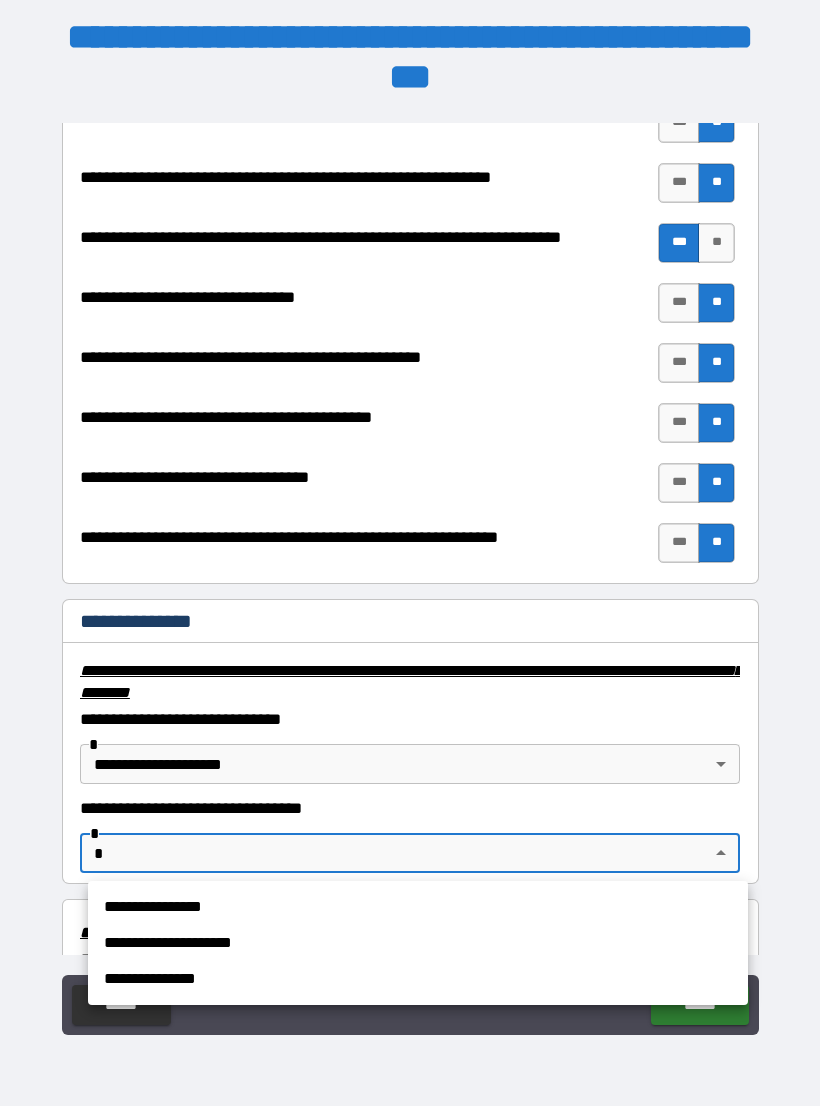 click on "**********" at bounding box center (418, 943) 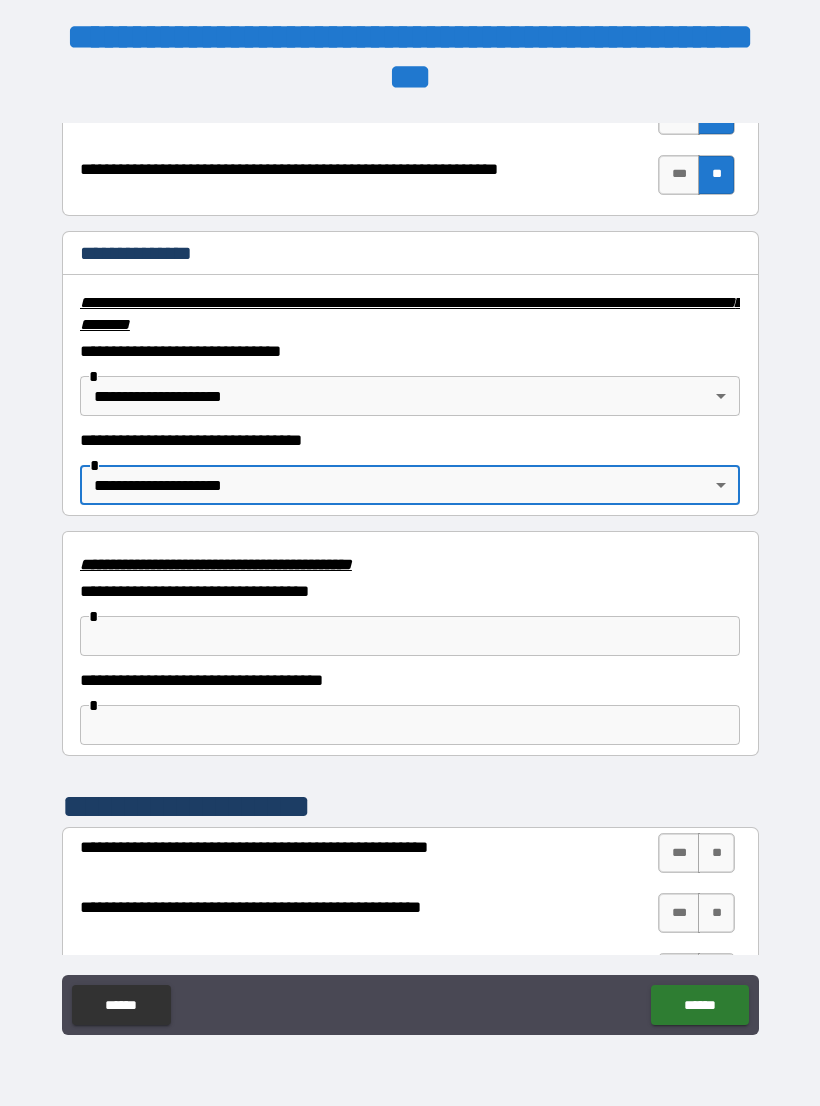 scroll, scrollTop: 3182, scrollLeft: 0, axis: vertical 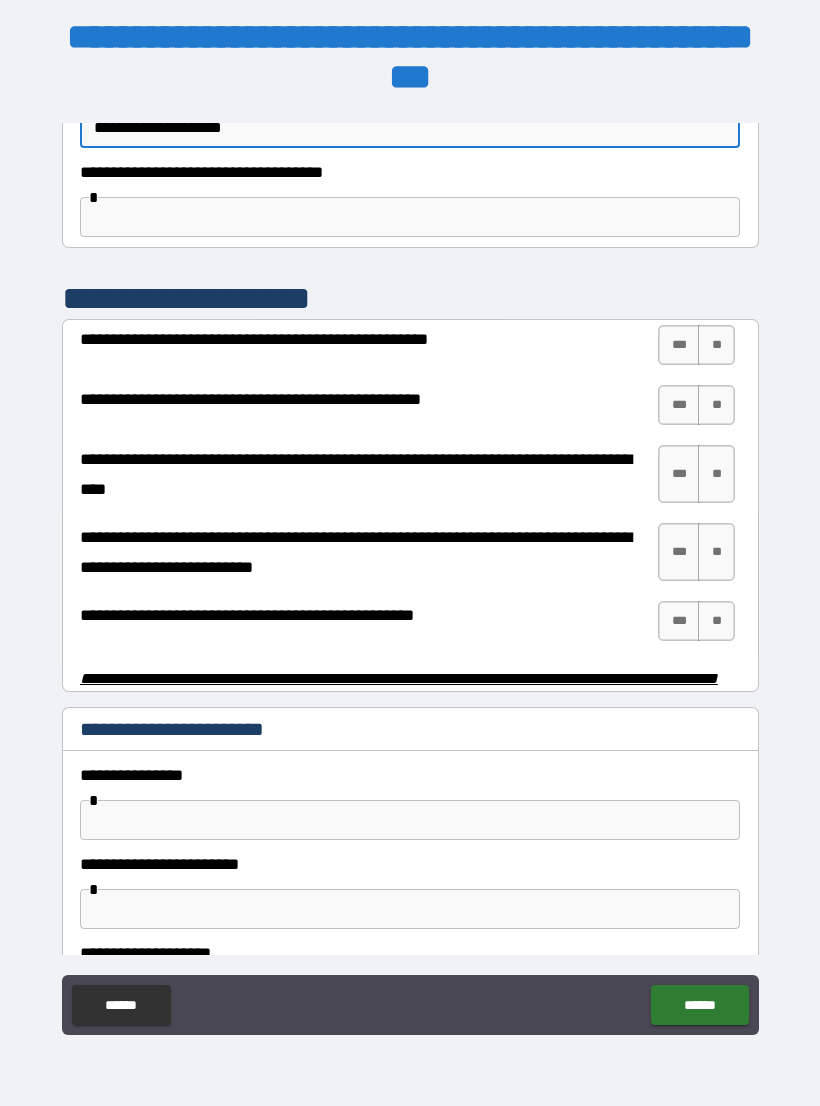 type on "**********" 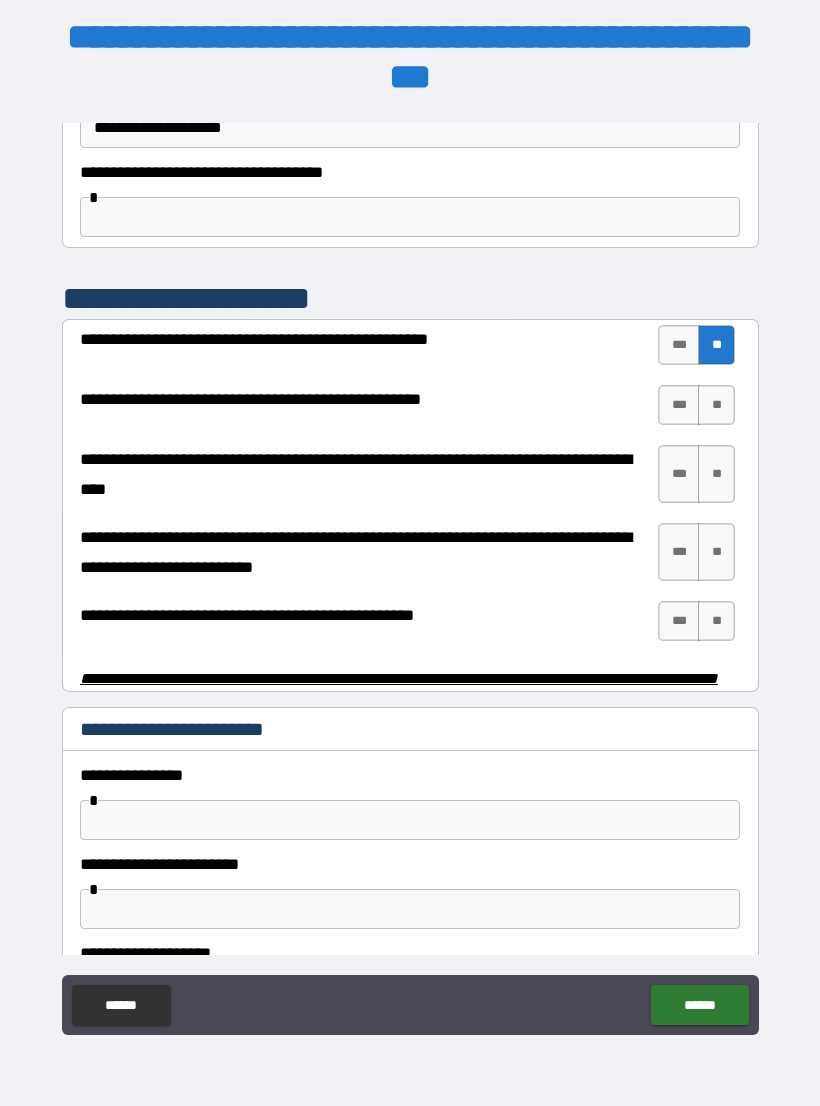 click on "**" at bounding box center (716, 405) 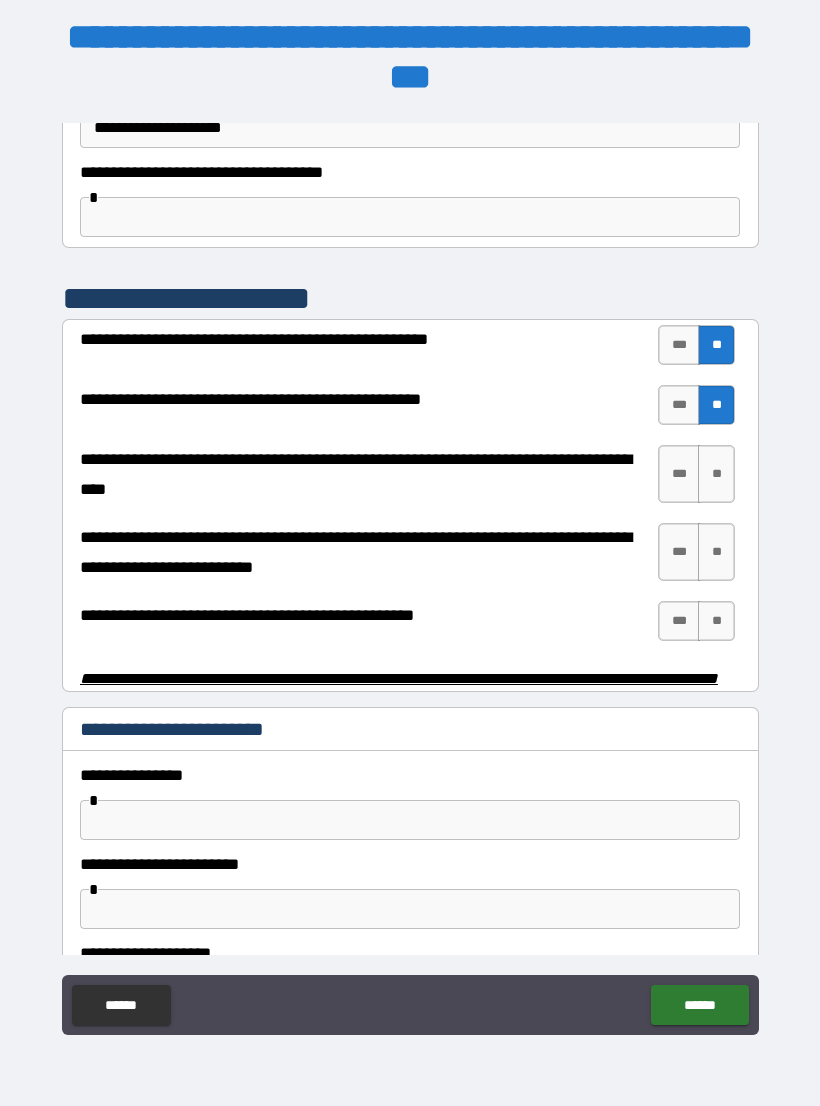 click on "**" at bounding box center (716, 474) 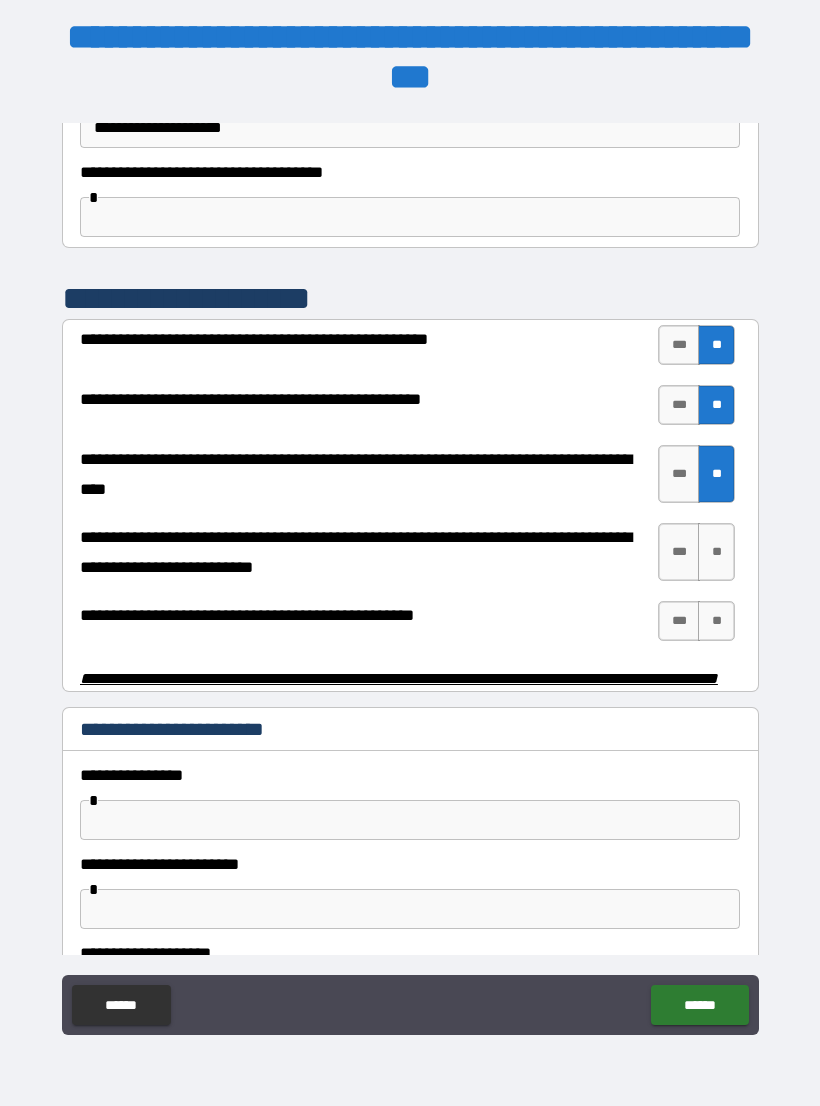 click on "**" at bounding box center [716, 552] 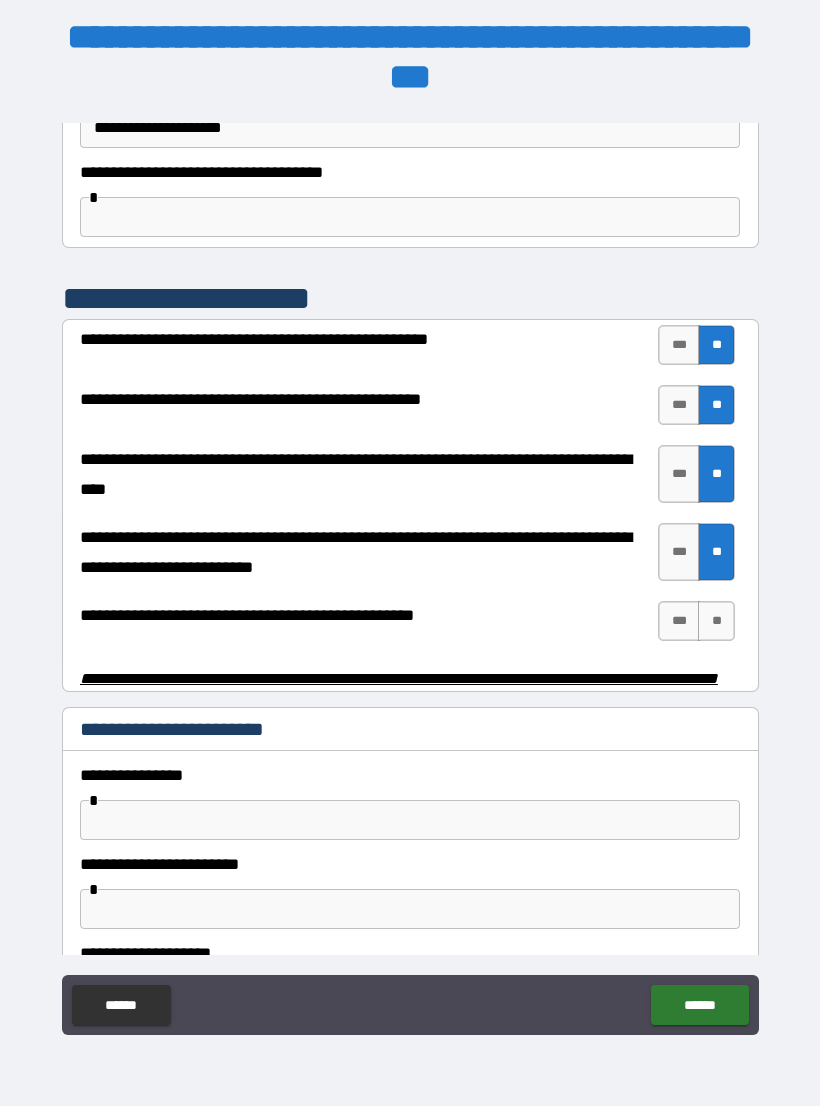 click on "**" at bounding box center (716, 621) 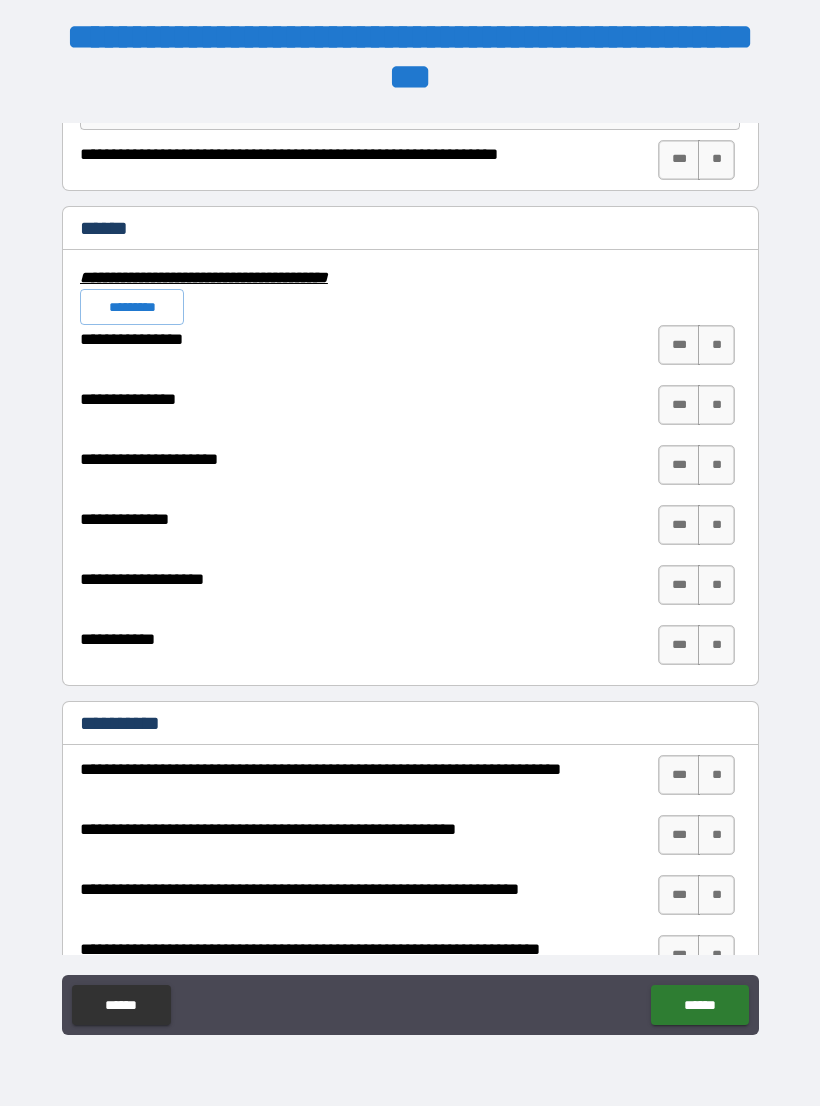 scroll, scrollTop: 4593, scrollLeft: 0, axis: vertical 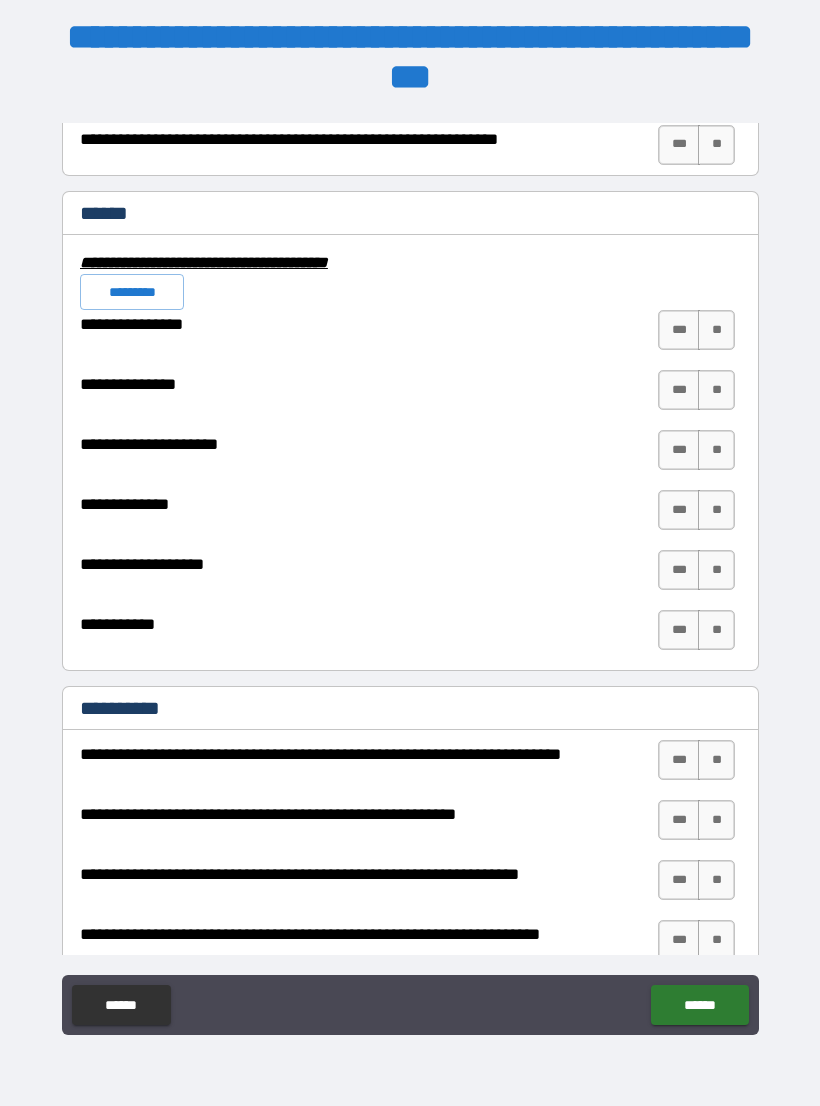 click on "*********" at bounding box center (132, 292) 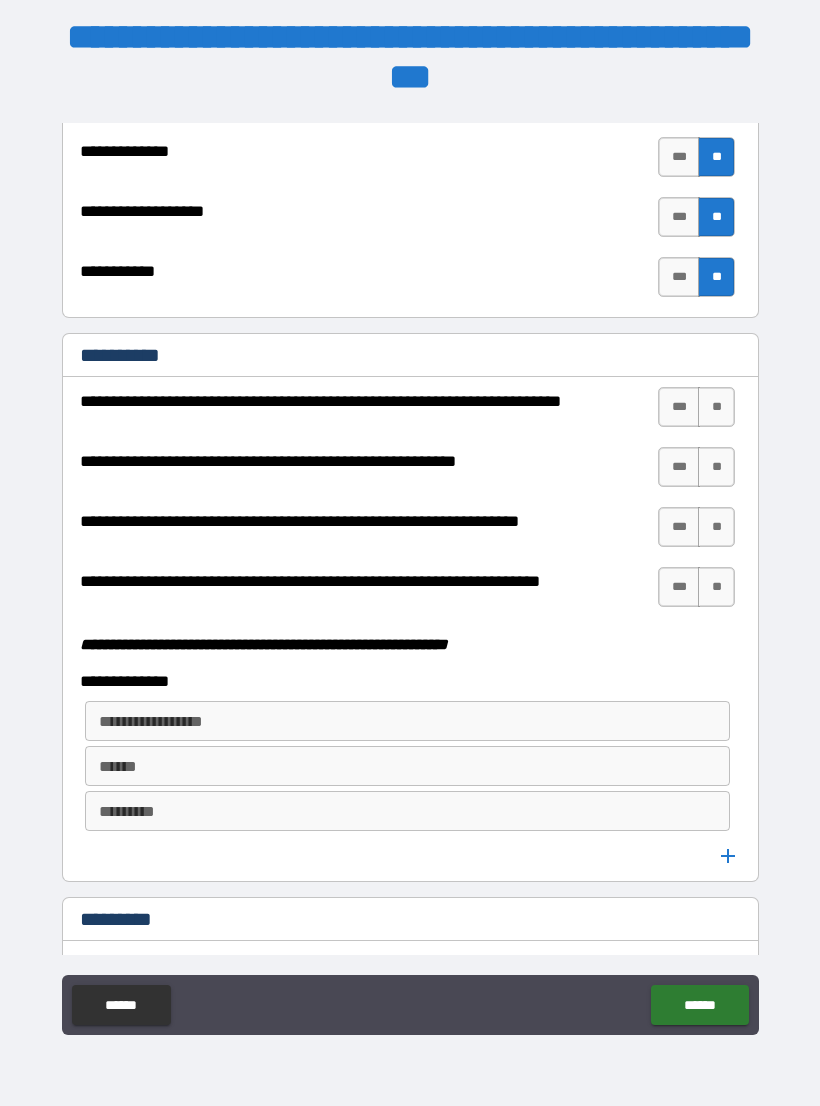 scroll, scrollTop: 4947, scrollLeft: 0, axis: vertical 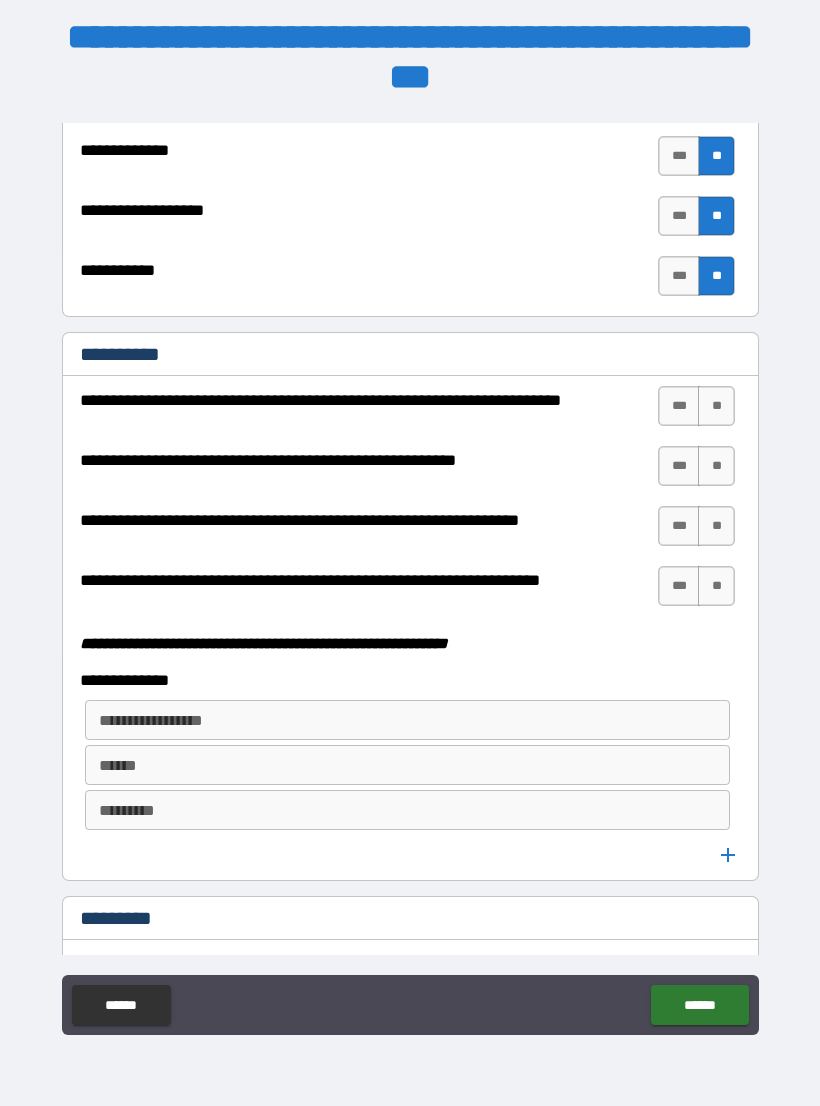 click on "***" at bounding box center [679, 586] 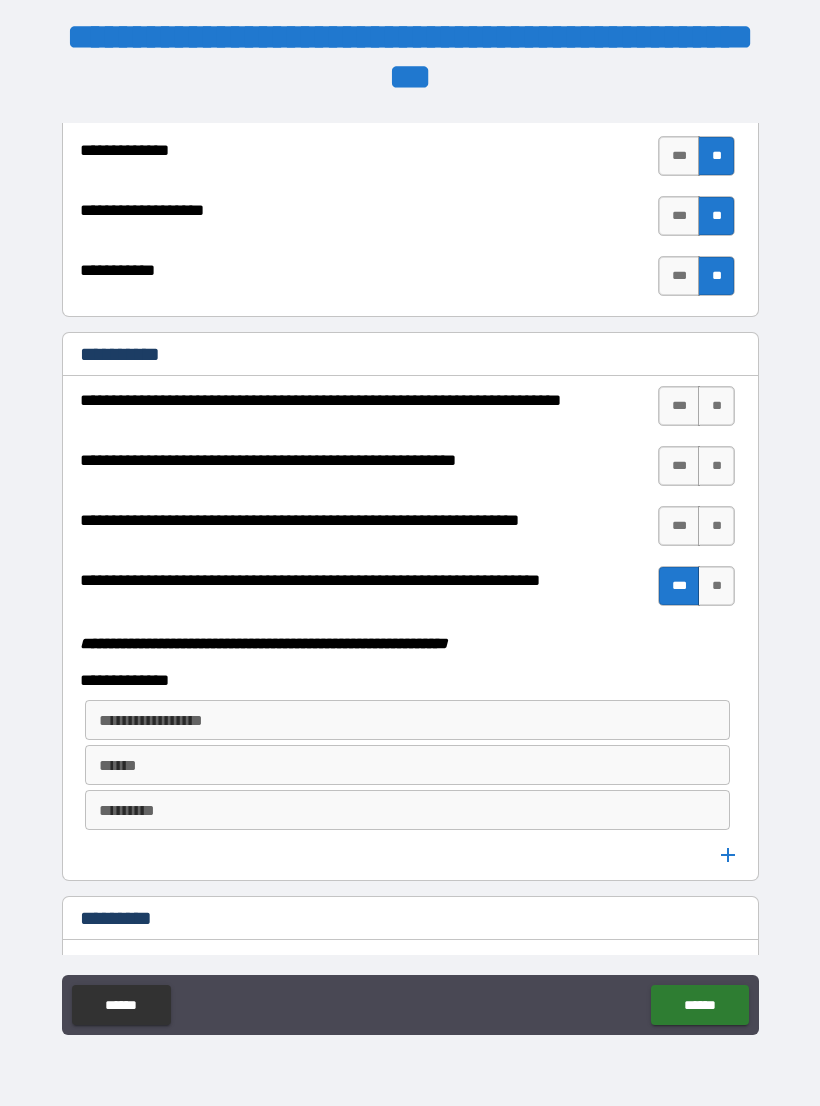click on "**********" at bounding box center [407, 720] 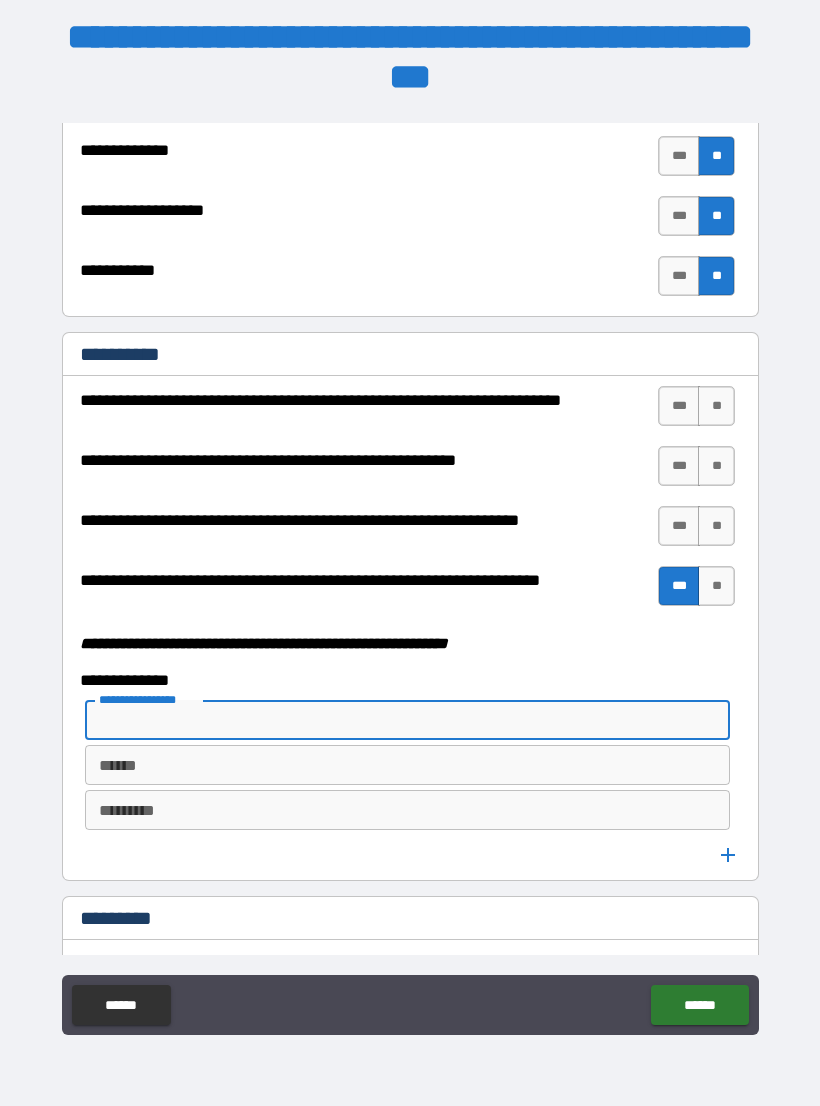 scroll, scrollTop: 27, scrollLeft: 0, axis: vertical 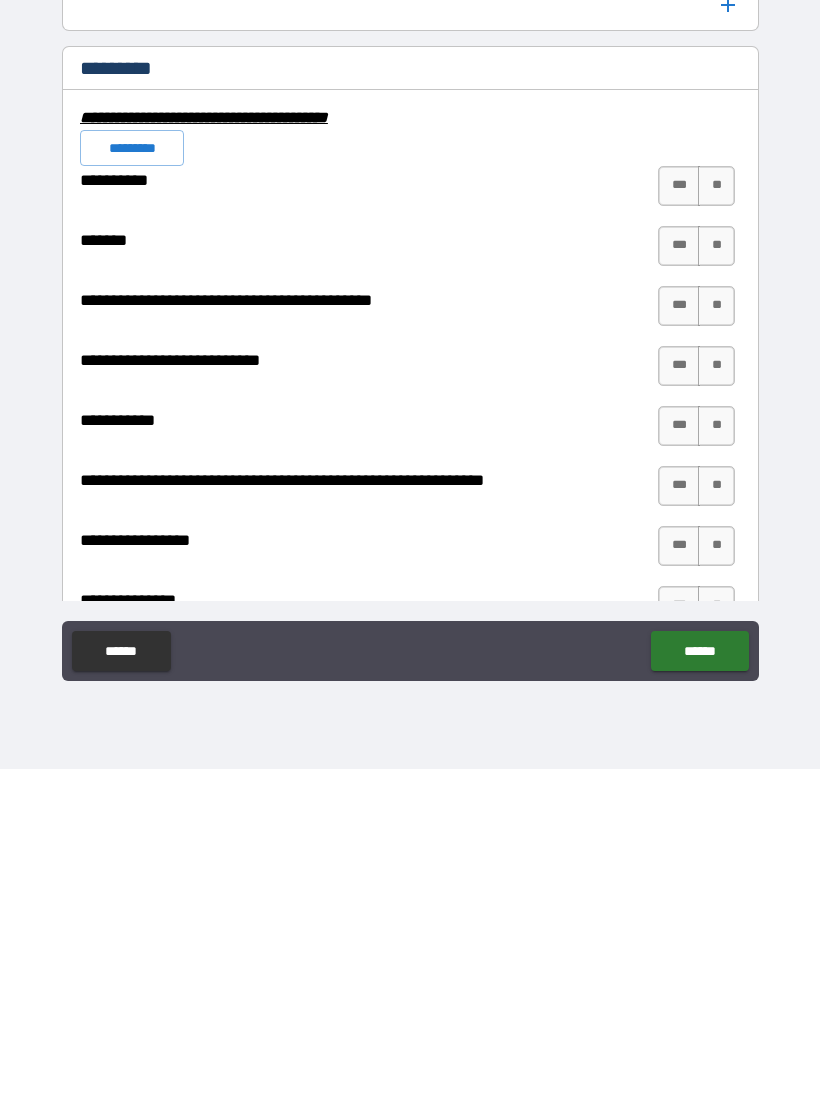 click on "*********" at bounding box center (132, 485) 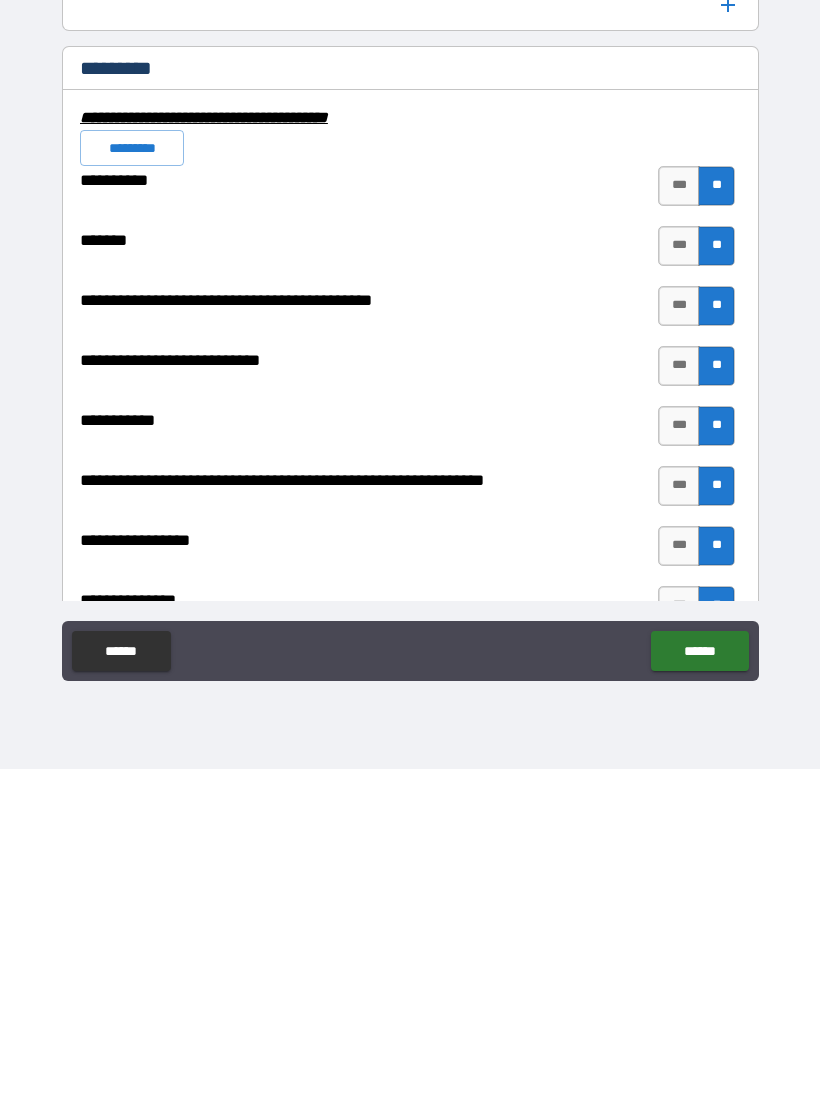 scroll, scrollTop: 31, scrollLeft: 0, axis: vertical 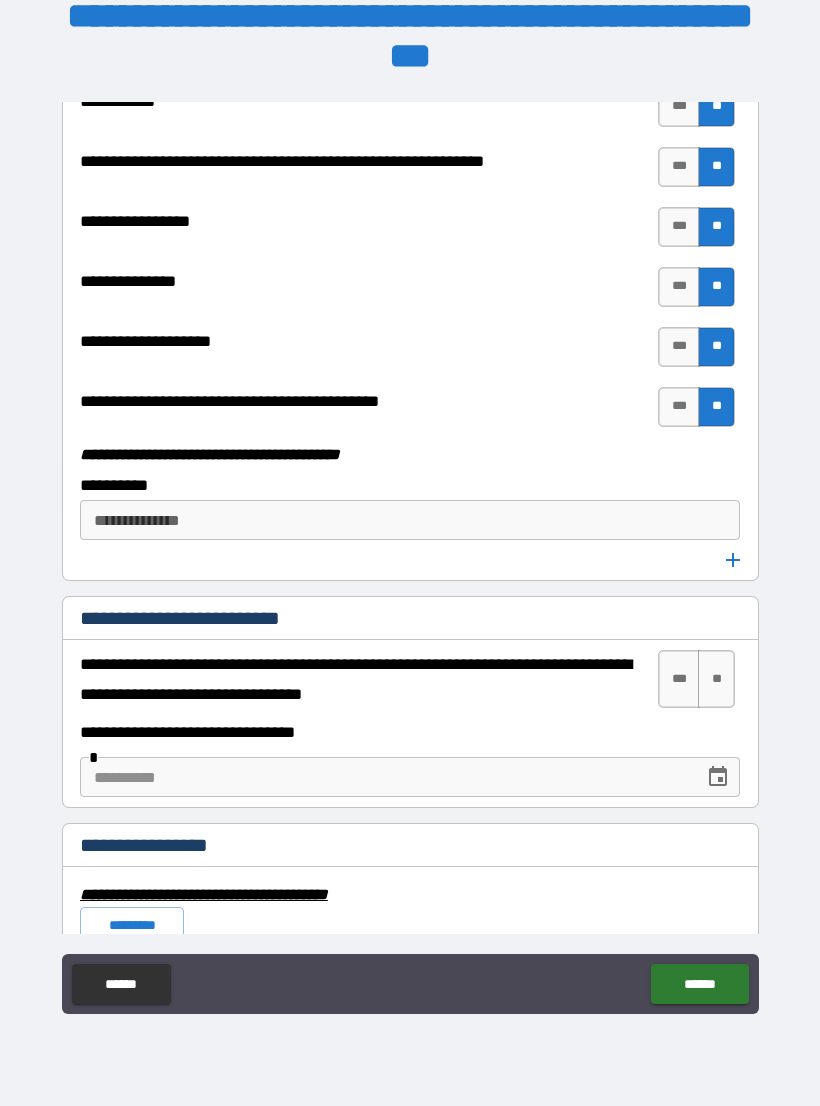 click on "**" at bounding box center (716, 679) 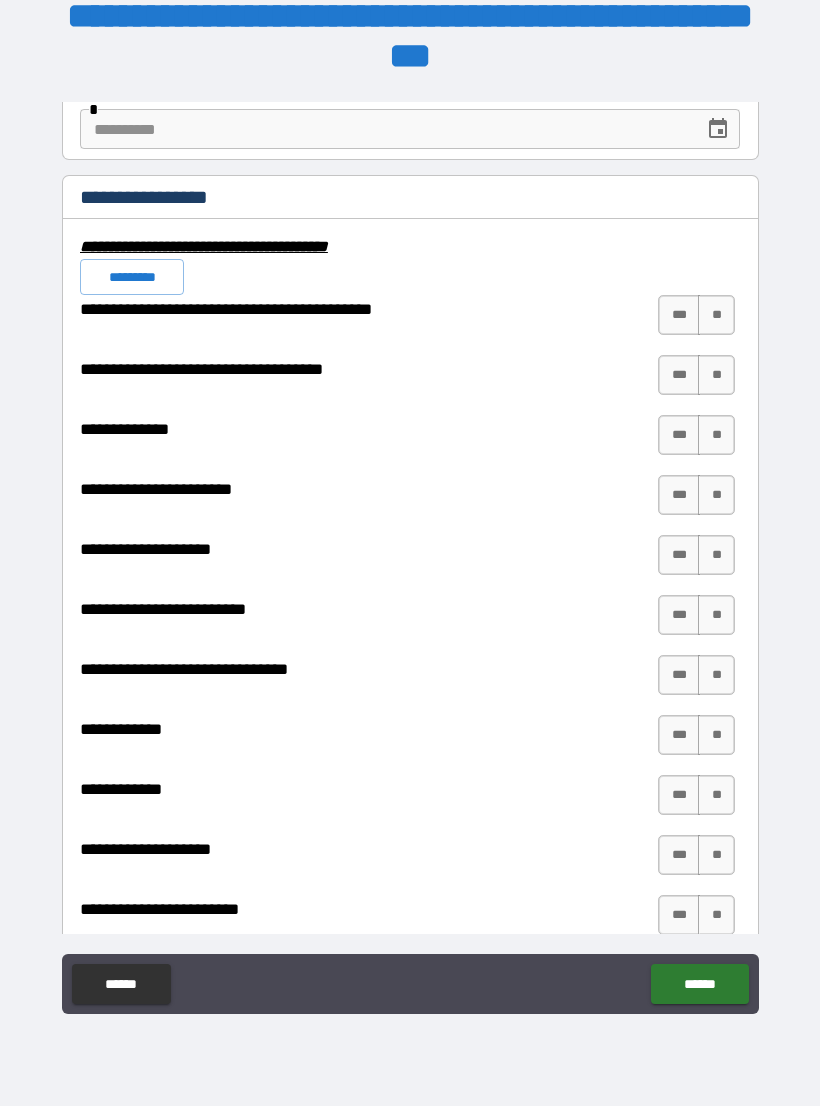 scroll, scrollTop: 6788, scrollLeft: 0, axis: vertical 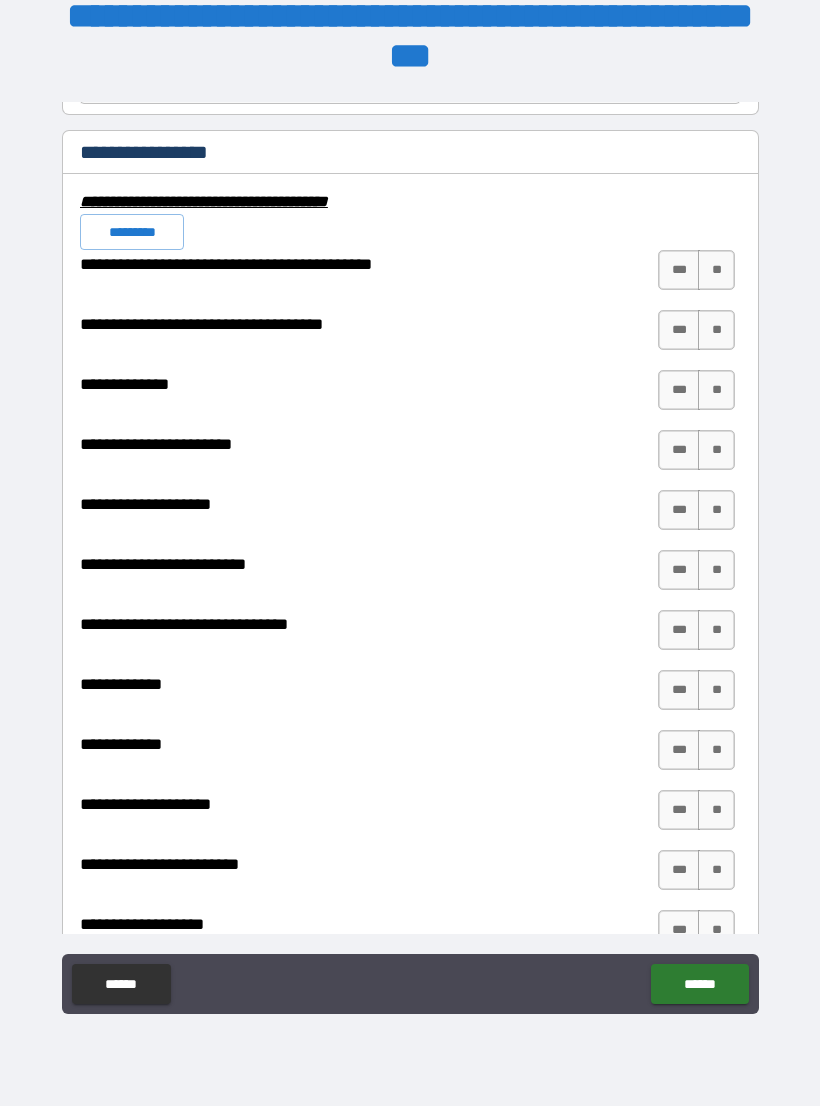 click on "*********" at bounding box center [132, 232] 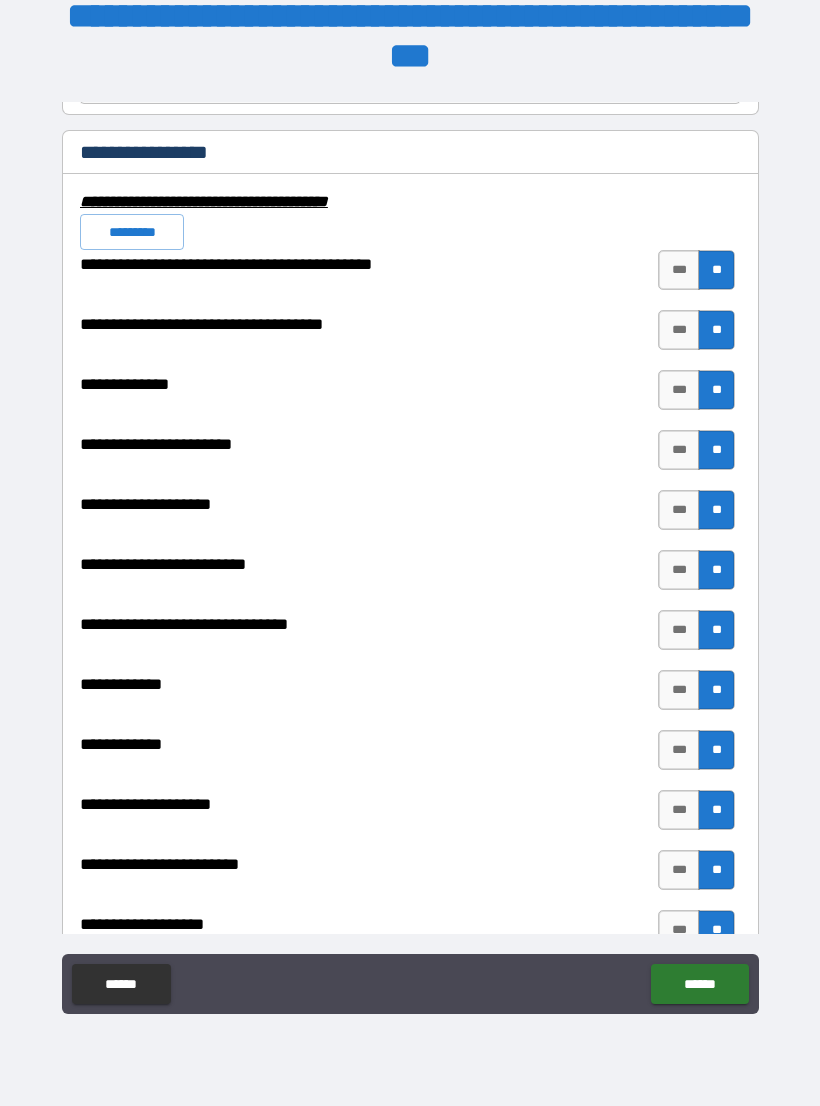 click on "**********" at bounding box center [204, 201] 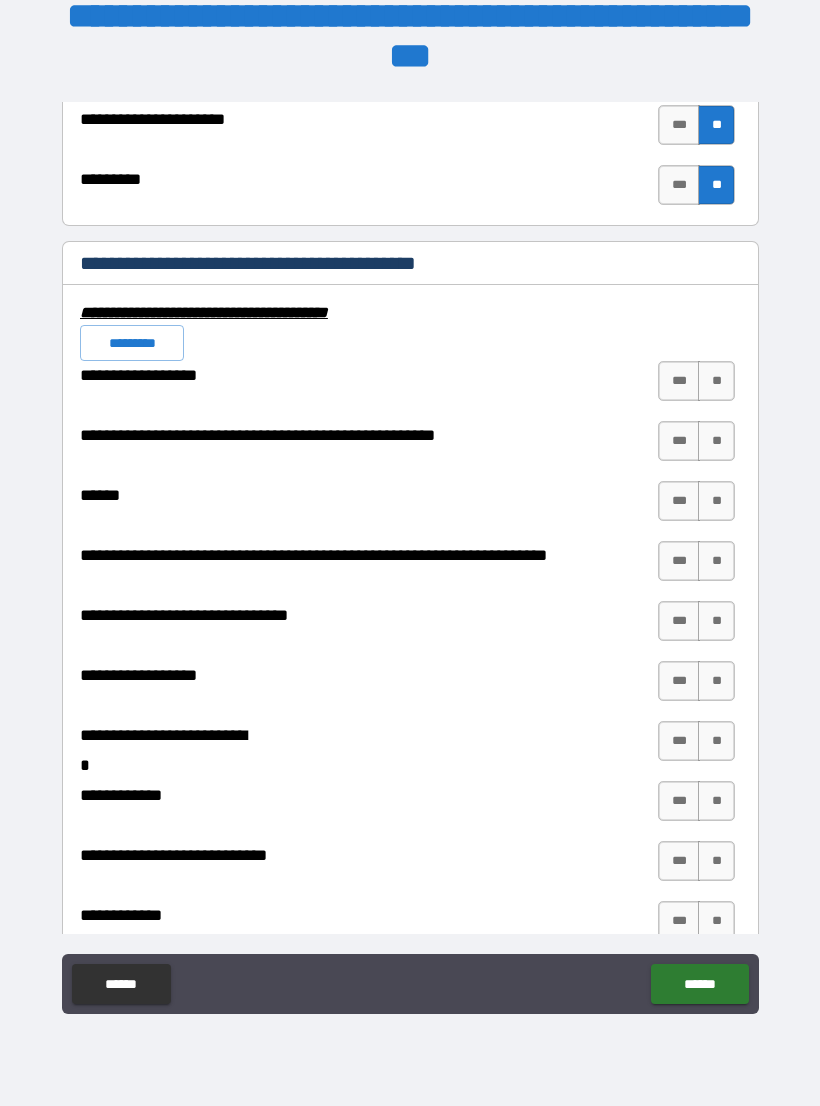 scroll, scrollTop: 7637, scrollLeft: 0, axis: vertical 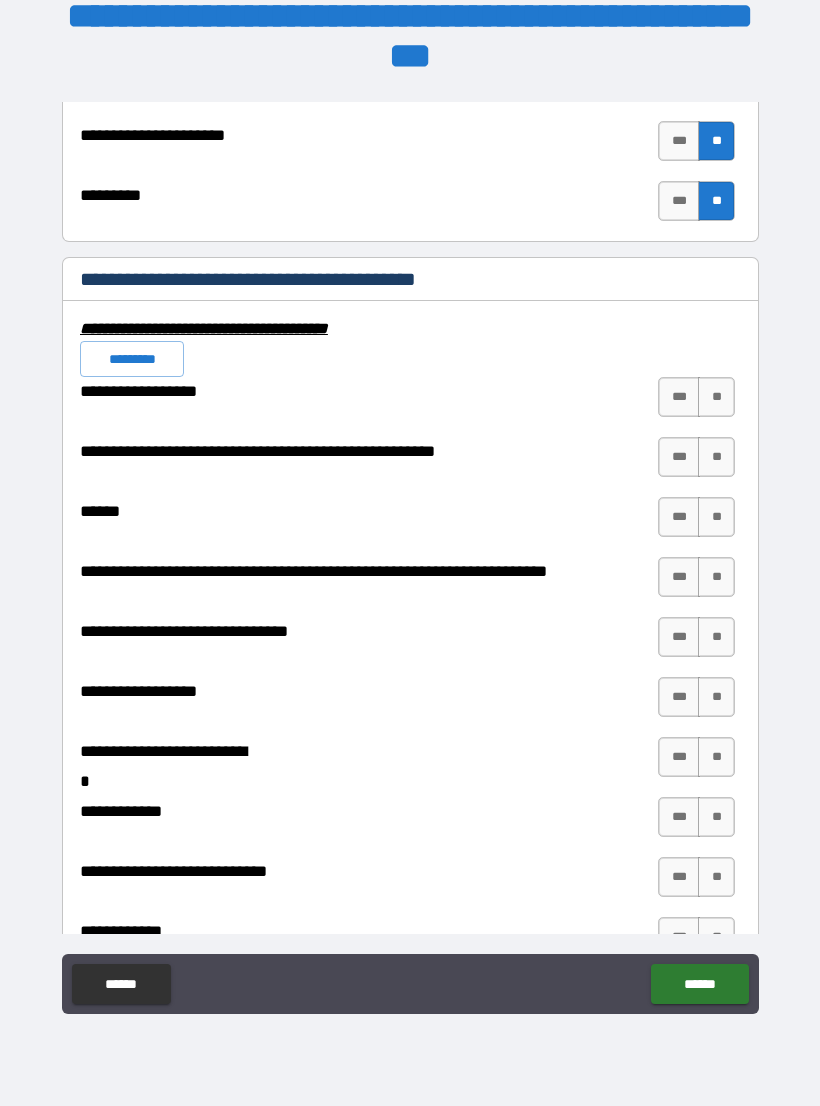 click on "*********" at bounding box center [132, 359] 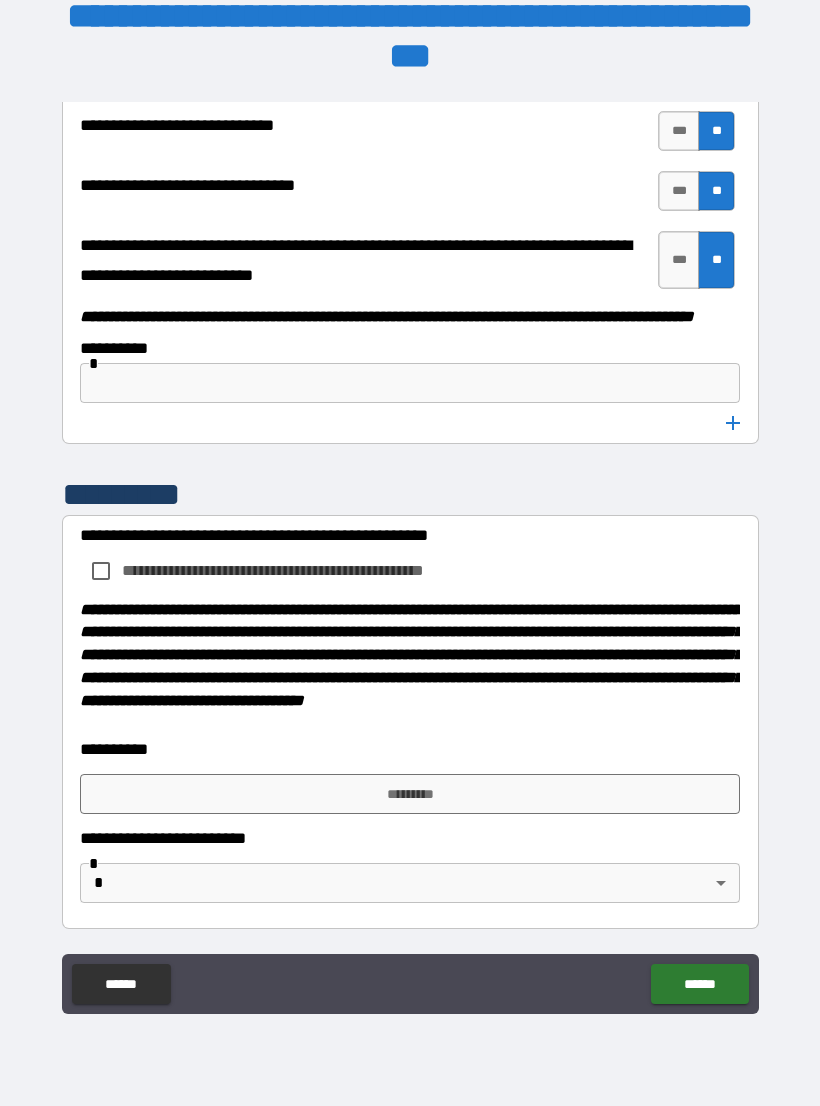 scroll, scrollTop: 10217, scrollLeft: 0, axis: vertical 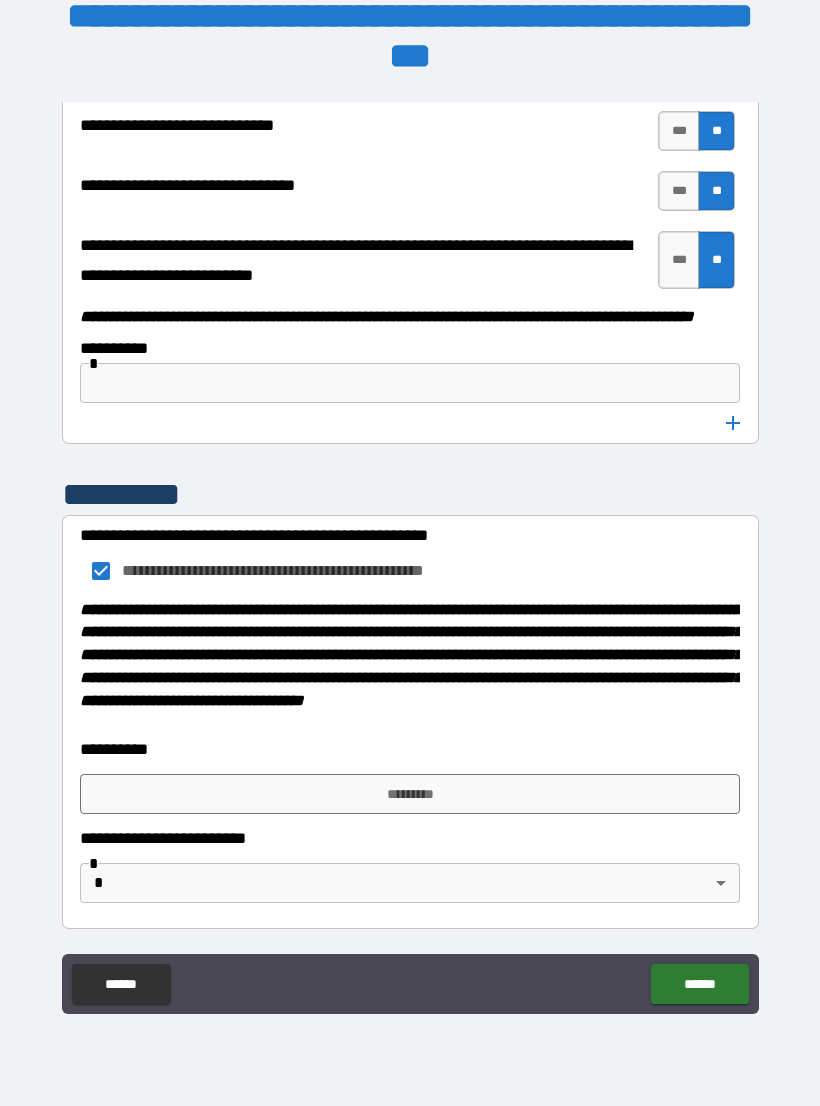 click on "*********" at bounding box center (410, 794) 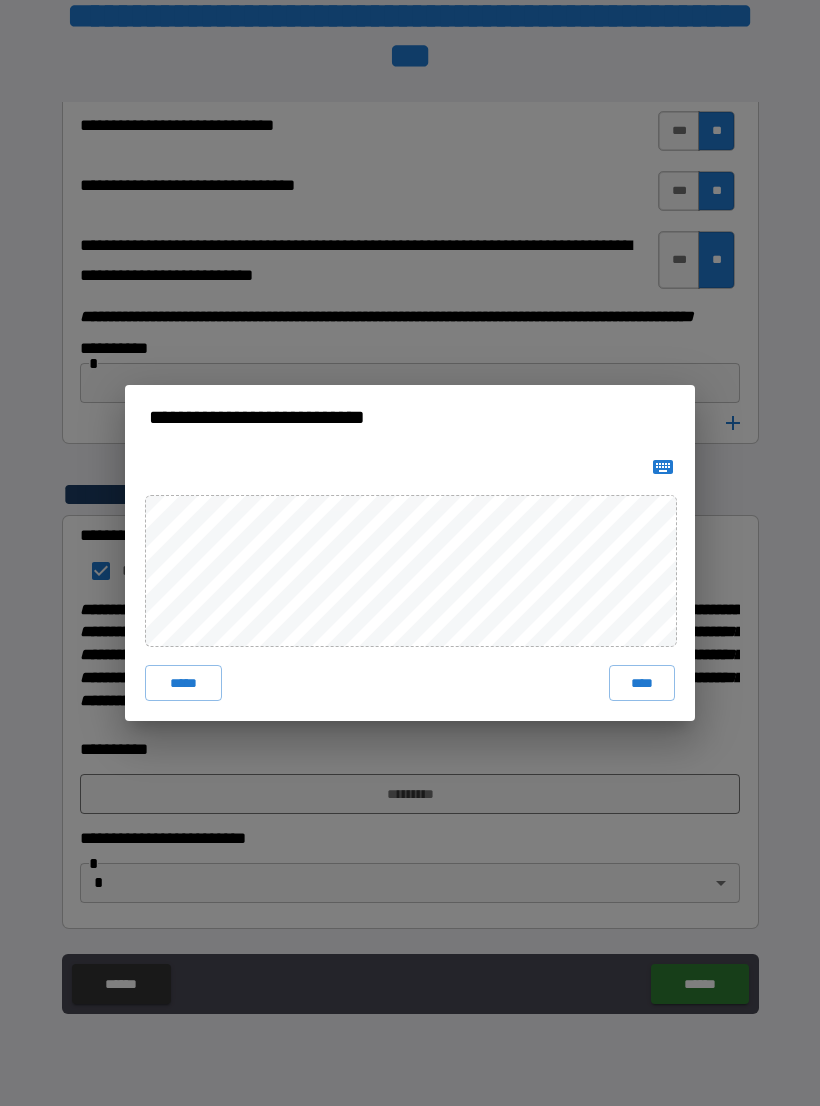 click on "****" at bounding box center (642, 683) 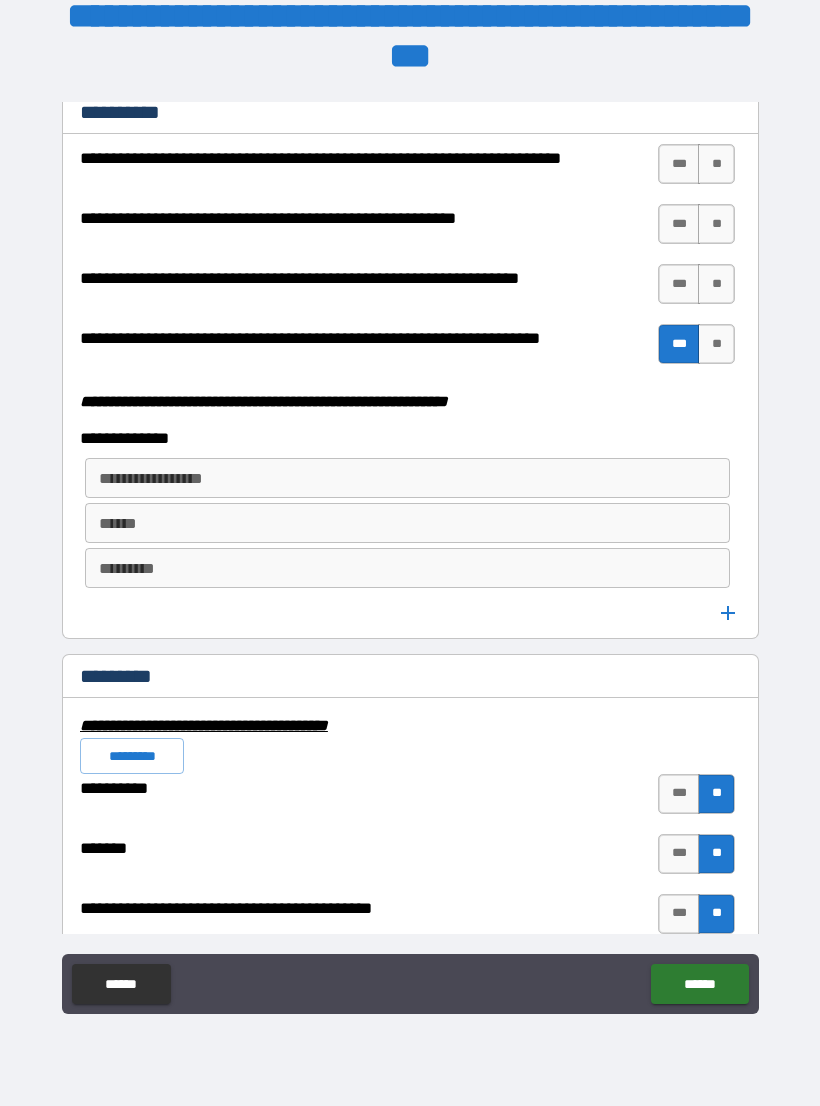 scroll, scrollTop: 5165, scrollLeft: 0, axis: vertical 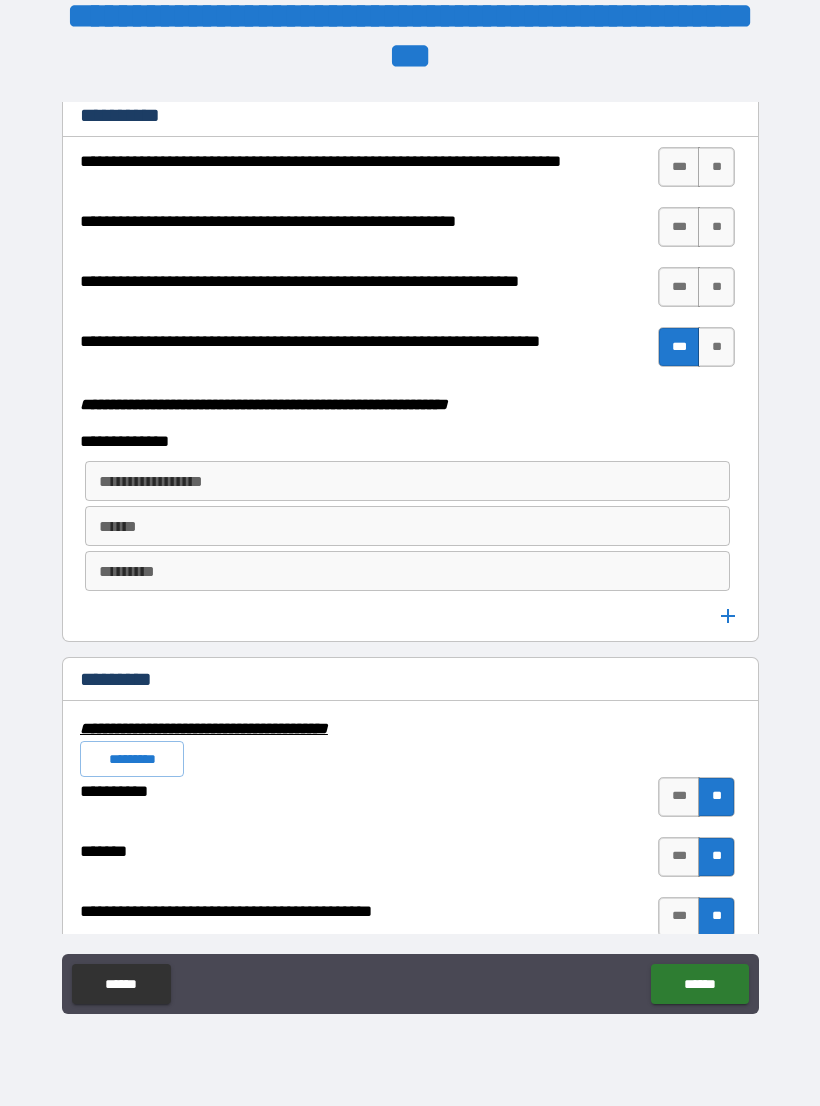click on "**********" at bounding box center [406, 481] 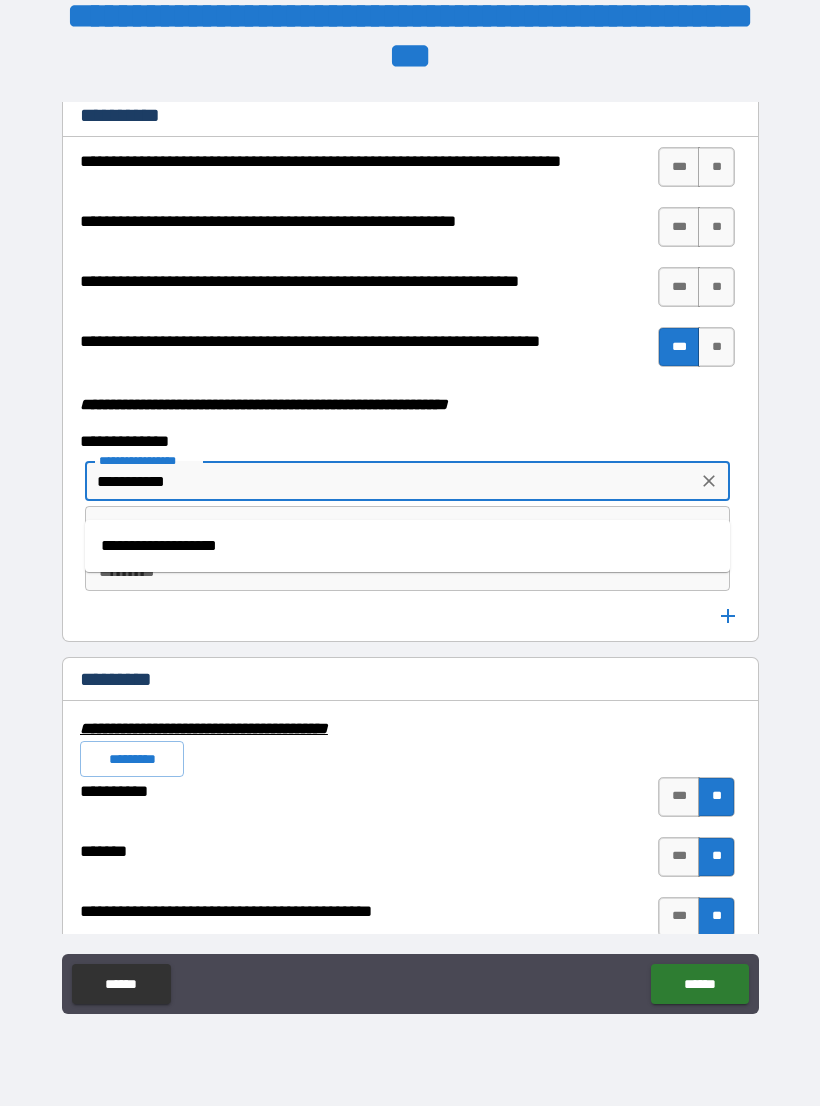 click on "**********" at bounding box center [407, 546] 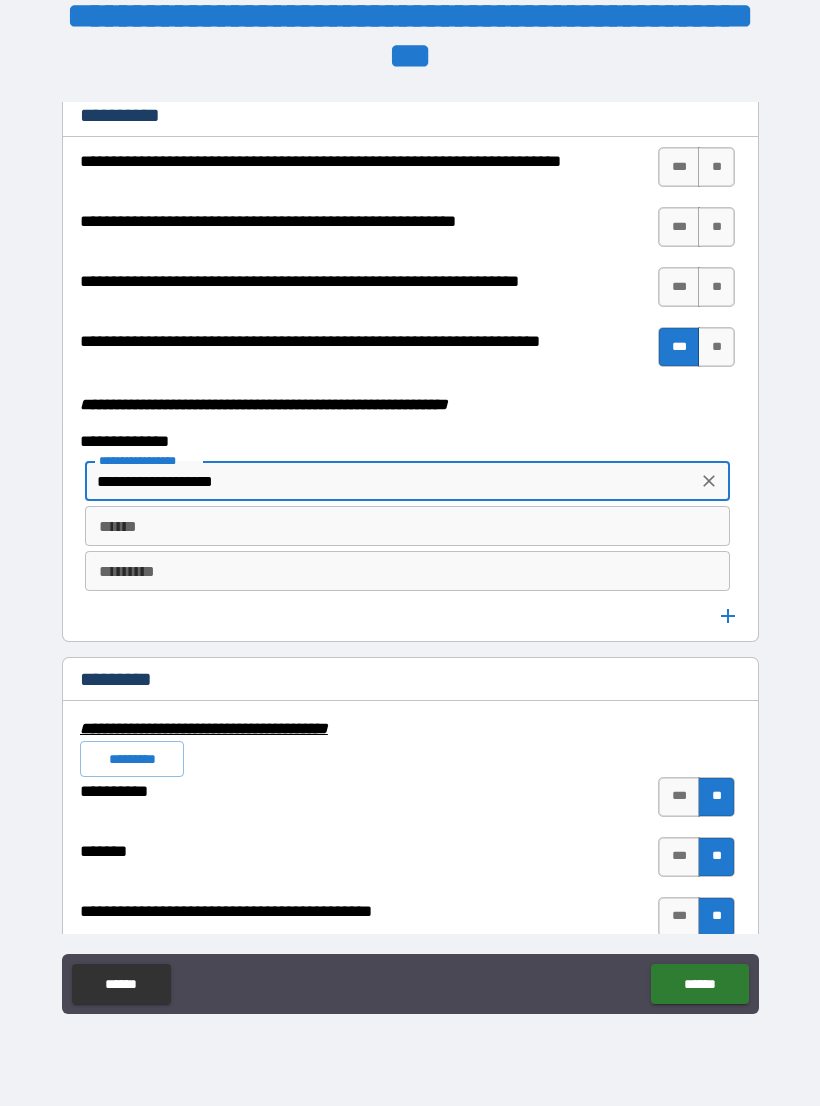 click on "******" at bounding box center (407, 526) 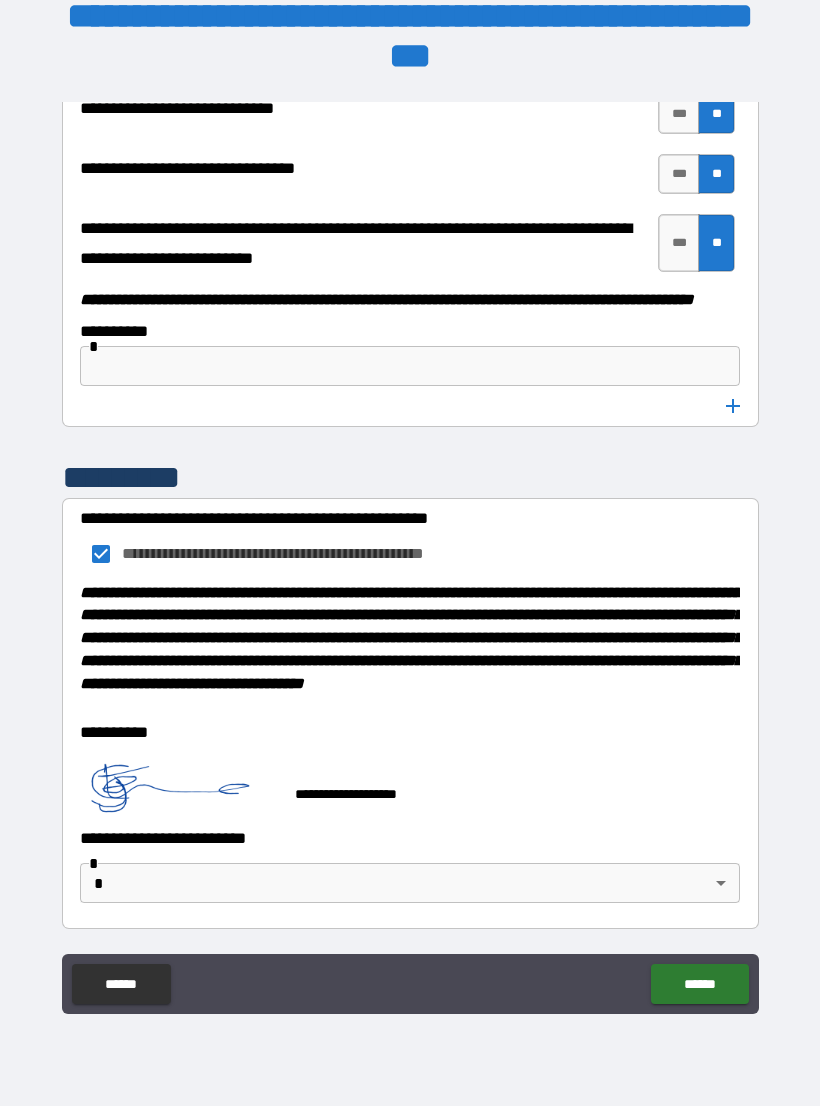 scroll, scrollTop: 10253, scrollLeft: 0, axis: vertical 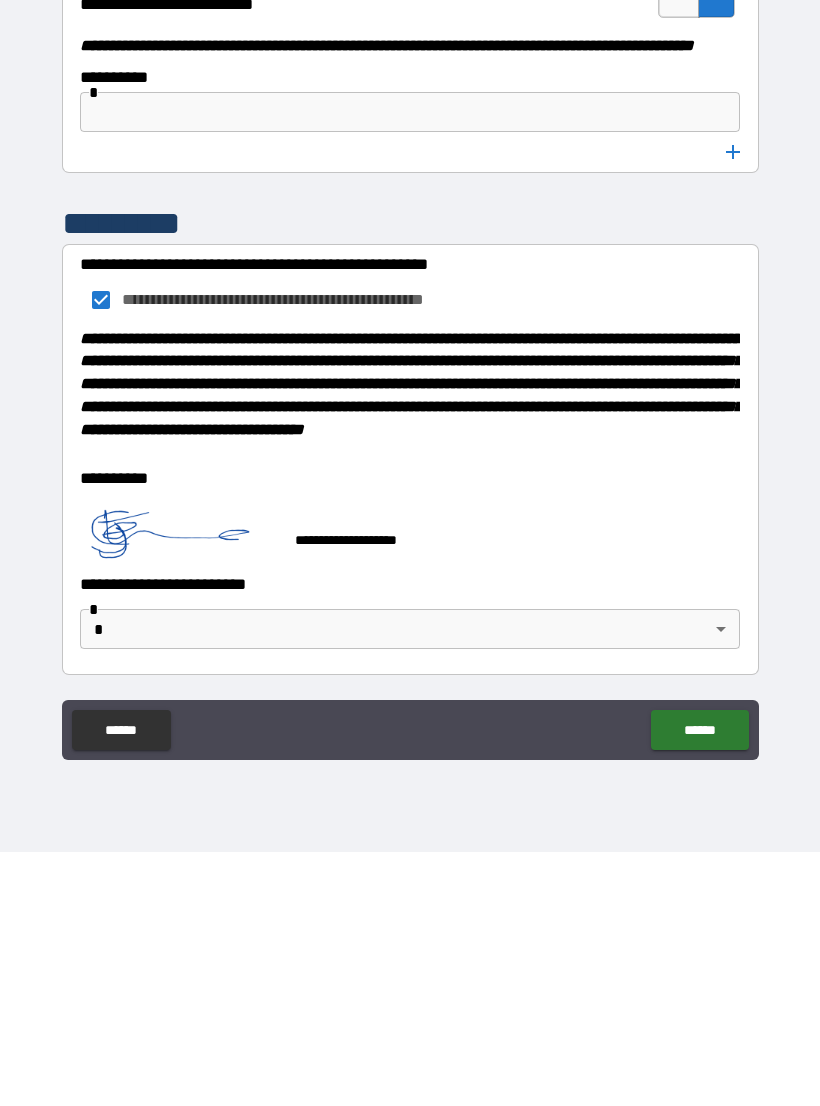 type on "**********" 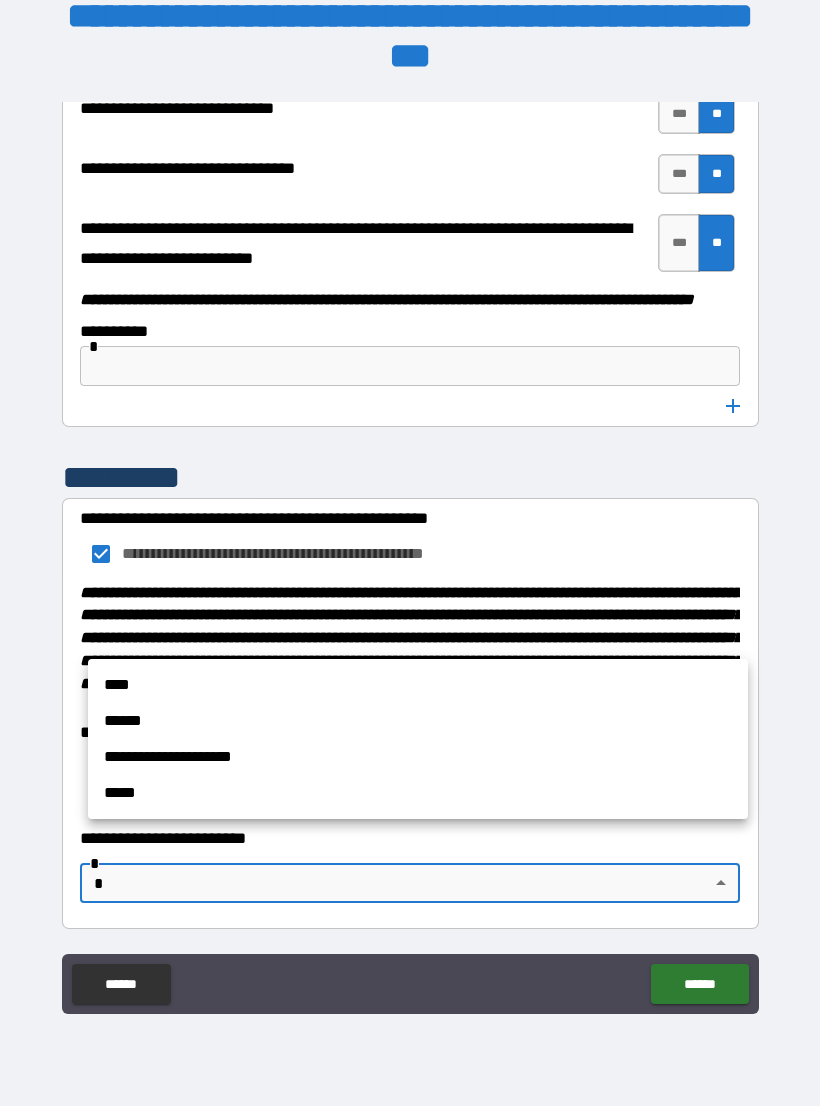 click on "****" at bounding box center [418, 685] 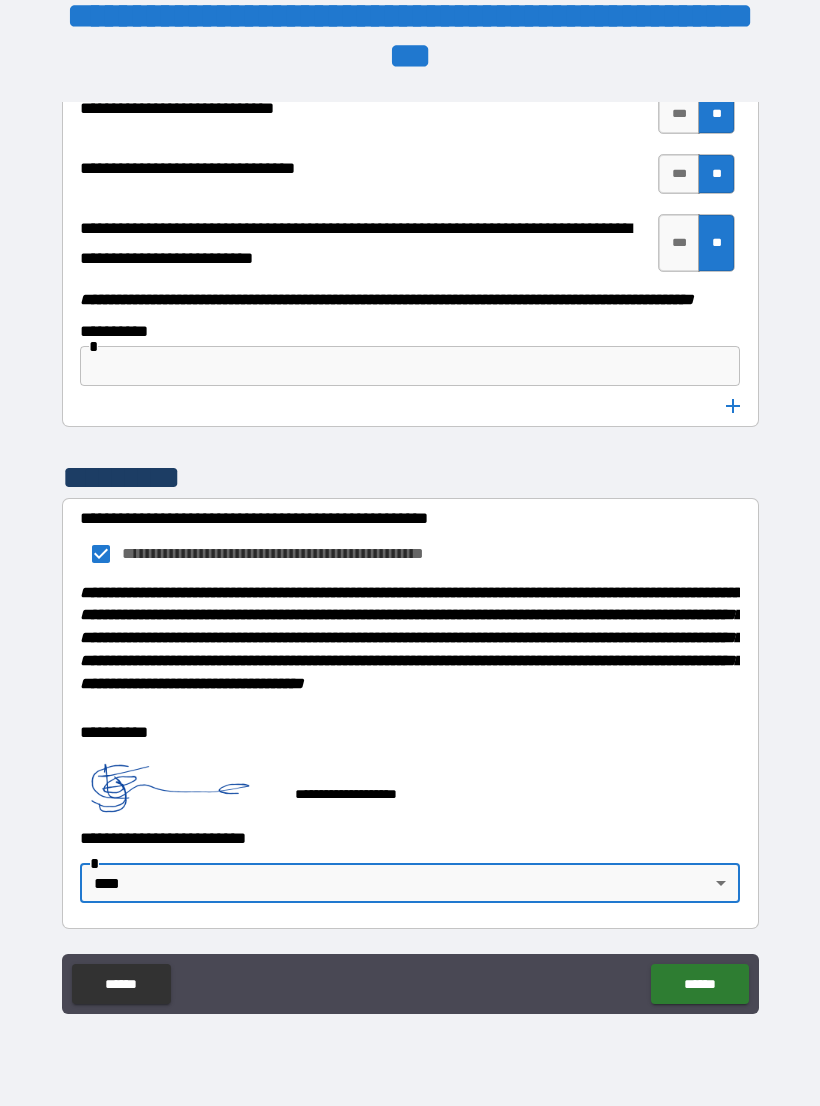type on "****" 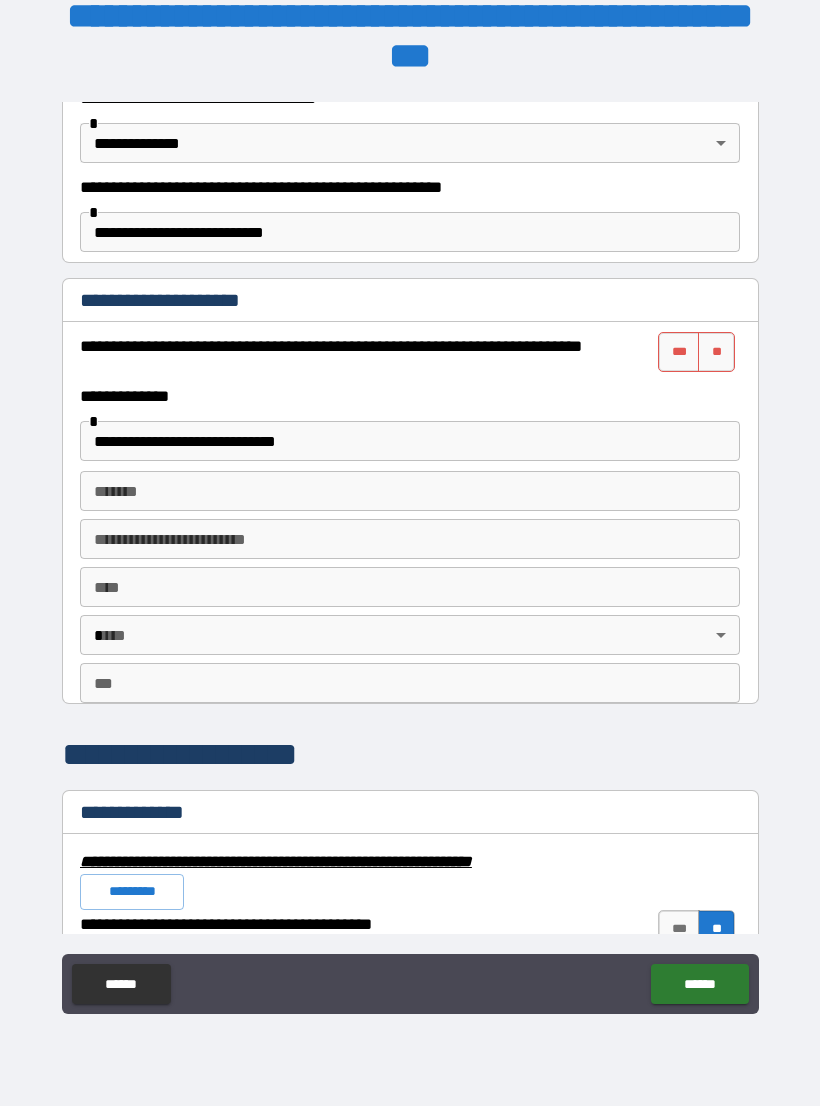 scroll, scrollTop: 1312, scrollLeft: 0, axis: vertical 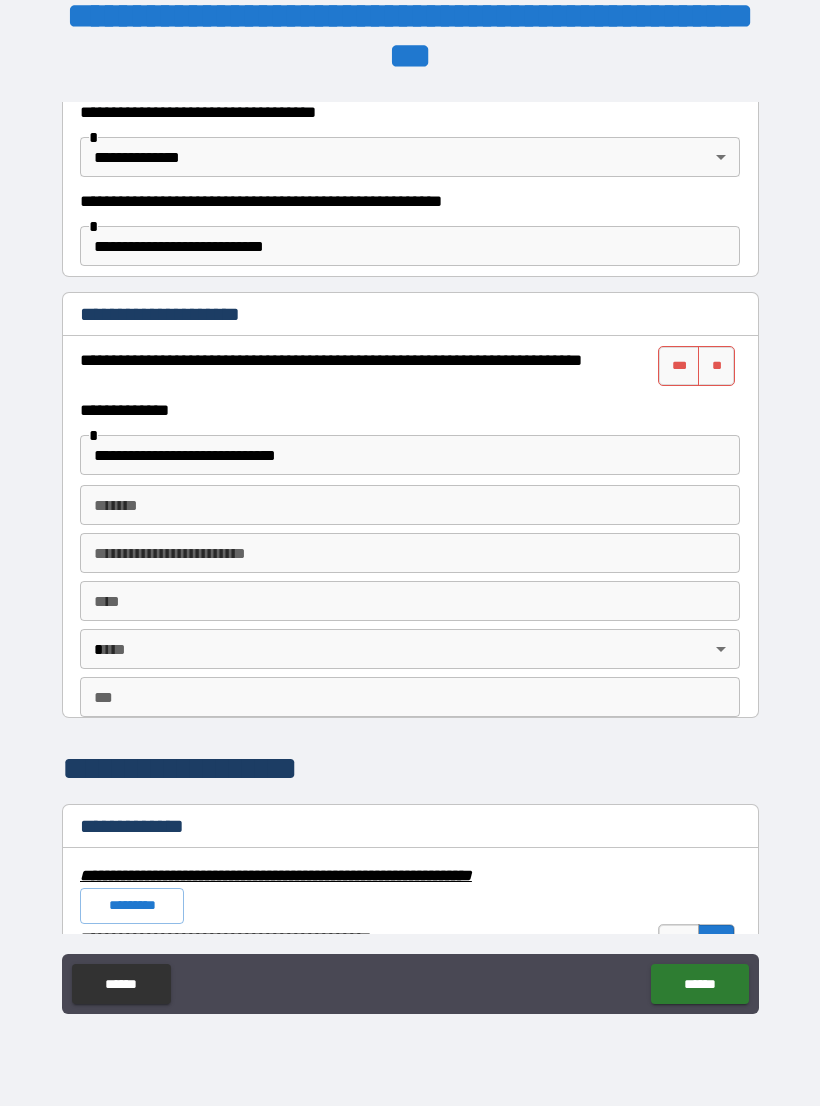 click on "*******" at bounding box center (410, 505) 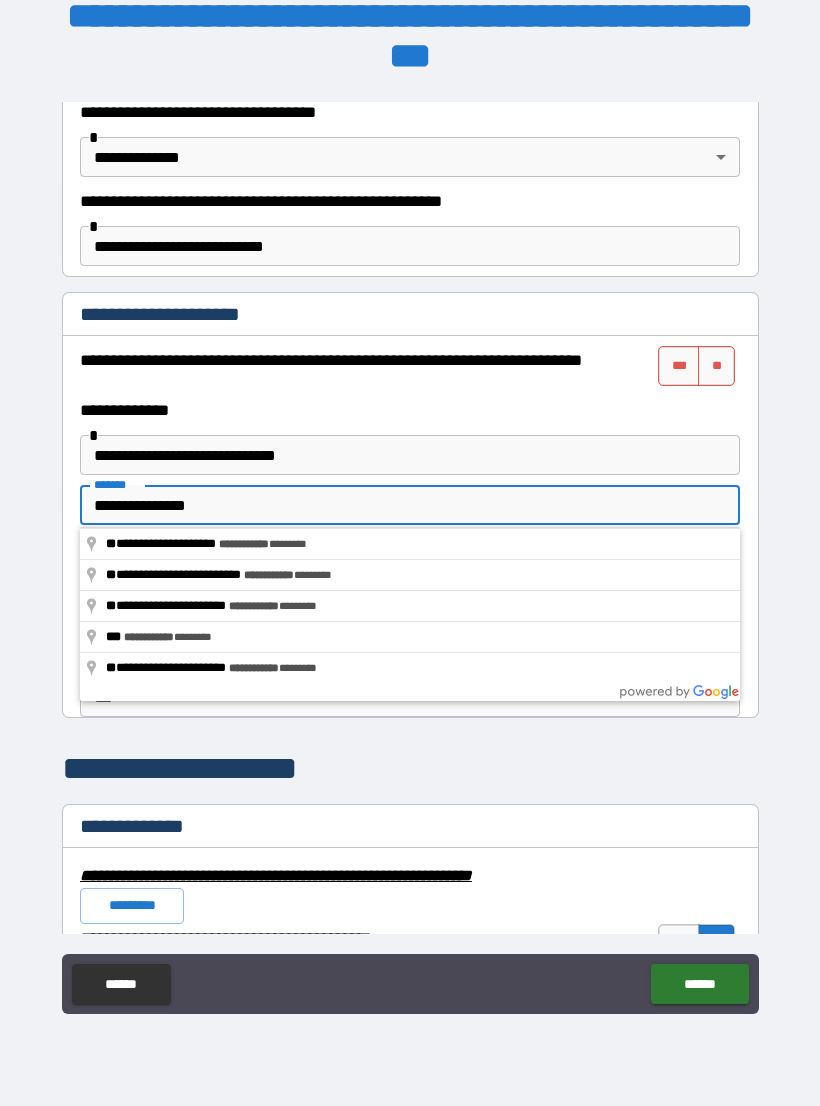 type on "**********" 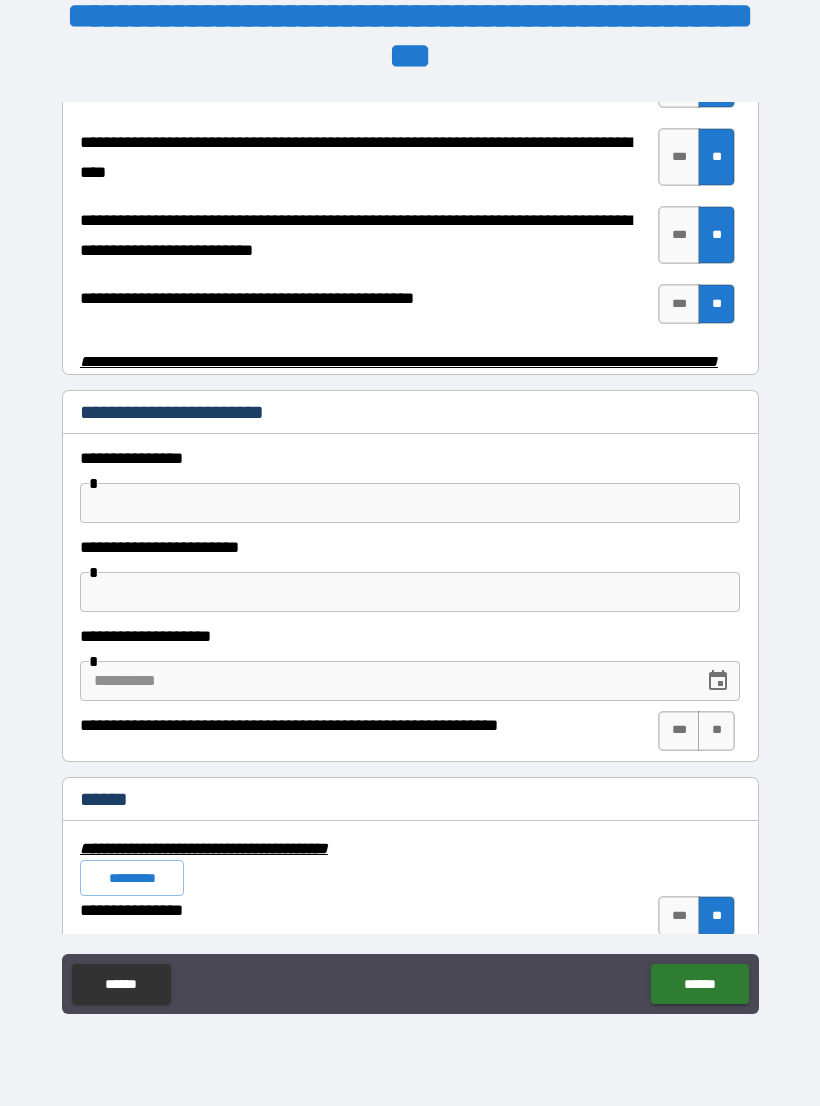 scroll, scrollTop: 3985, scrollLeft: 0, axis: vertical 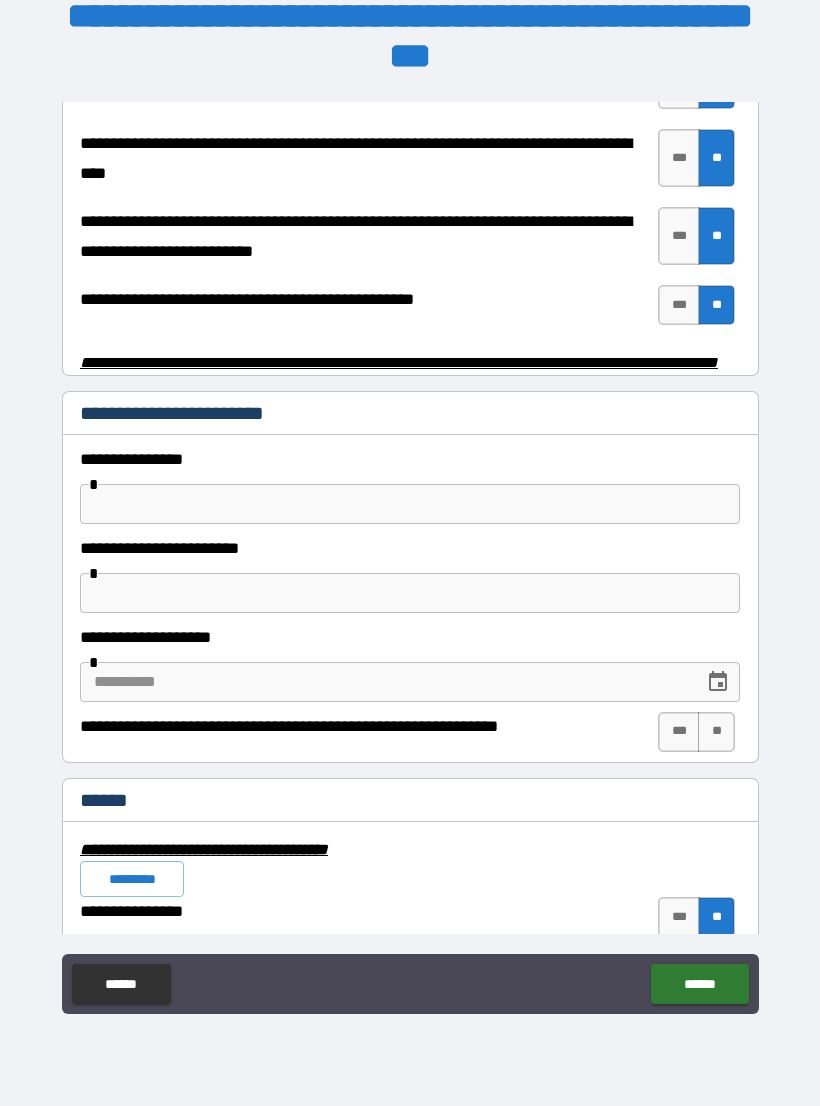 click at bounding box center [410, 504] 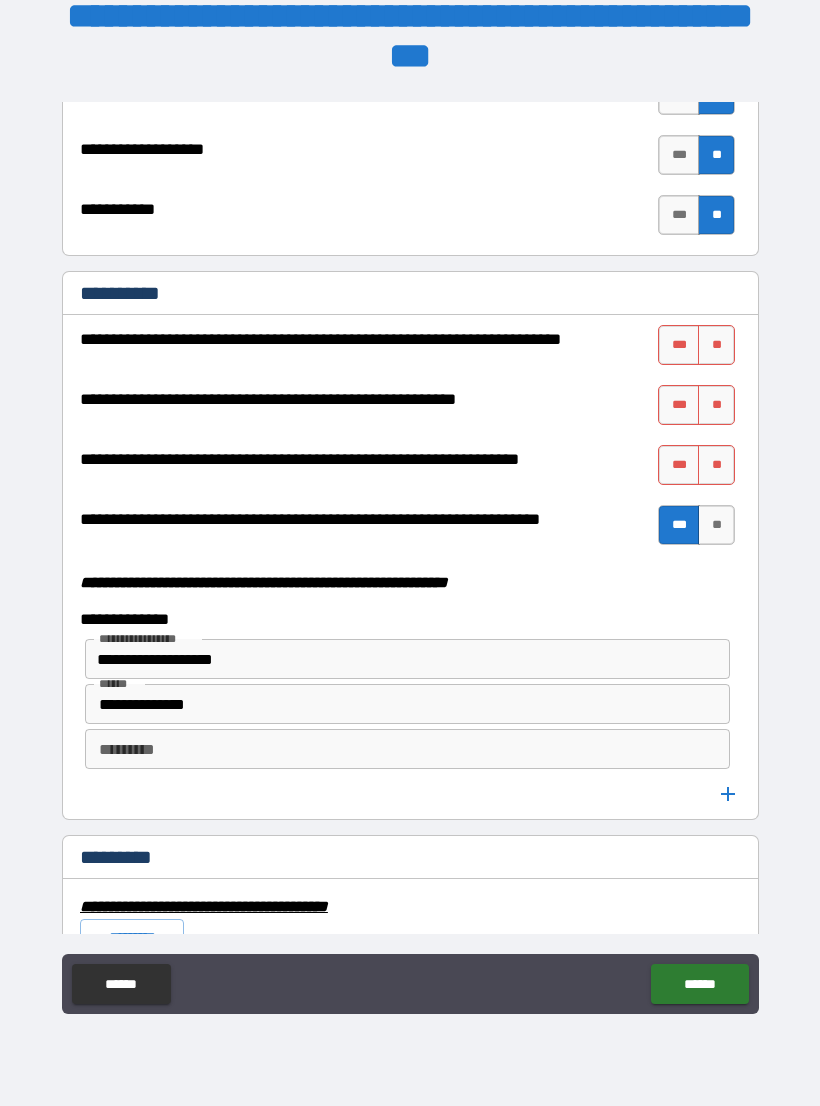 scroll, scrollTop: 4971, scrollLeft: 0, axis: vertical 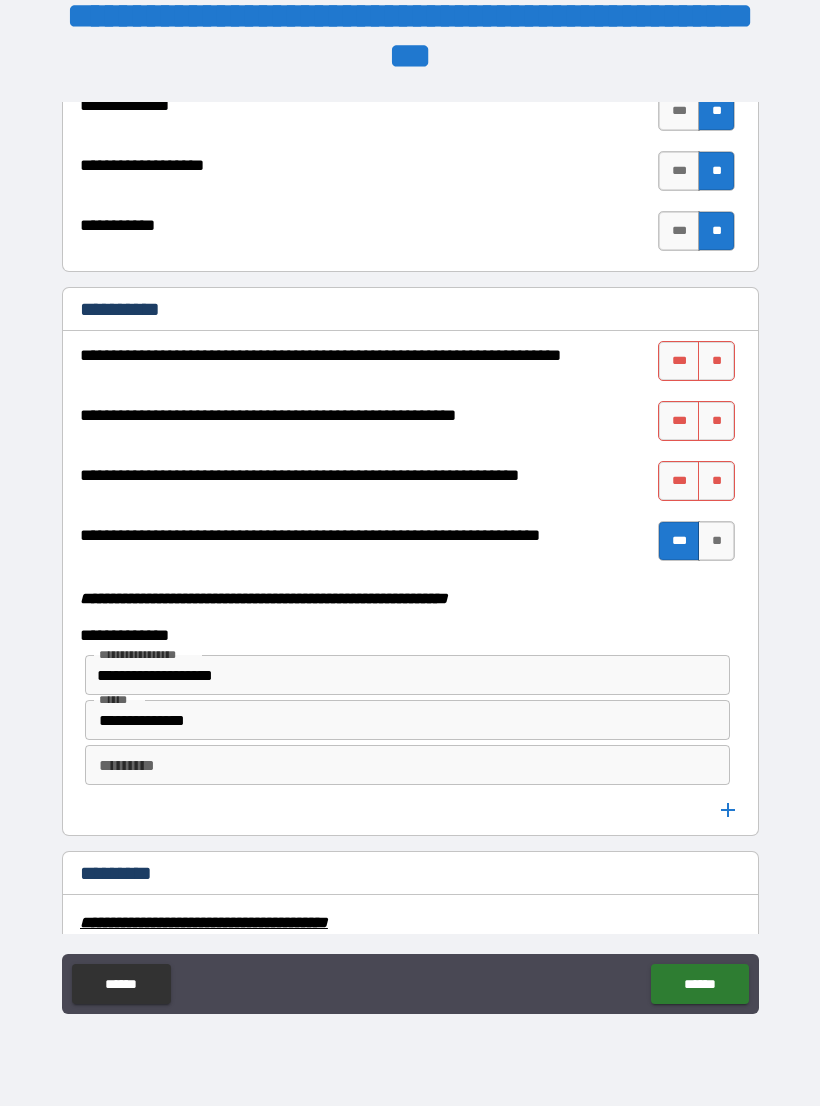 click on "**" at bounding box center [716, 481] 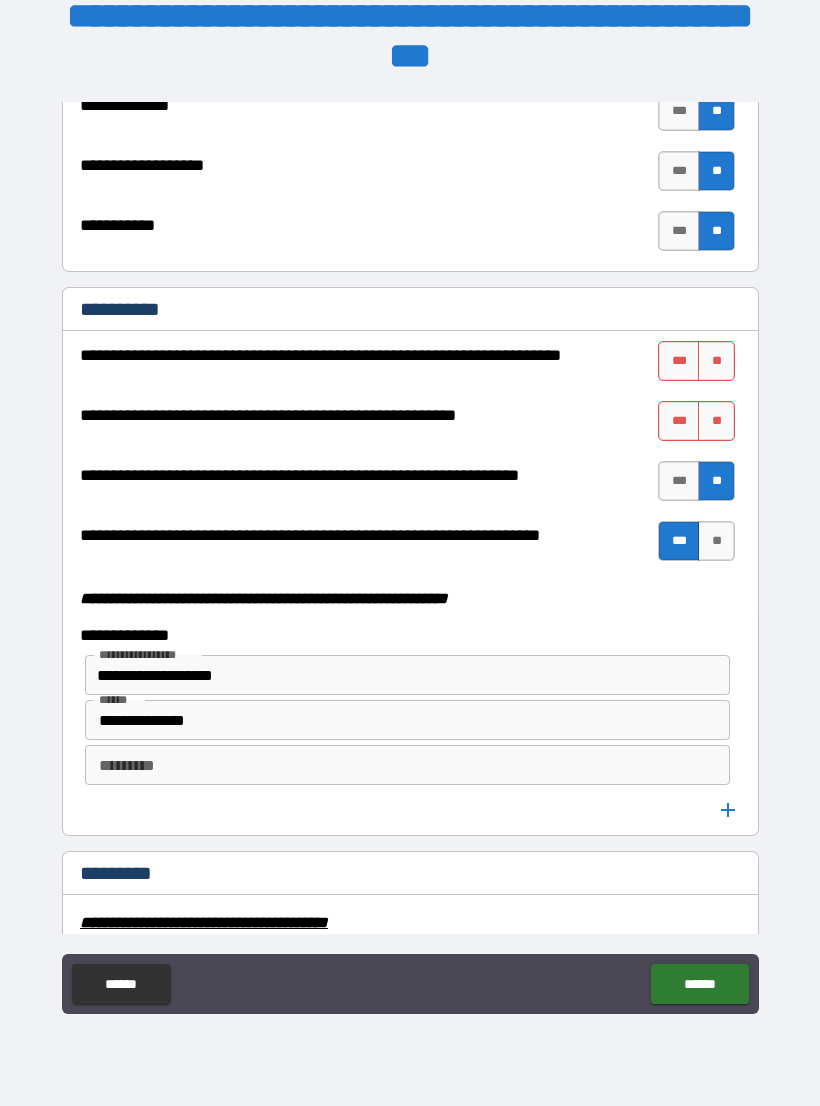click on "**" at bounding box center [716, 421] 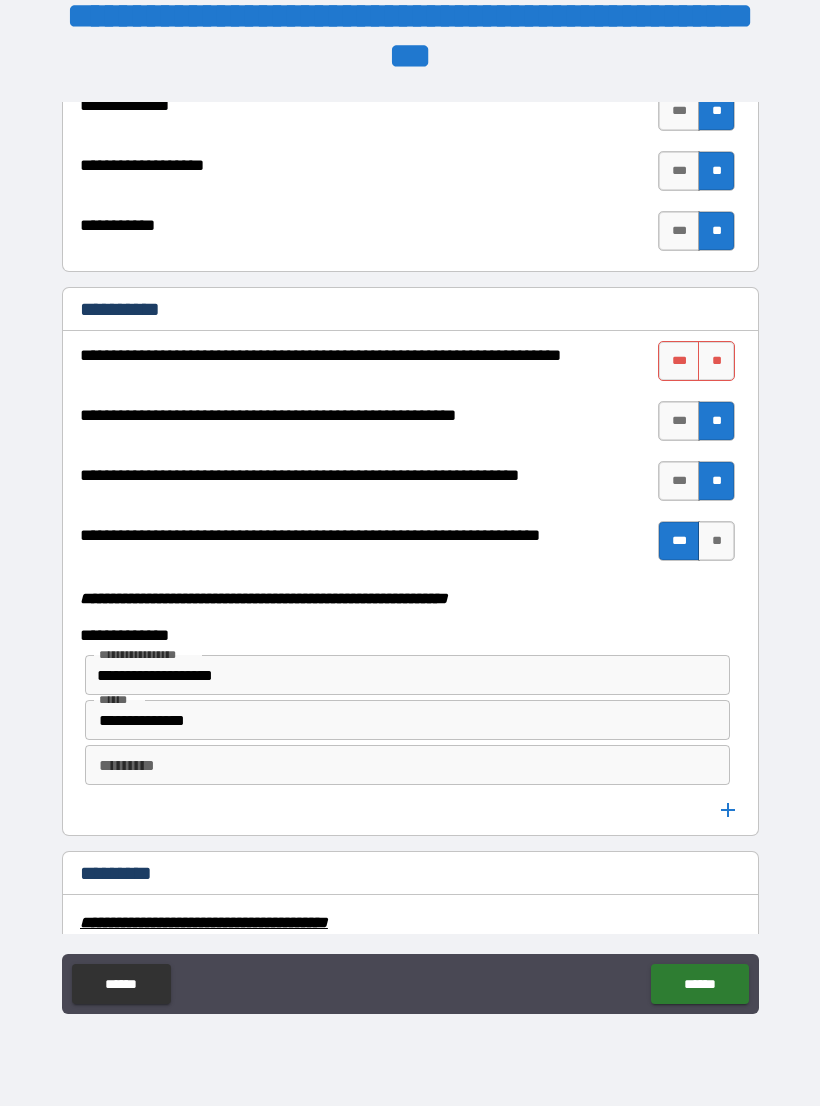 click on "**" at bounding box center (716, 361) 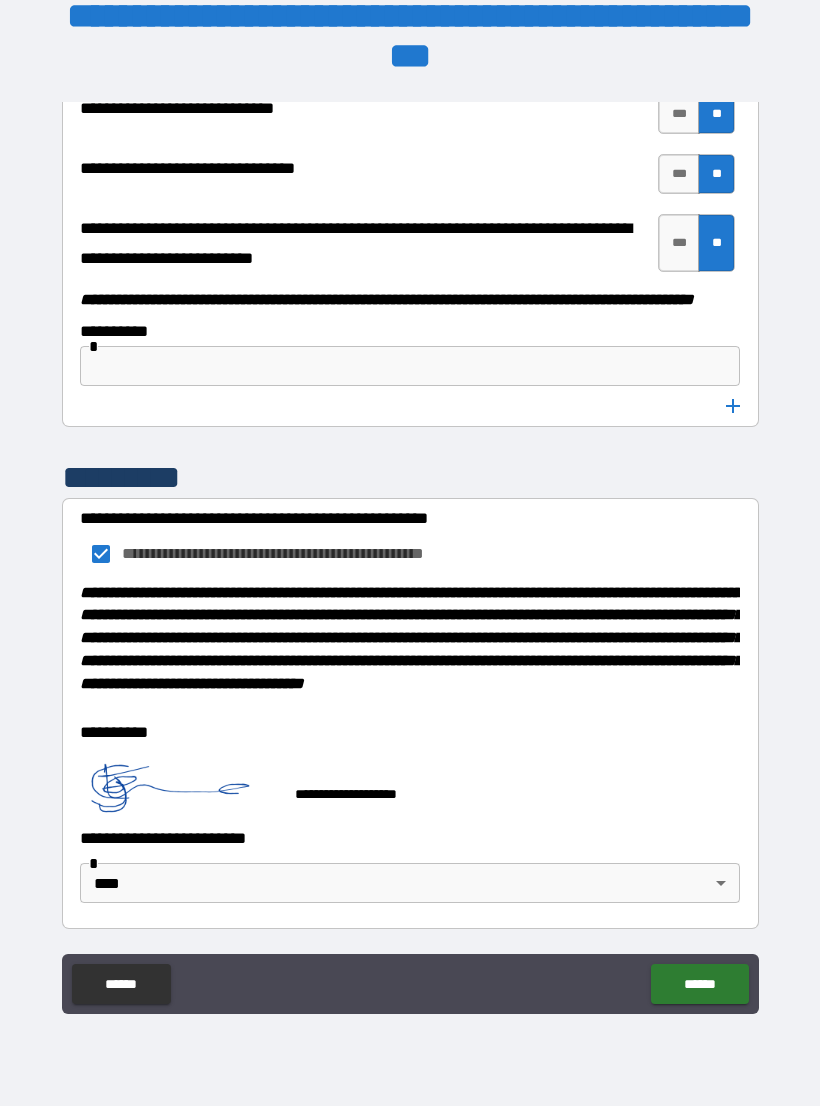 scroll, scrollTop: 10253, scrollLeft: 0, axis: vertical 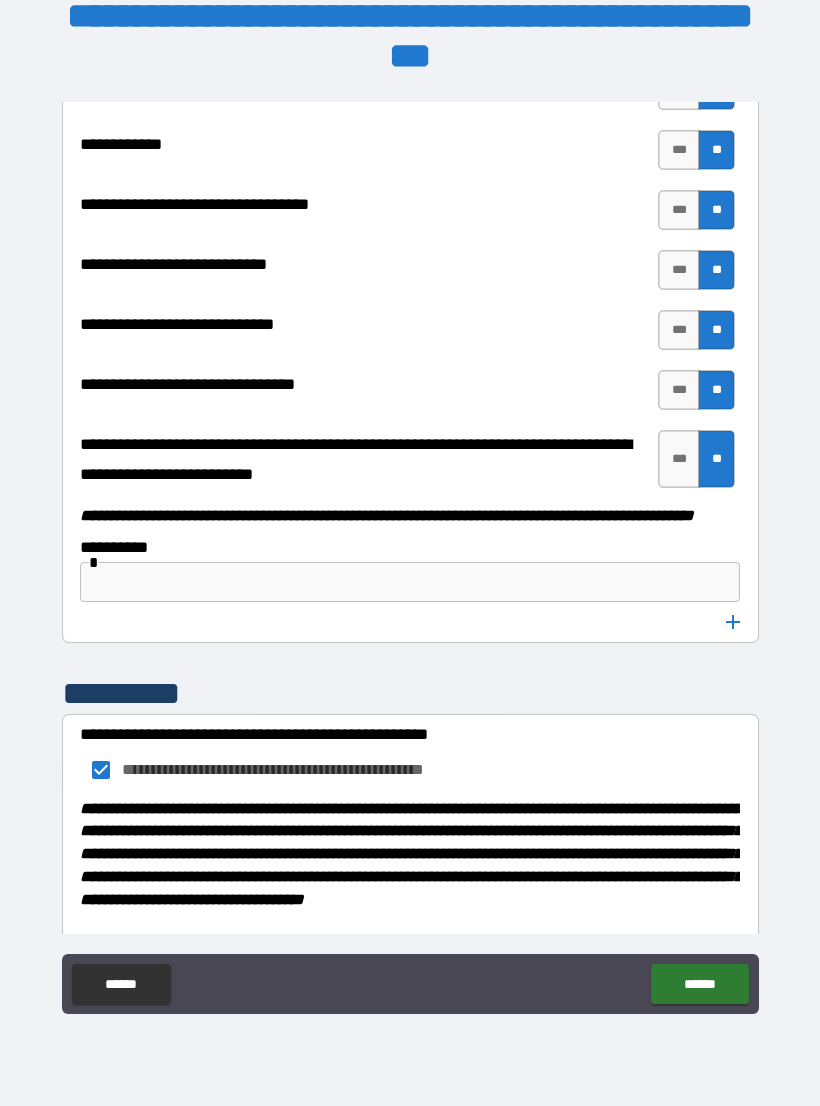 click at bounding box center [410, 582] 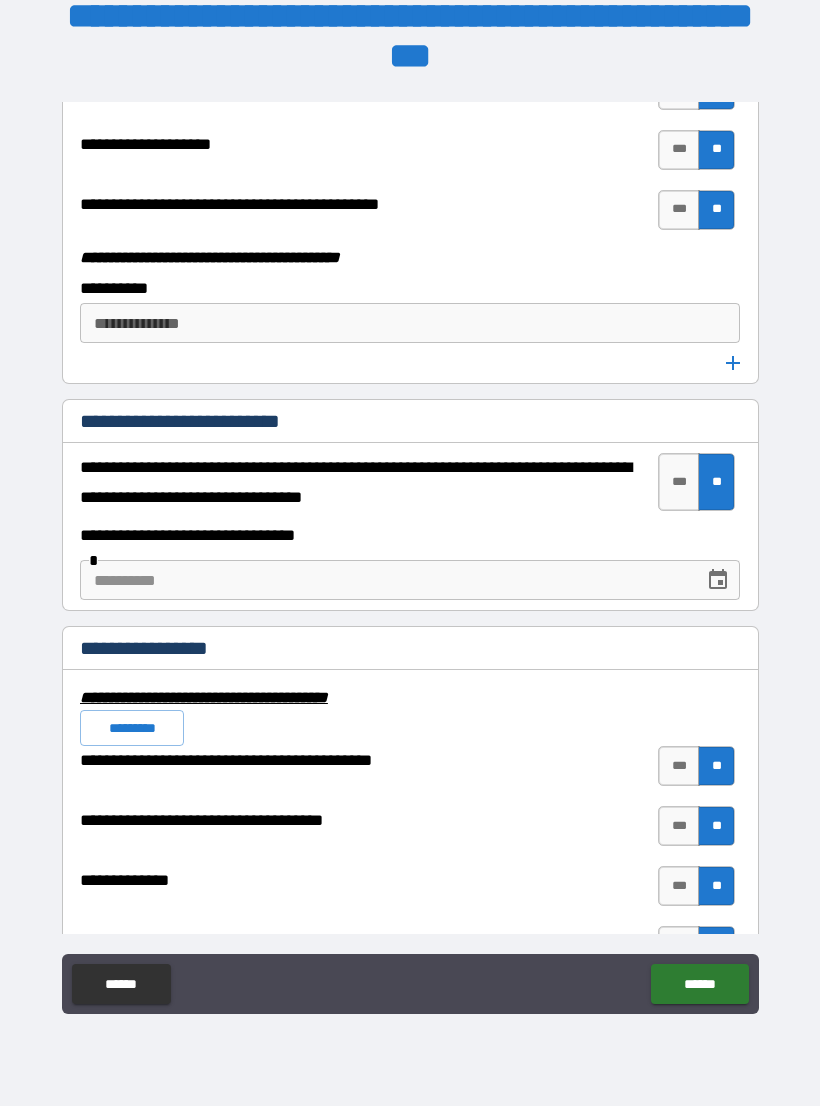 scroll, scrollTop: 6293, scrollLeft: 0, axis: vertical 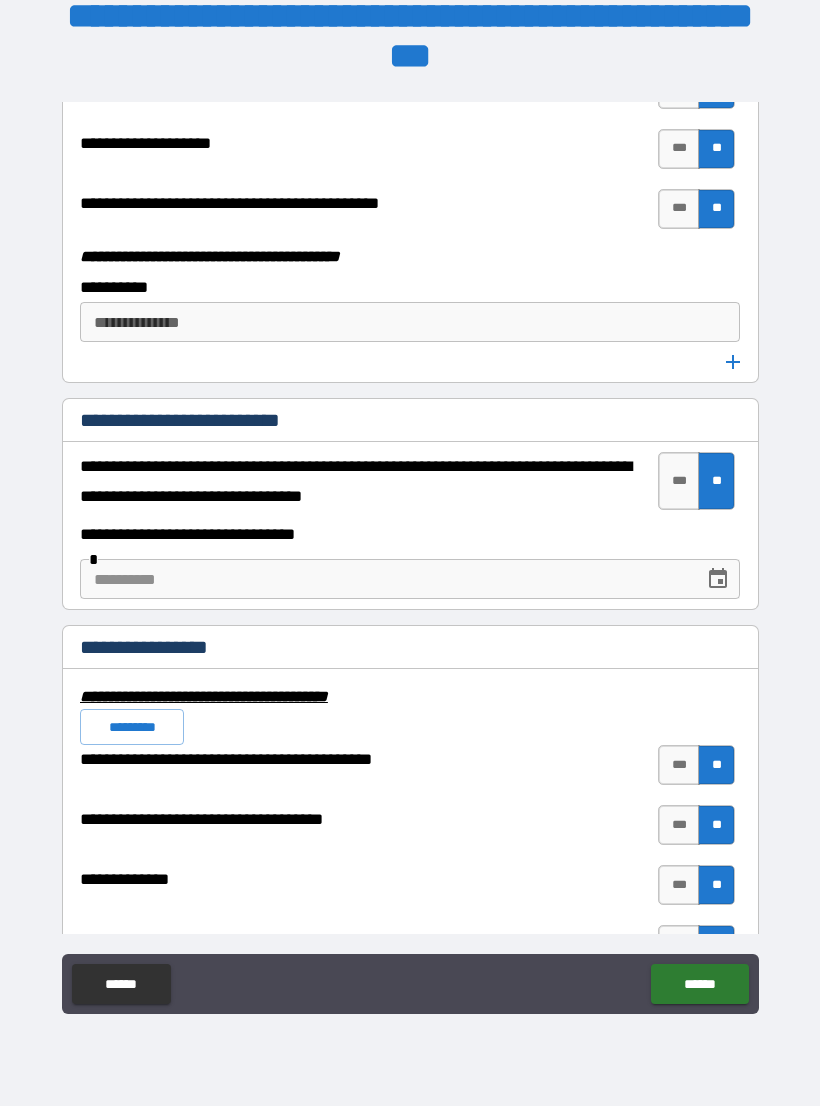type on "**" 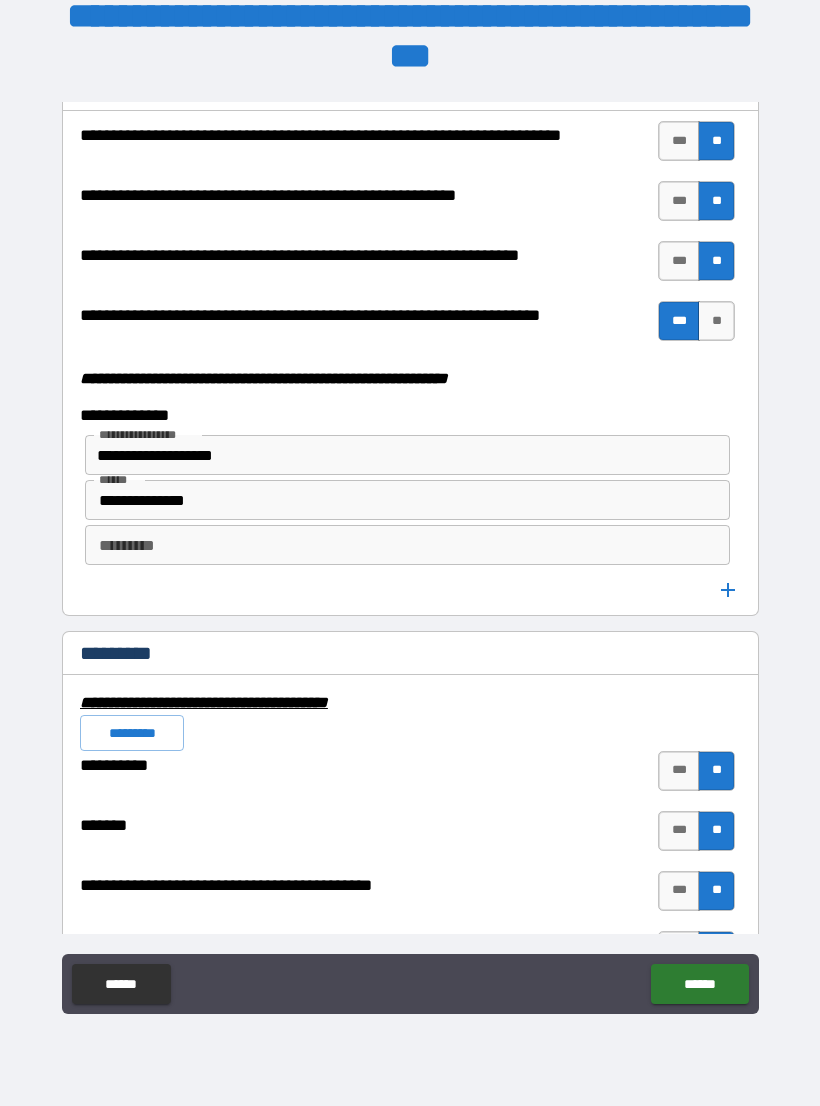 scroll, scrollTop: 5194, scrollLeft: 0, axis: vertical 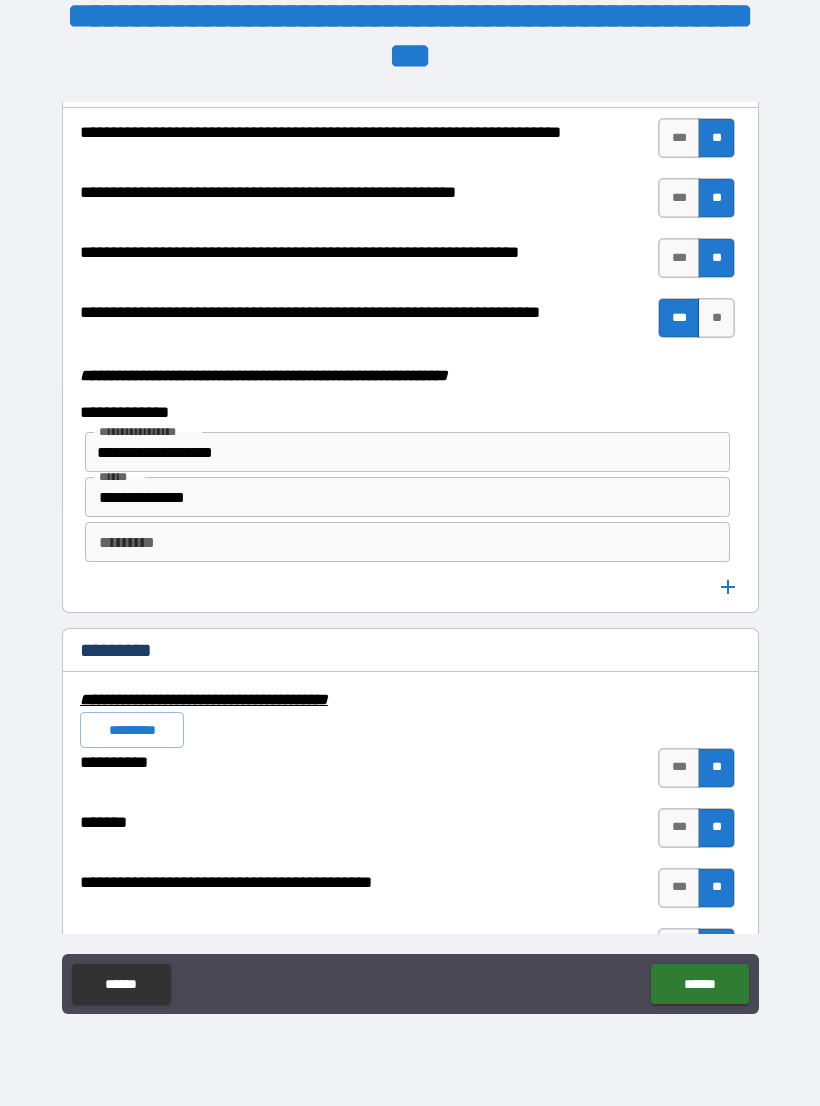 type on "**" 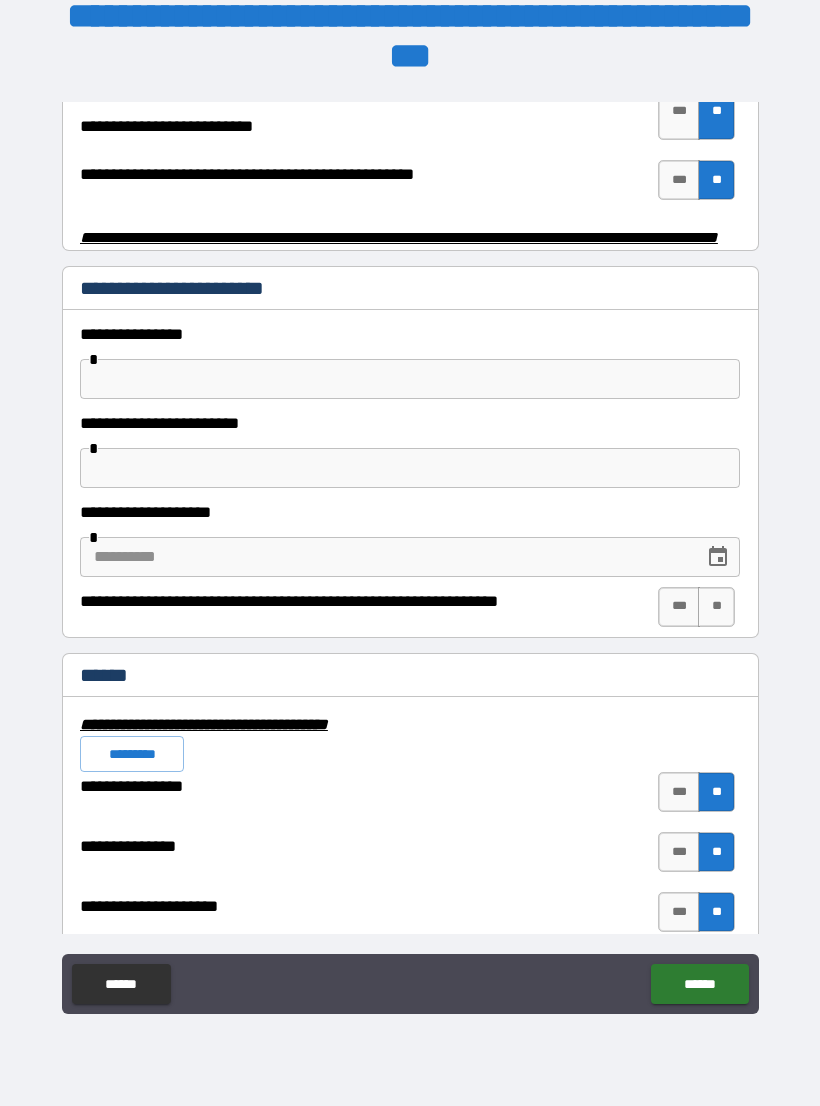 scroll, scrollTop: 4111, scrollLeft: 0, axis: vertical 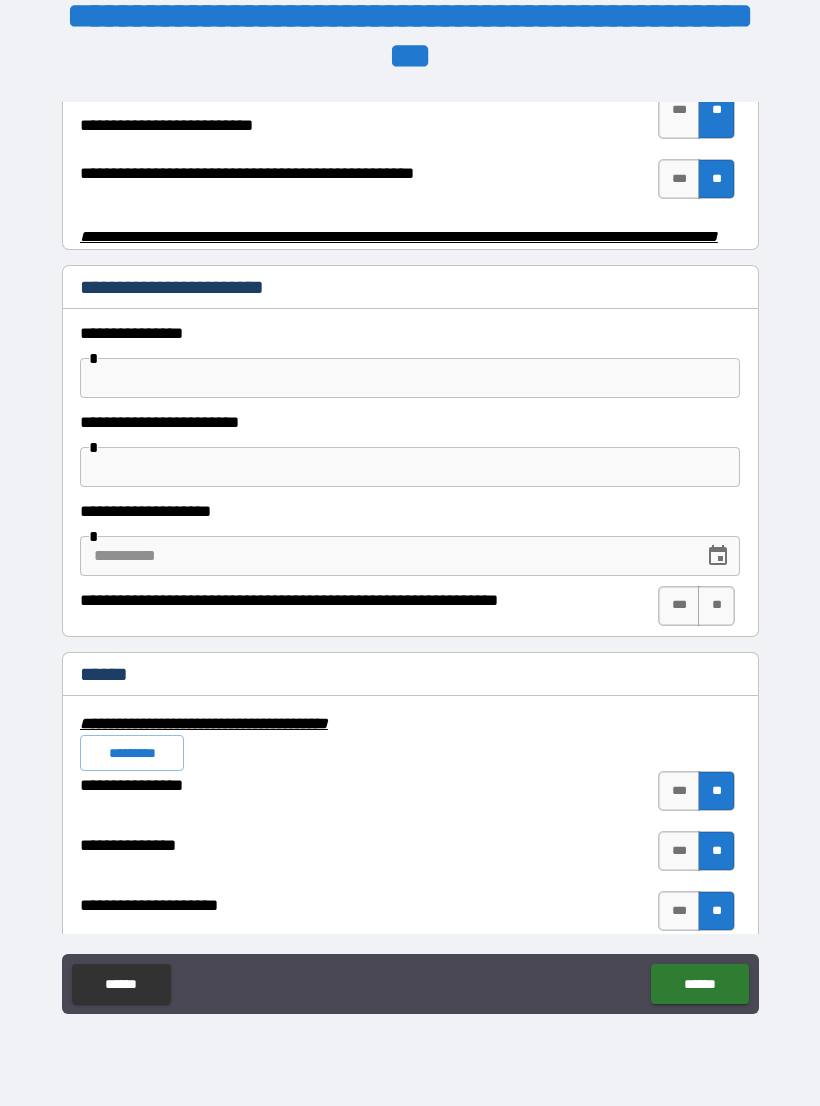 type on "*****" 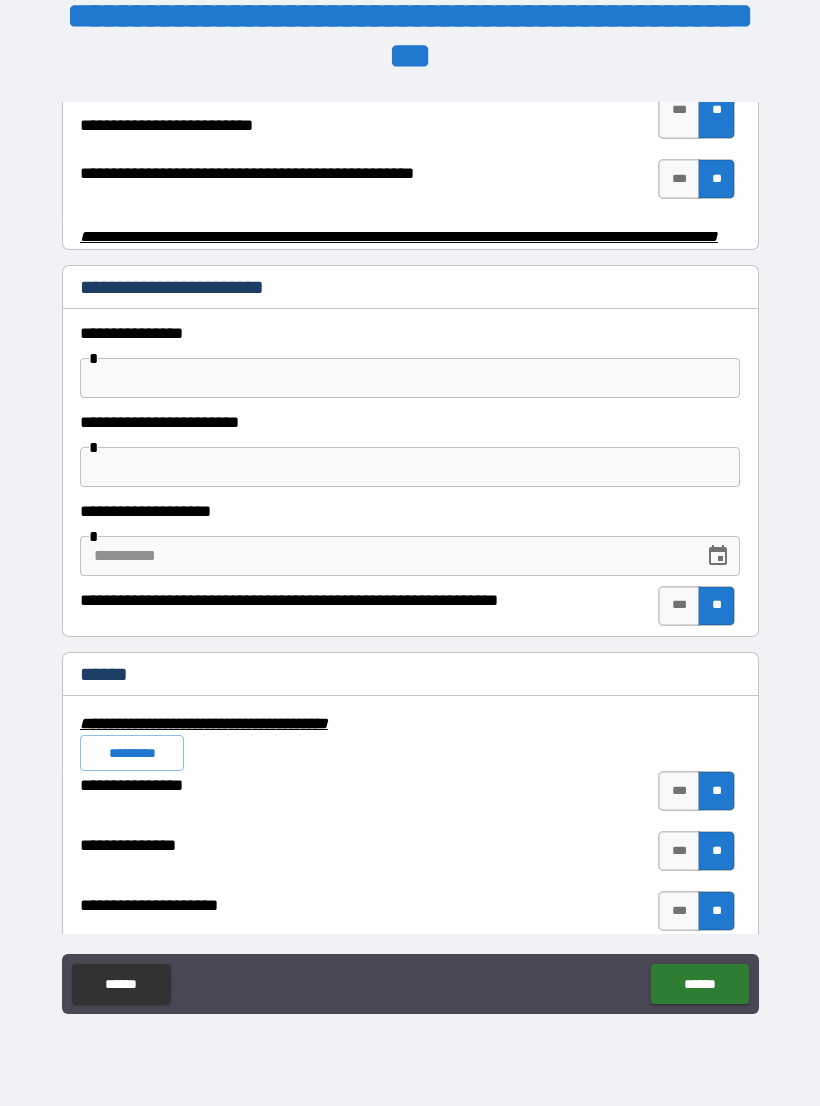 click at bounding box center (410, 378) 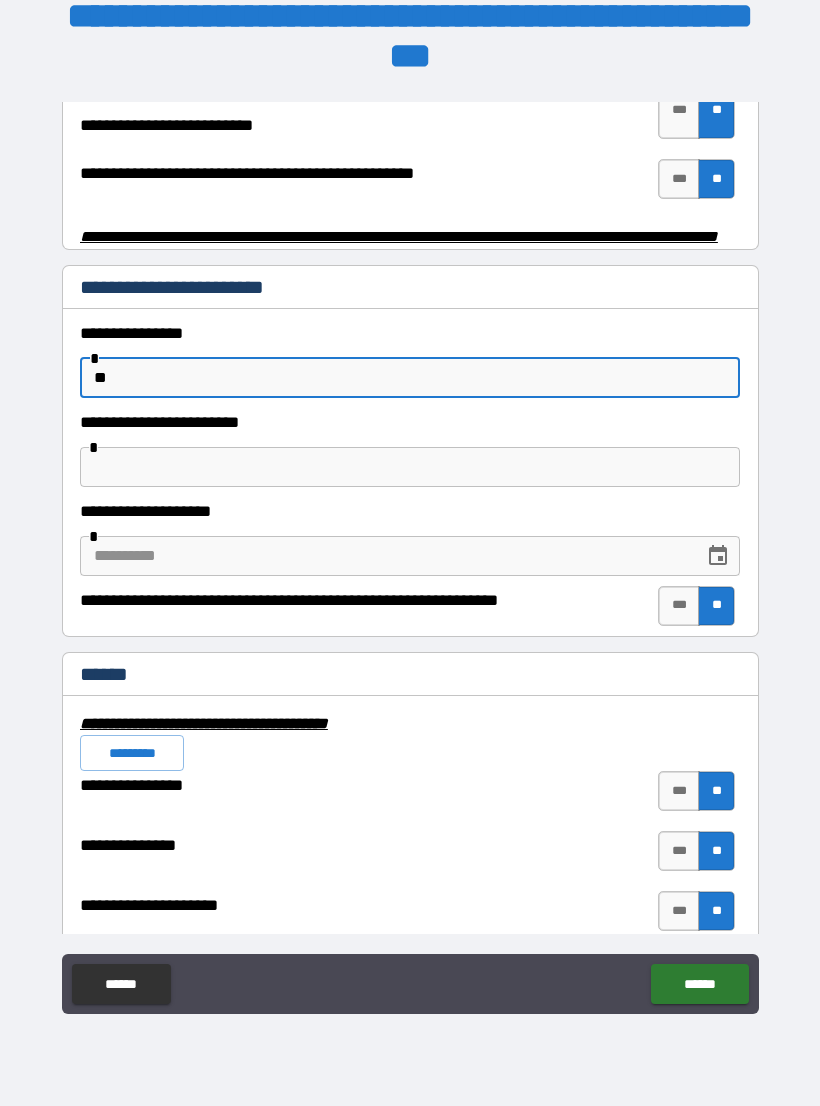 type on "**" 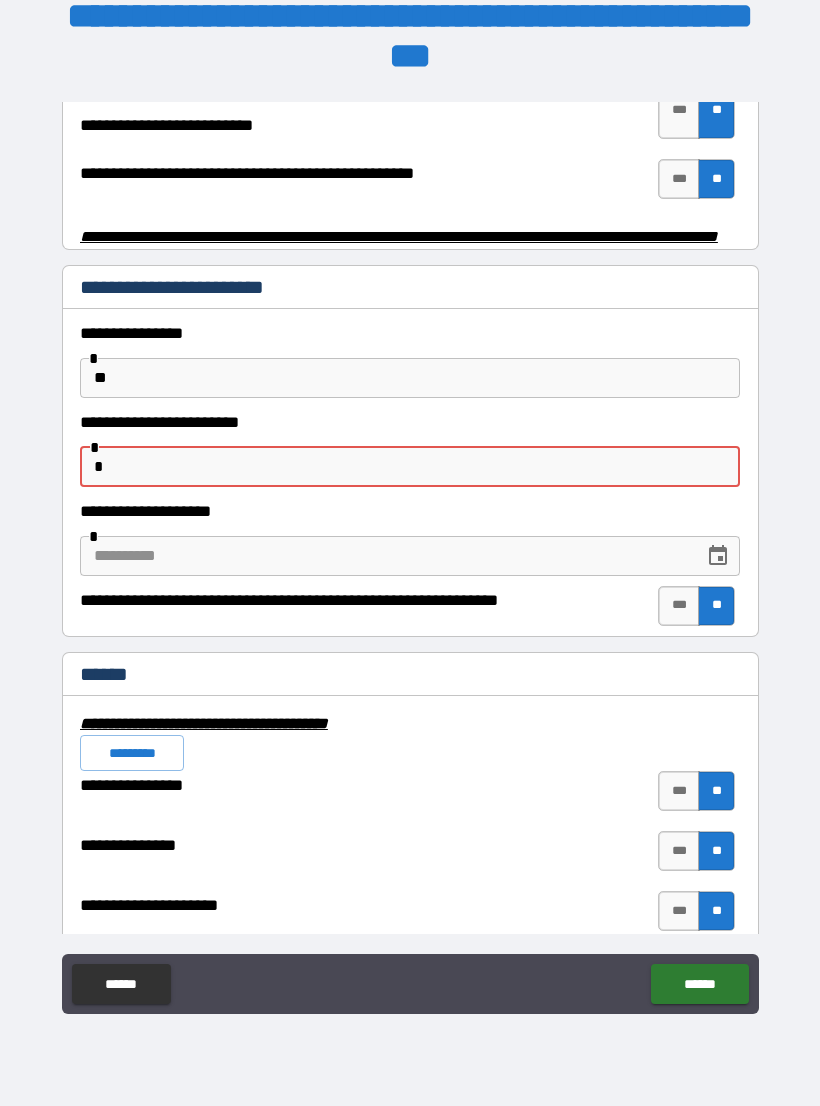 type on "*" 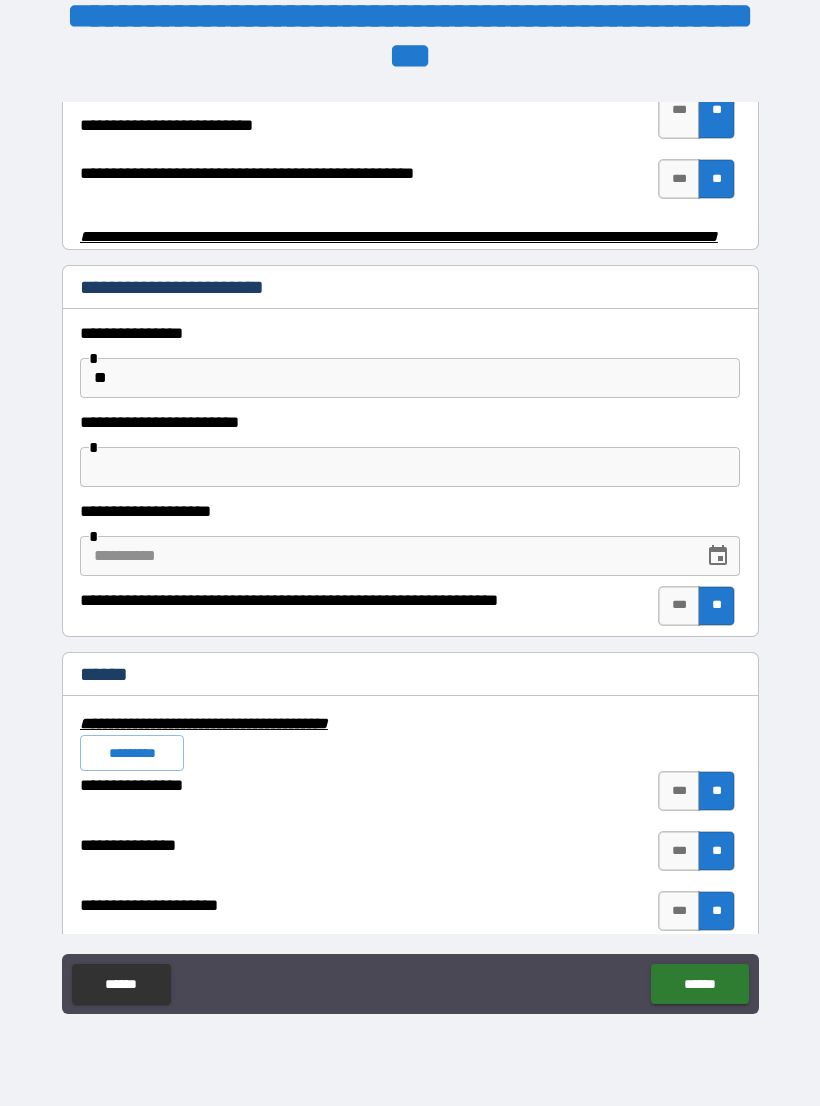 click on "**********" at bounding box center [410, 540] 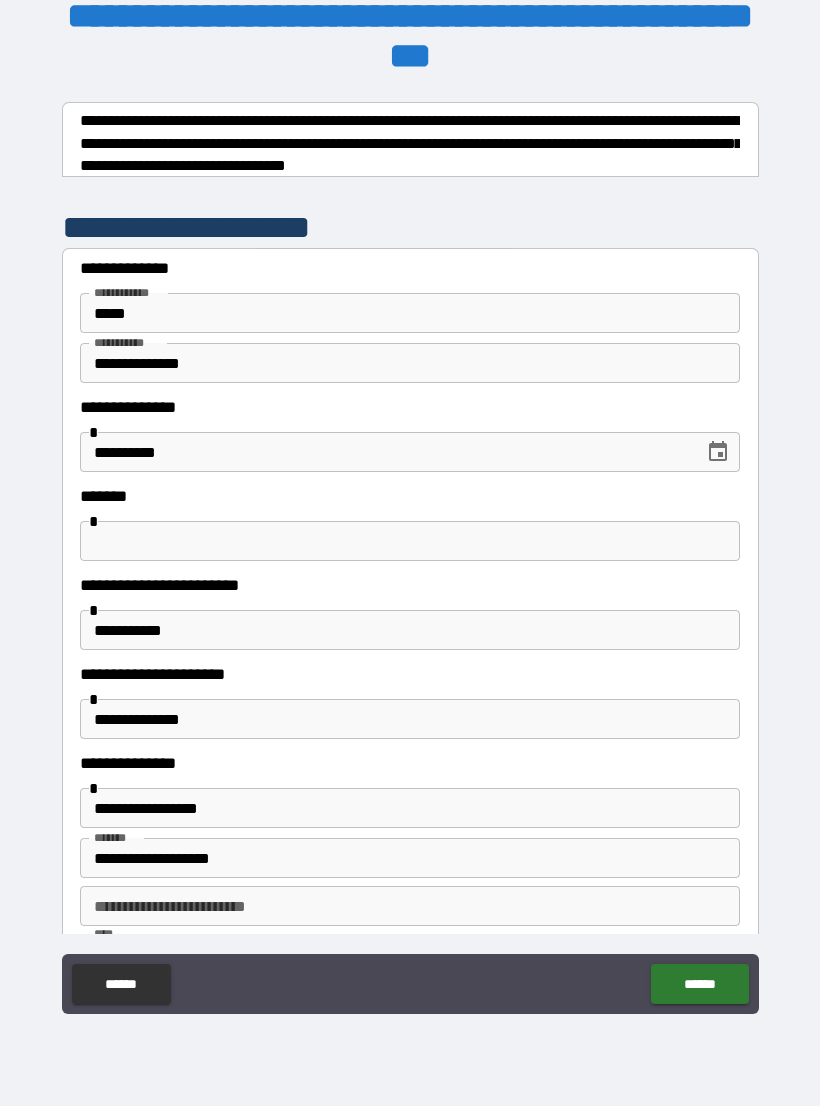 scroll, scrollTop: 0, scrollLeft: 0, axis: both 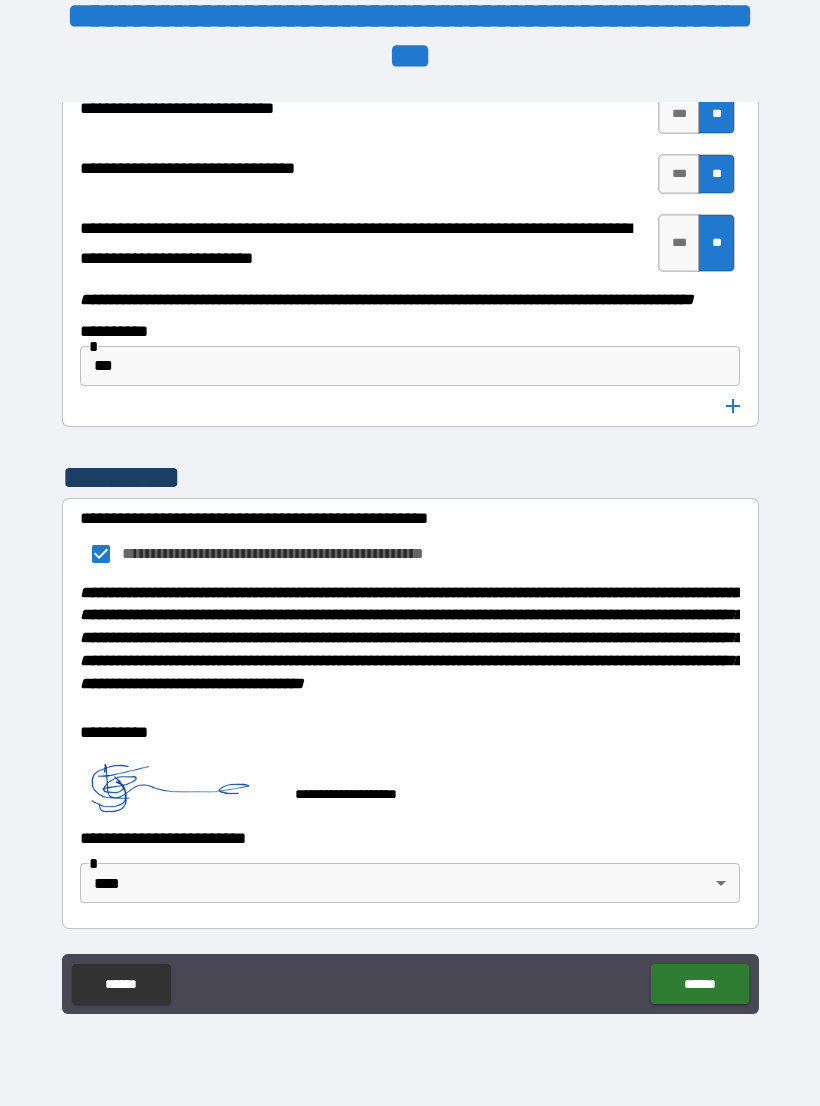 type on "******" 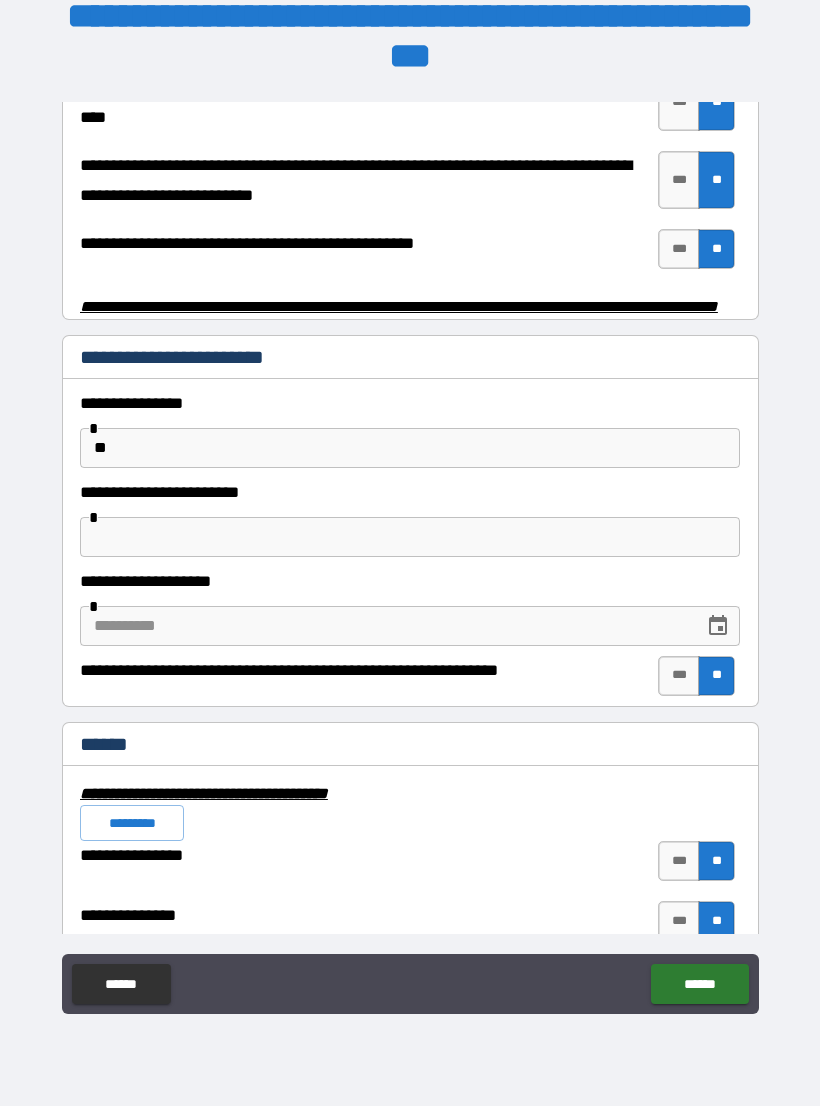 scroll, scrollTop: 4042, scrollLeft: 0, axis: vertical 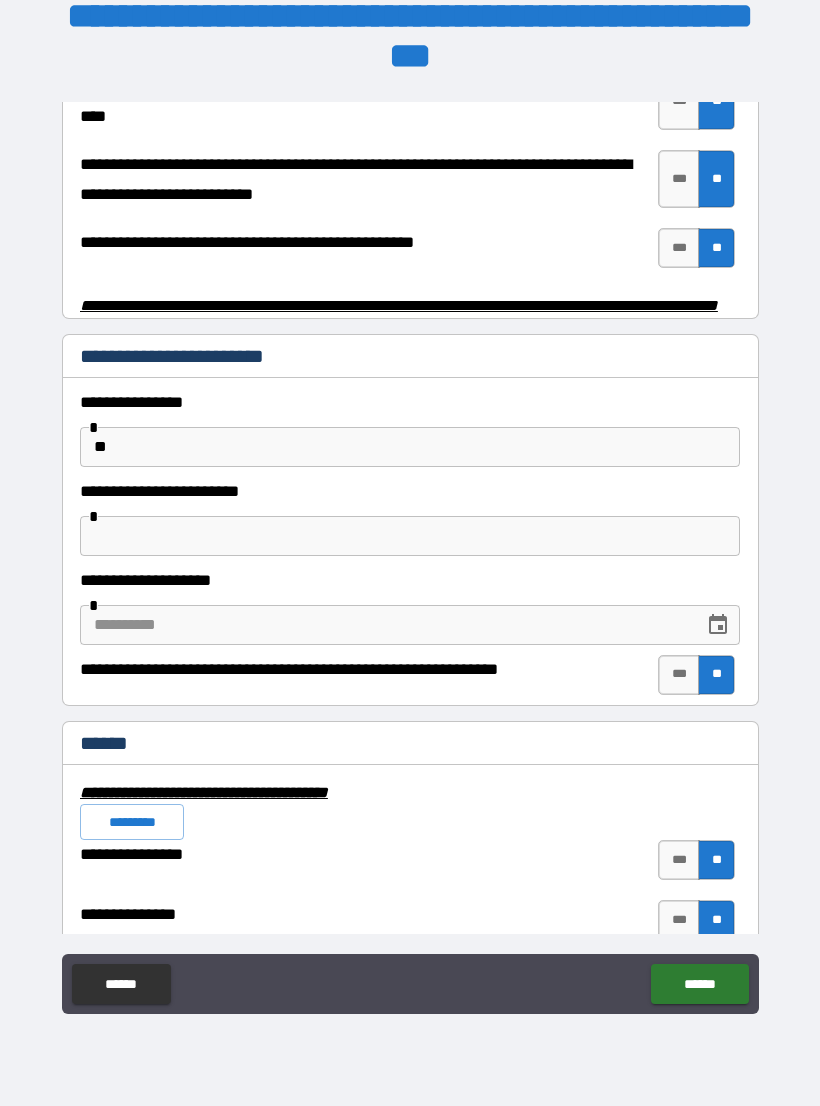 click at bounding box center (410, 536) 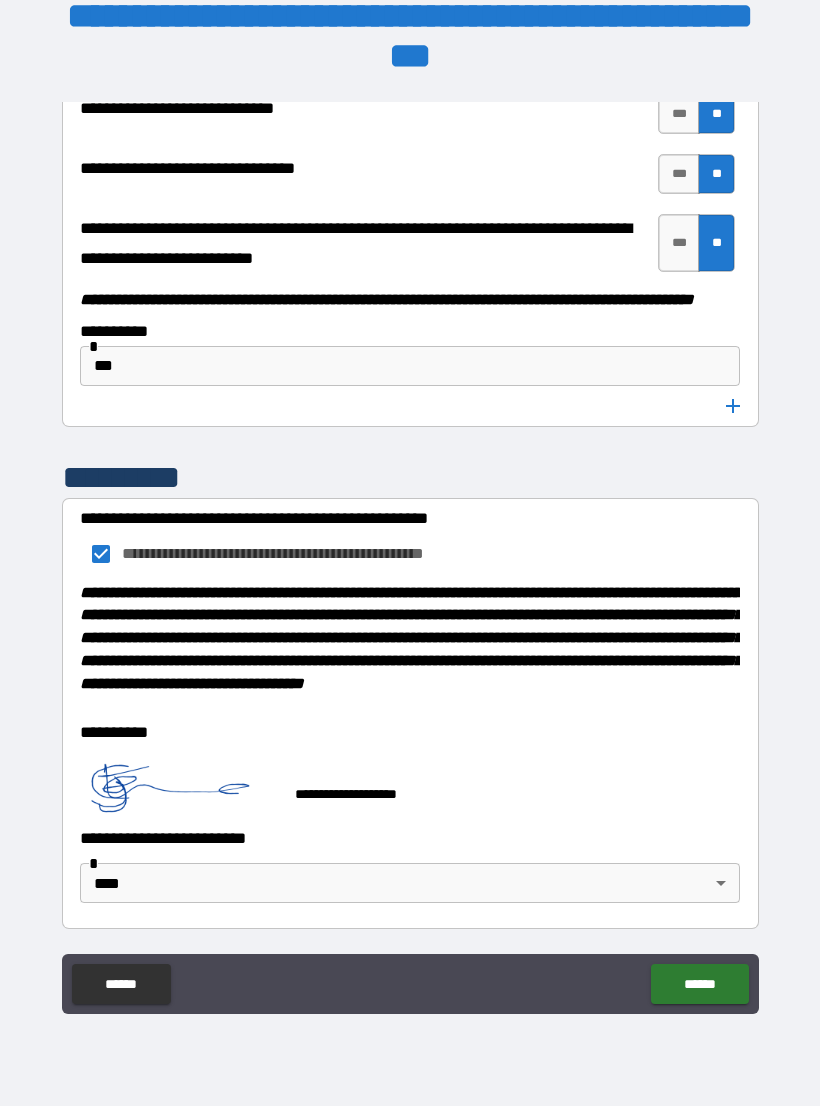 scroll, scrollTop: 10253, scrollLeft: 0, axis: vertical 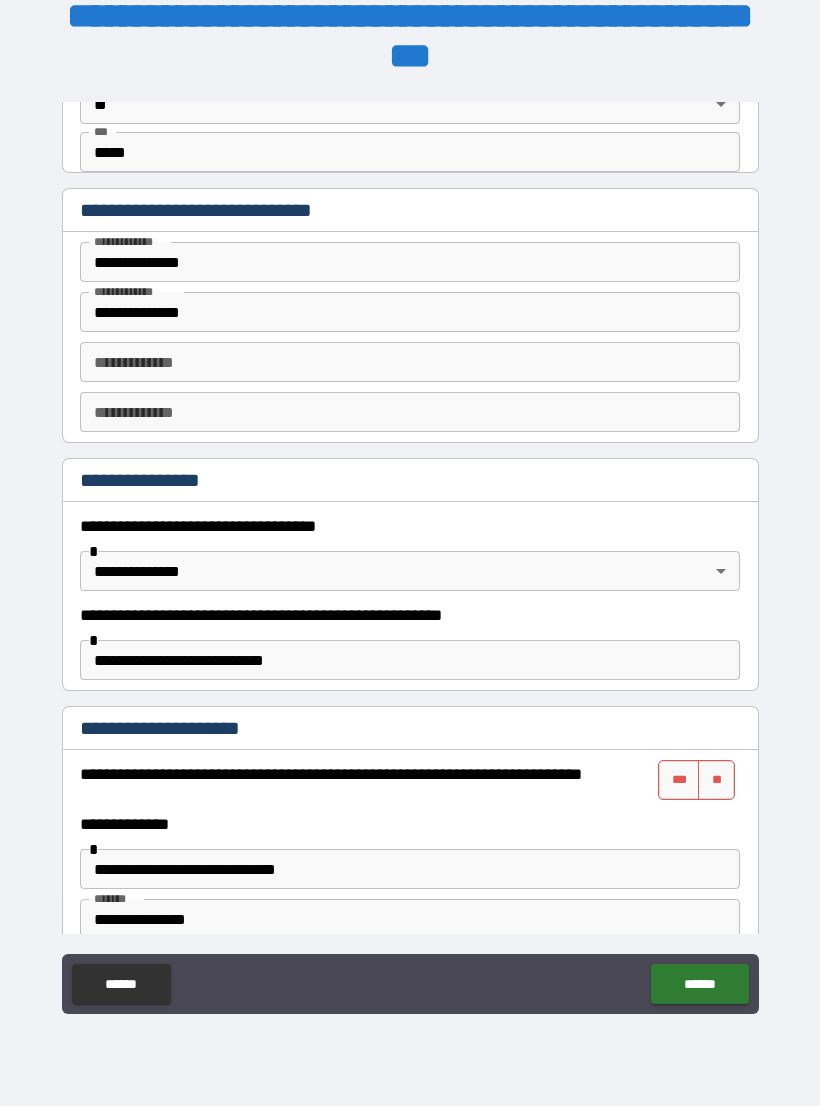 click on "**********" at bounding box center [410, 362] 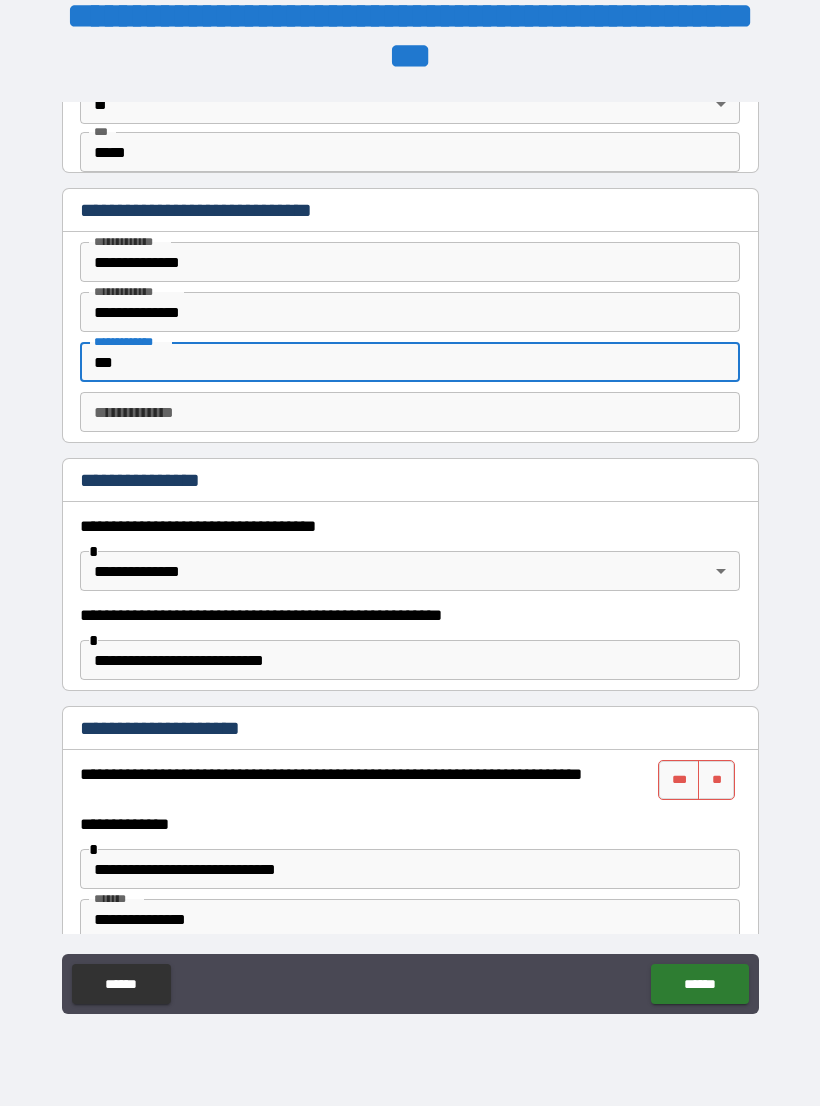 type on "***" 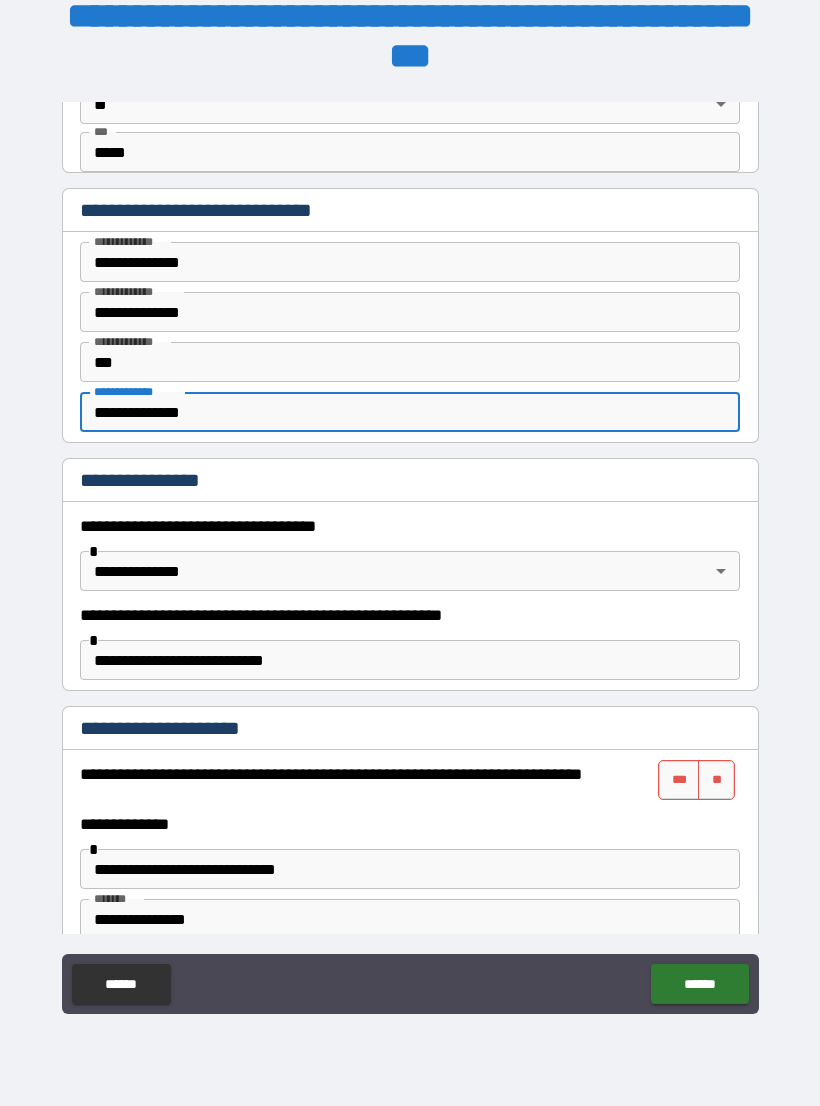type on "**********" 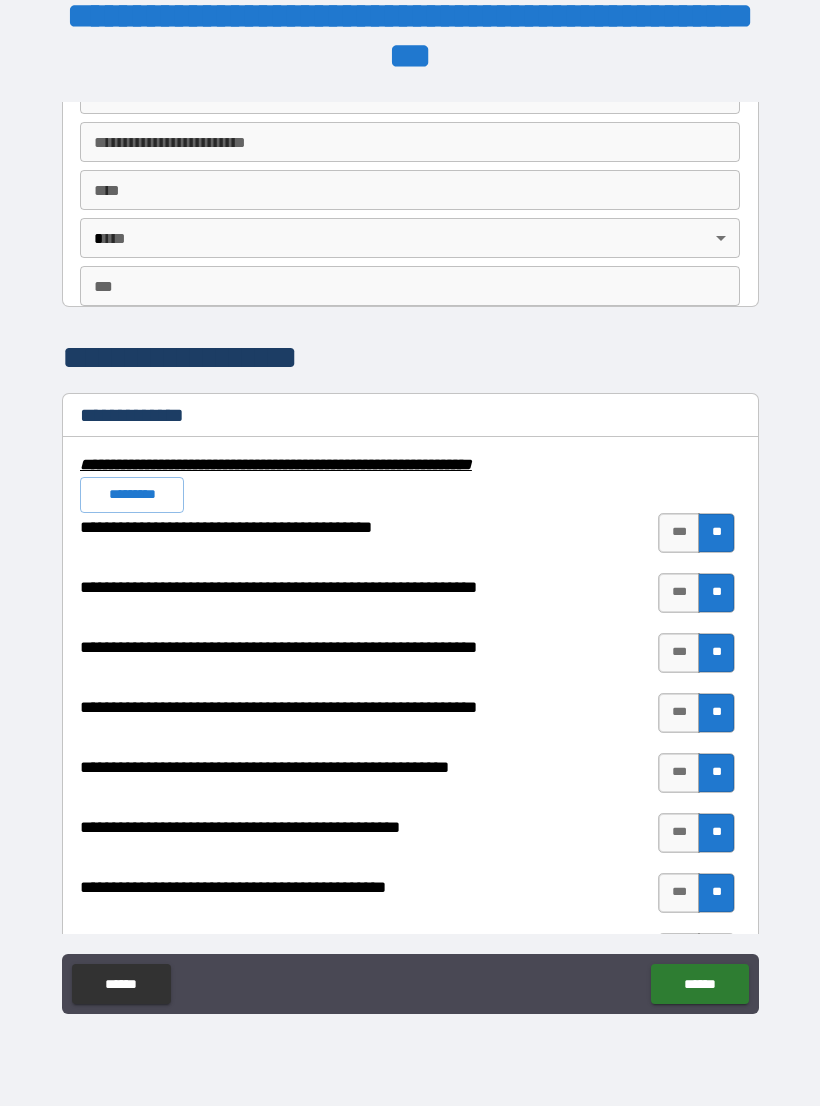 scroll, scrollTop: 1722, scrollLeft: 0, axis: vertical 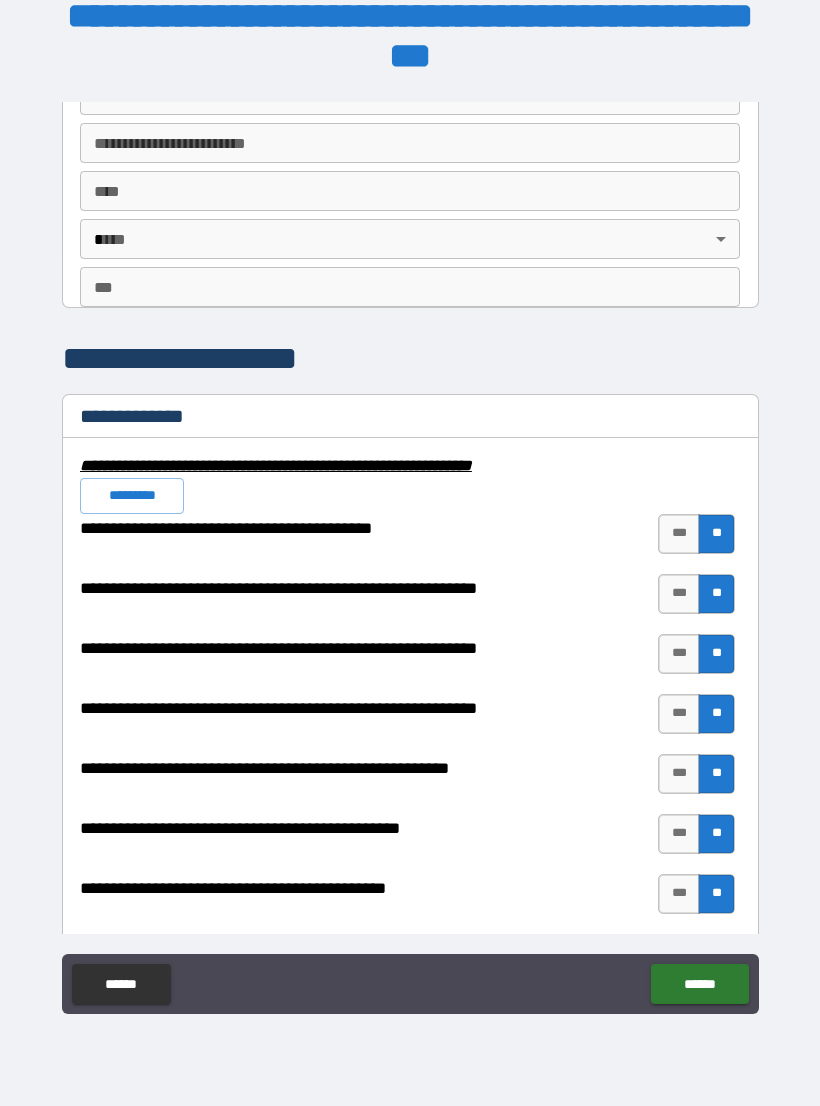 click on "**********" at bounding box center [410, 537] 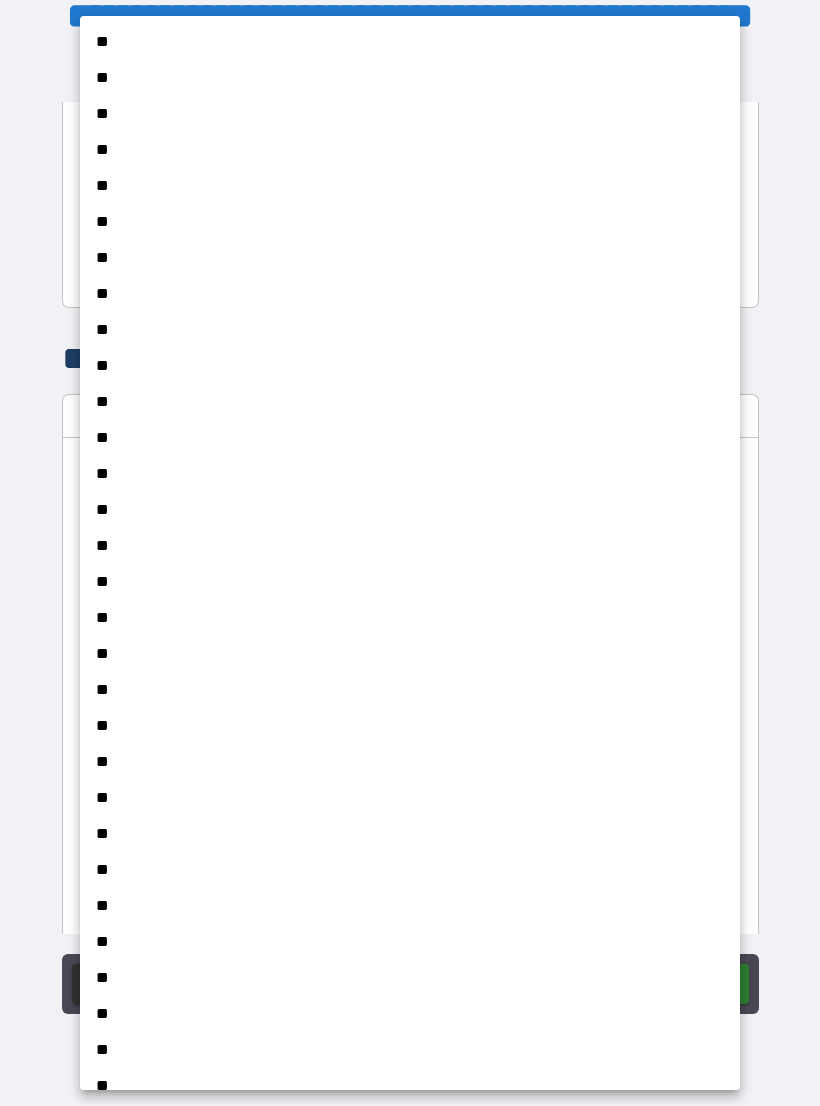 scroll, scrollTop: 158, scrollLeft: 0, axis: vertical 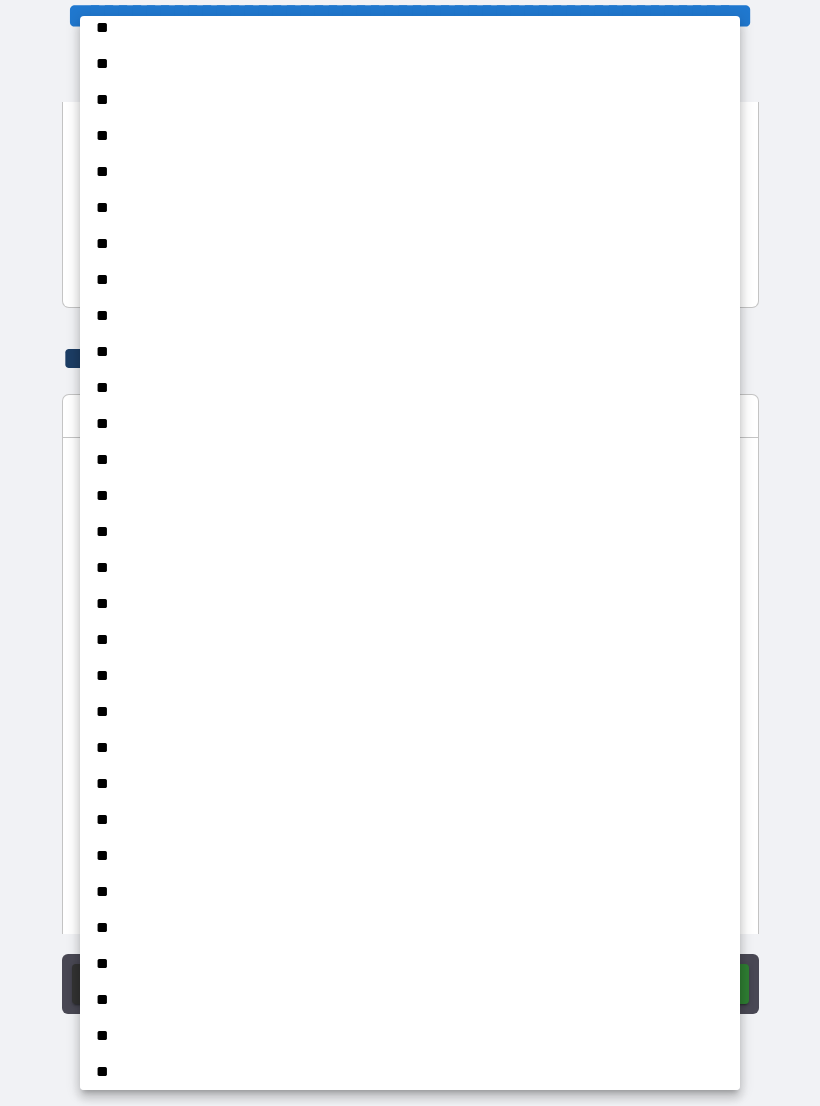 click on "**" at bounding box center (410, 820) 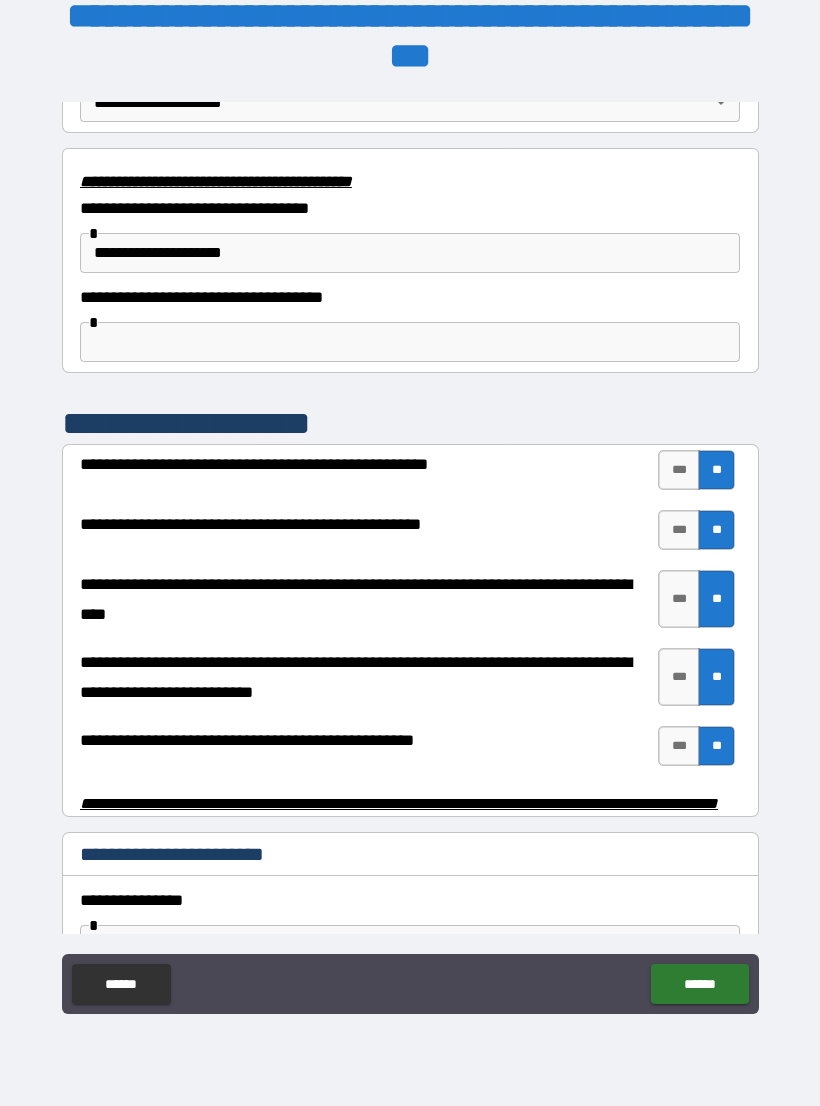 scroll, scrollTop: 3559, scrollLeft: 0, axis: vertical 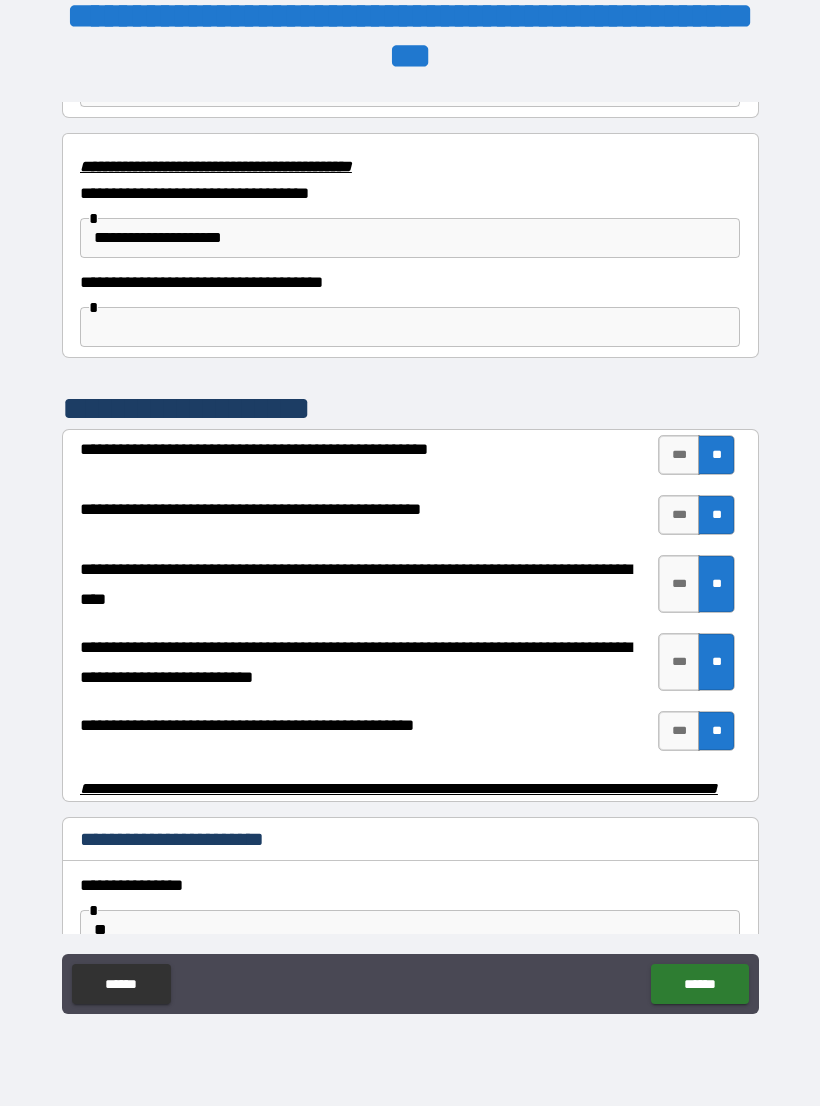 click at bounding box center (410, 327) 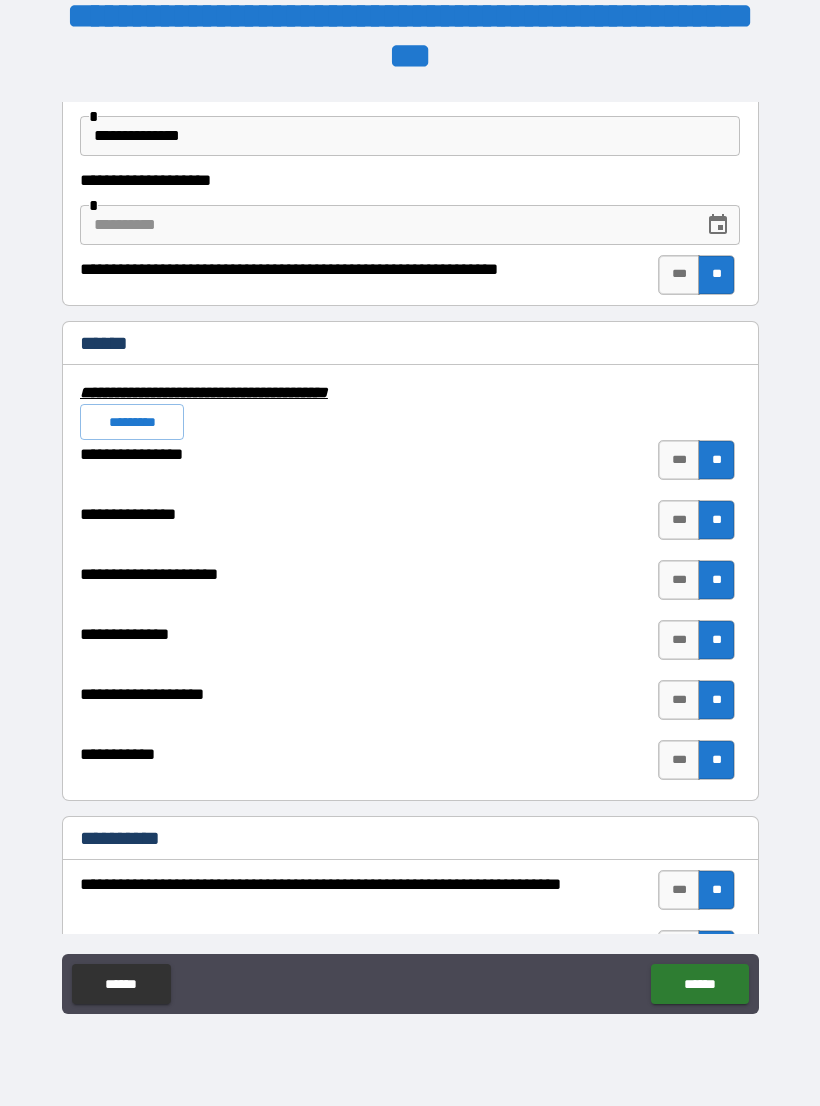 scroll, scrollTop: 4443, scrollLeft: 0, axis: vertical 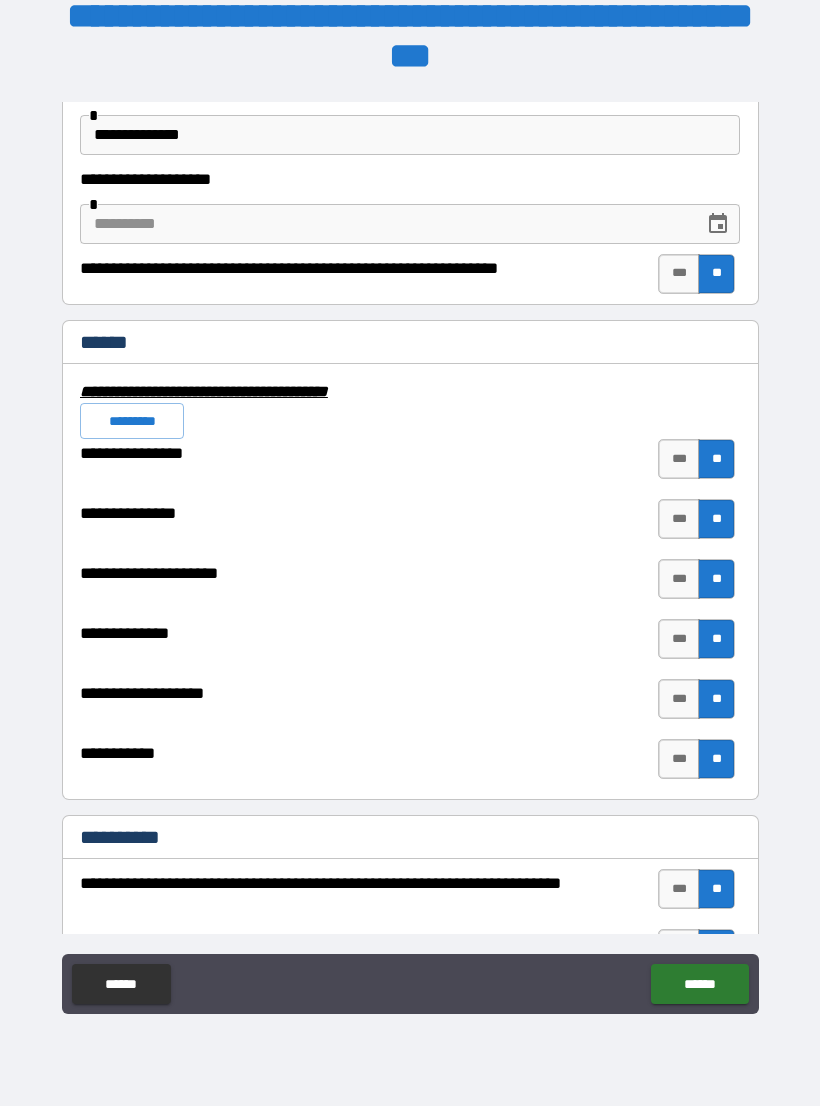 type on "**********" 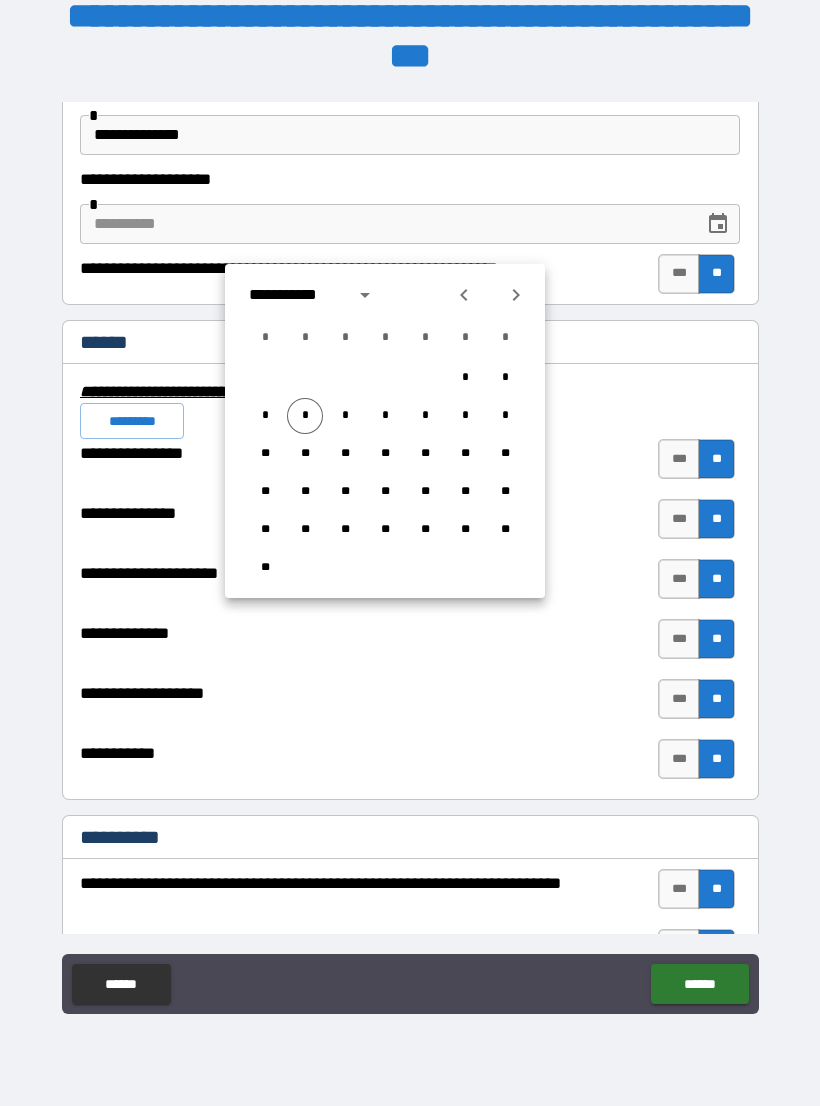 click on "*" at bounding box center (305, 416) 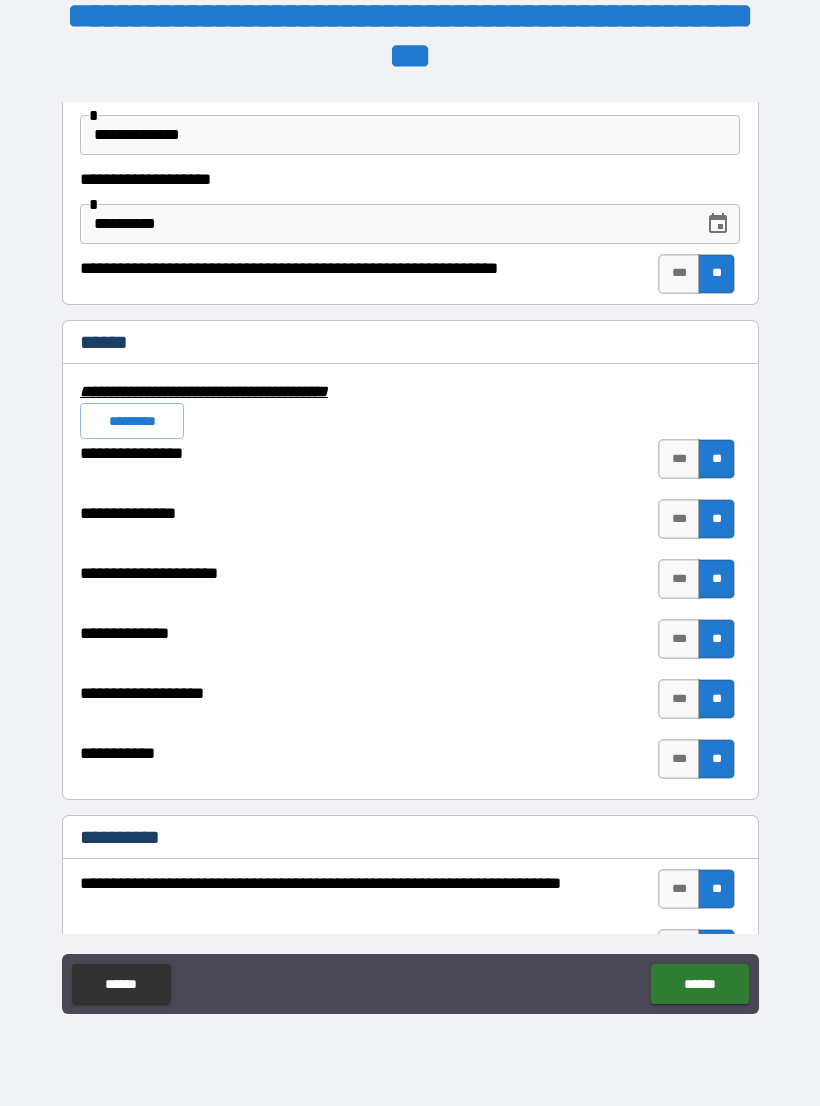 type on "**********" 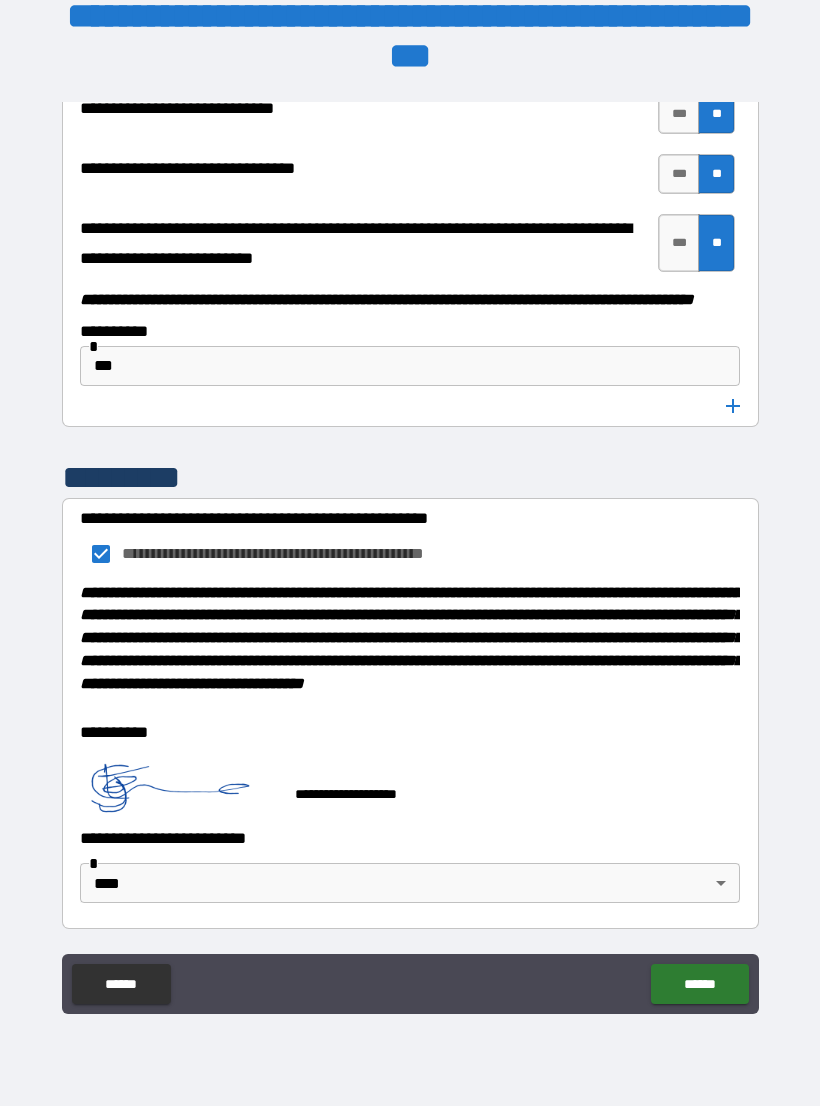 scroll, scrollTop: 10253, scrollLeft: 0, axis: vertical 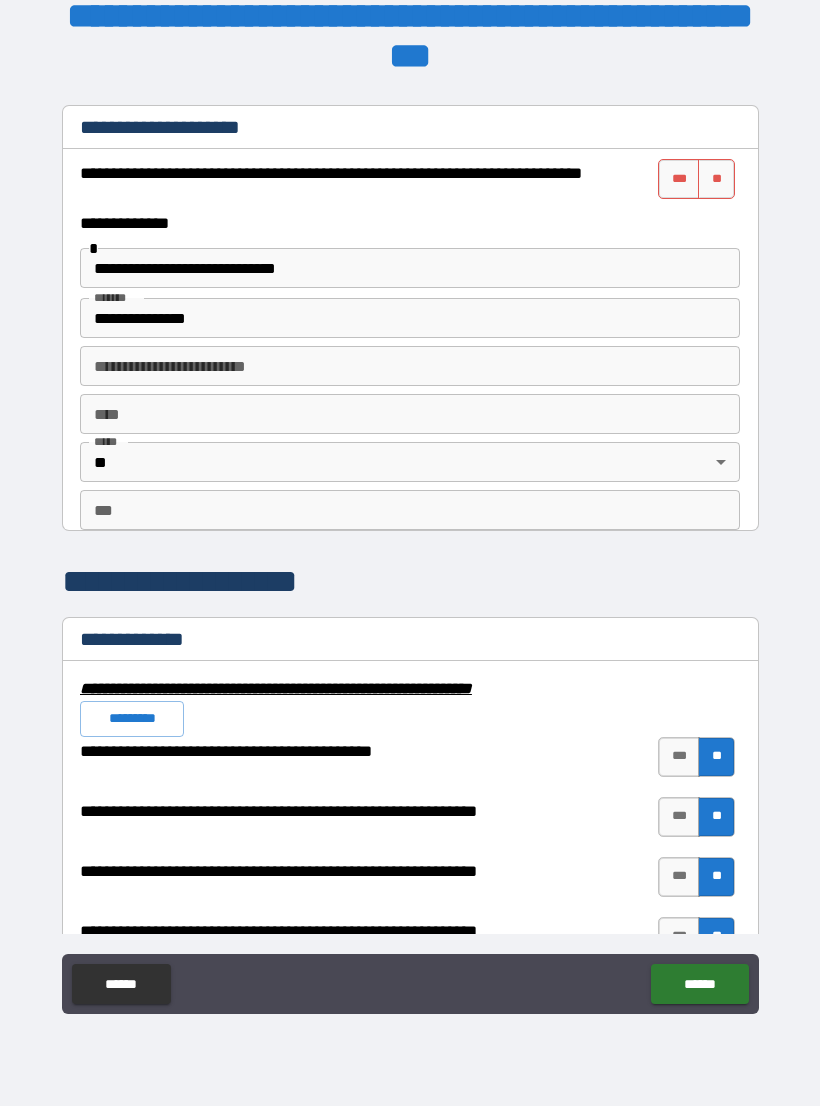 click on "***" at bounding box center [410, 510] 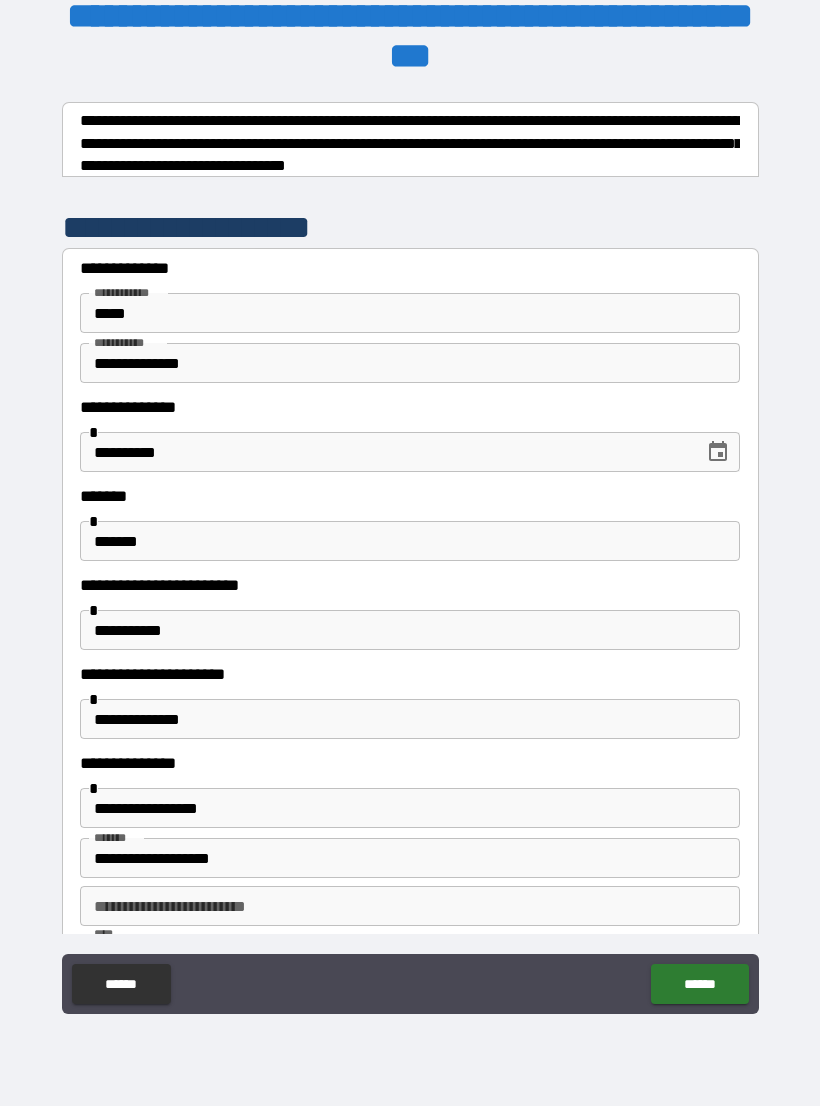 scroll, scrollTop: 0, scrollLeft: 0, axis: both 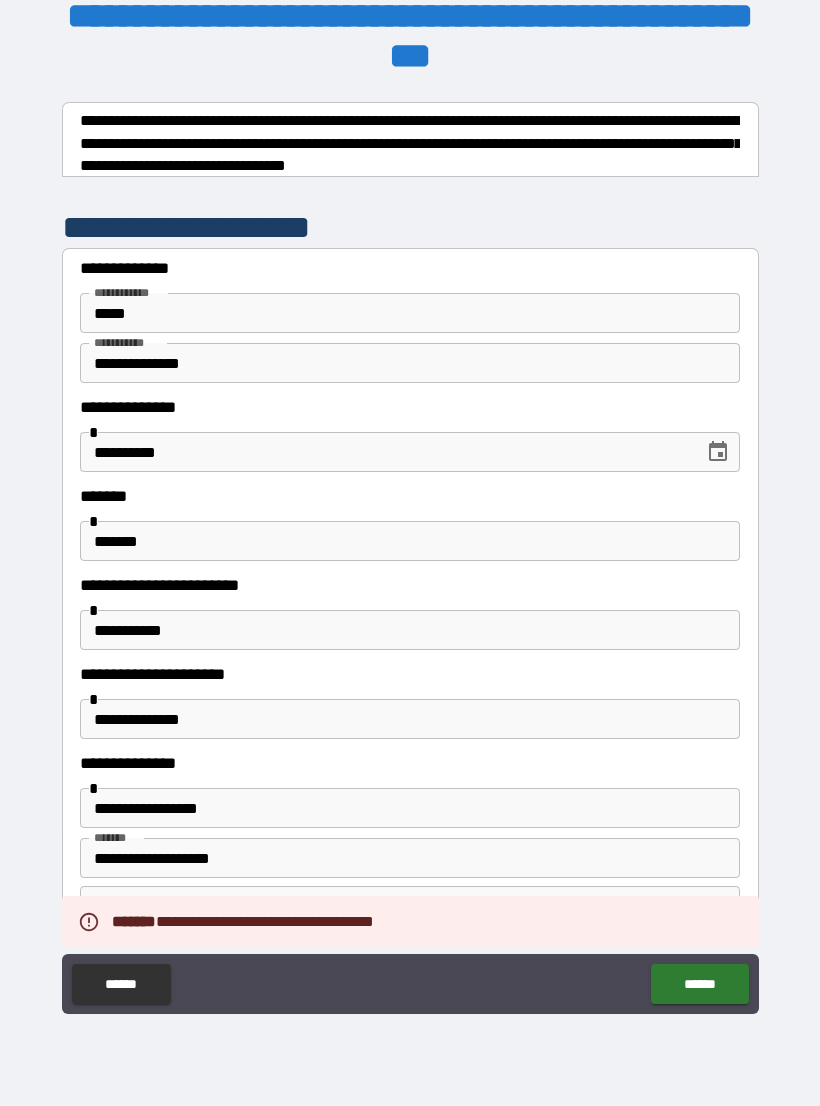 click on "**********" at bounding box center (385, 452) 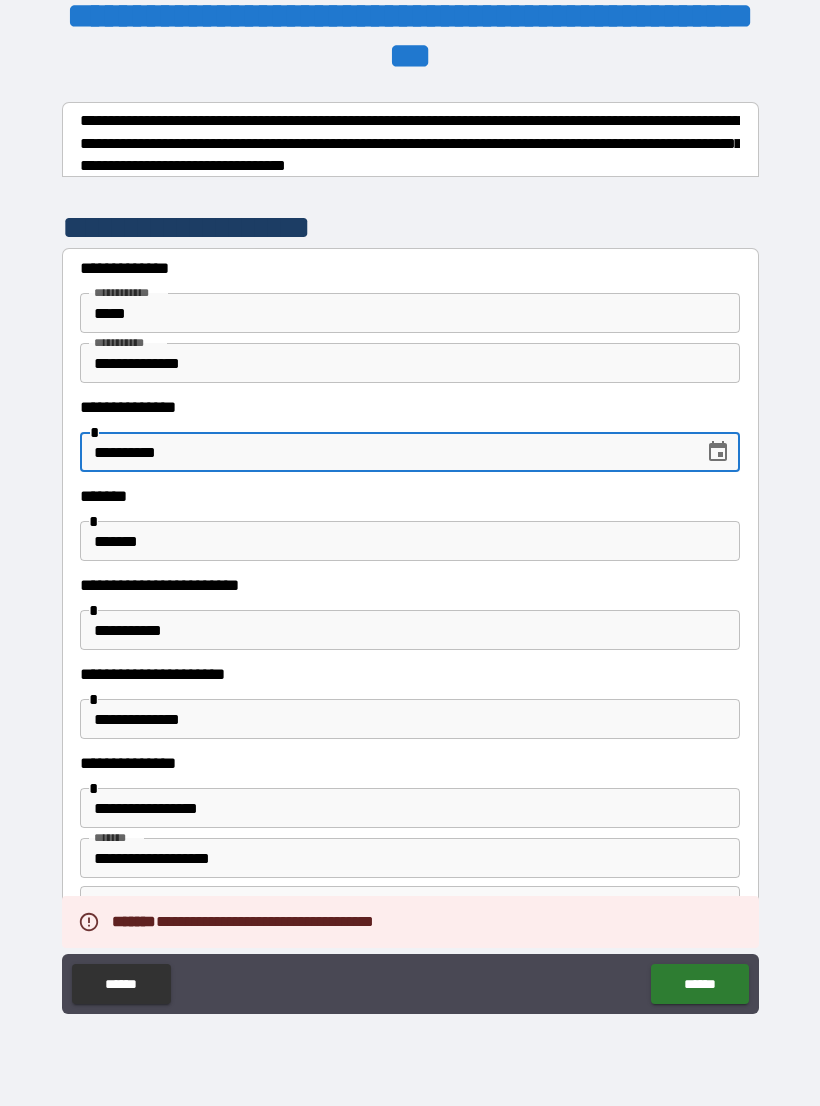 click on "**********" at bounding box center [385, 452] 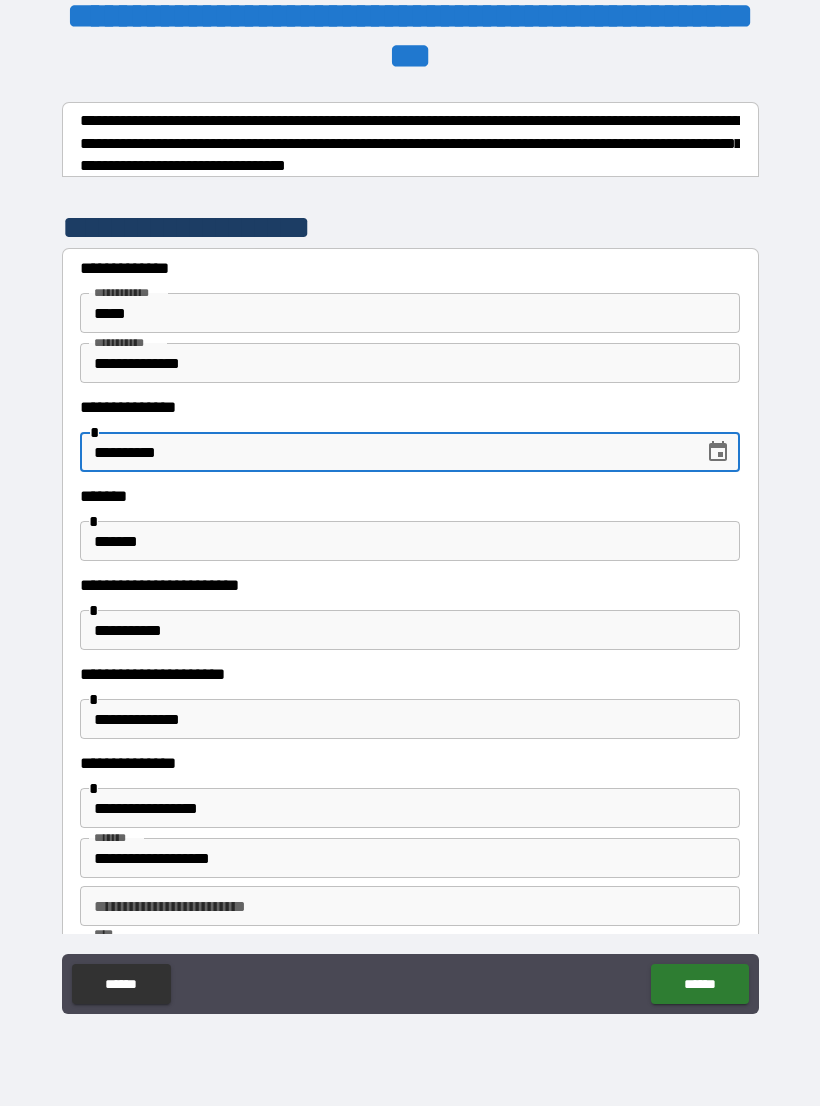 click on "**********" at bounding box center [385, 452] 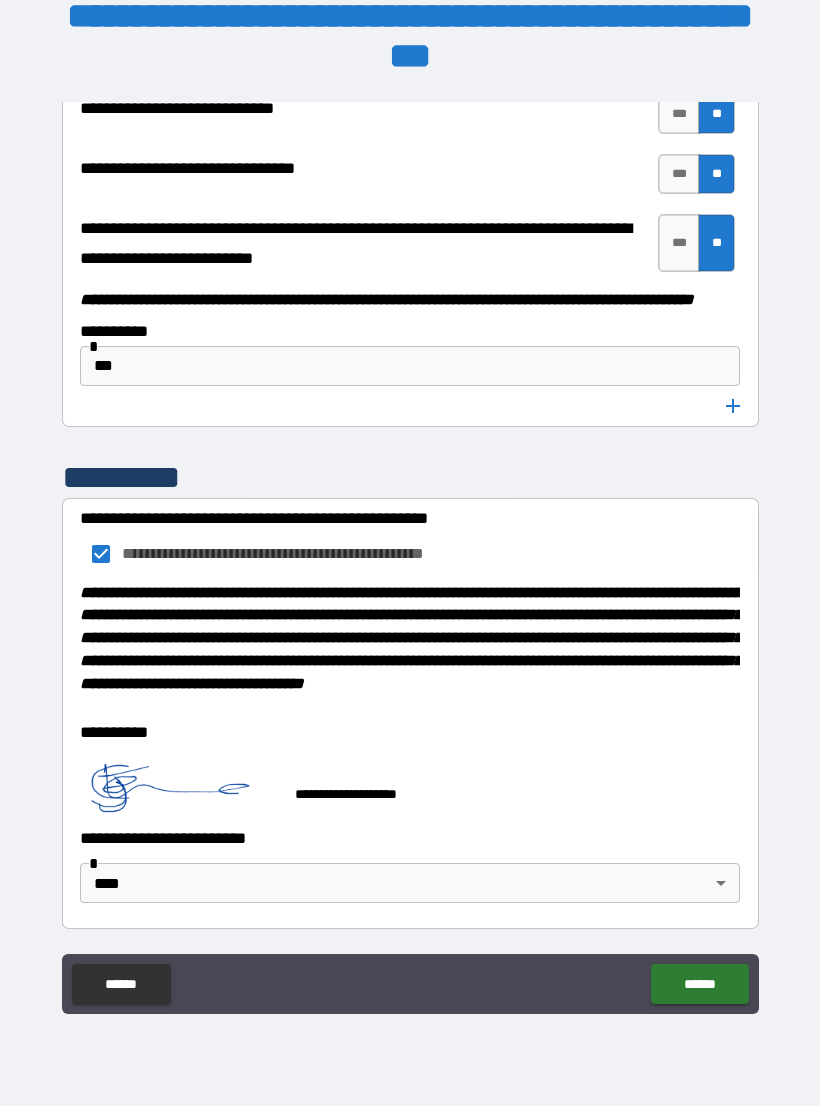 click on "**********" at bounding box center (410, 540) 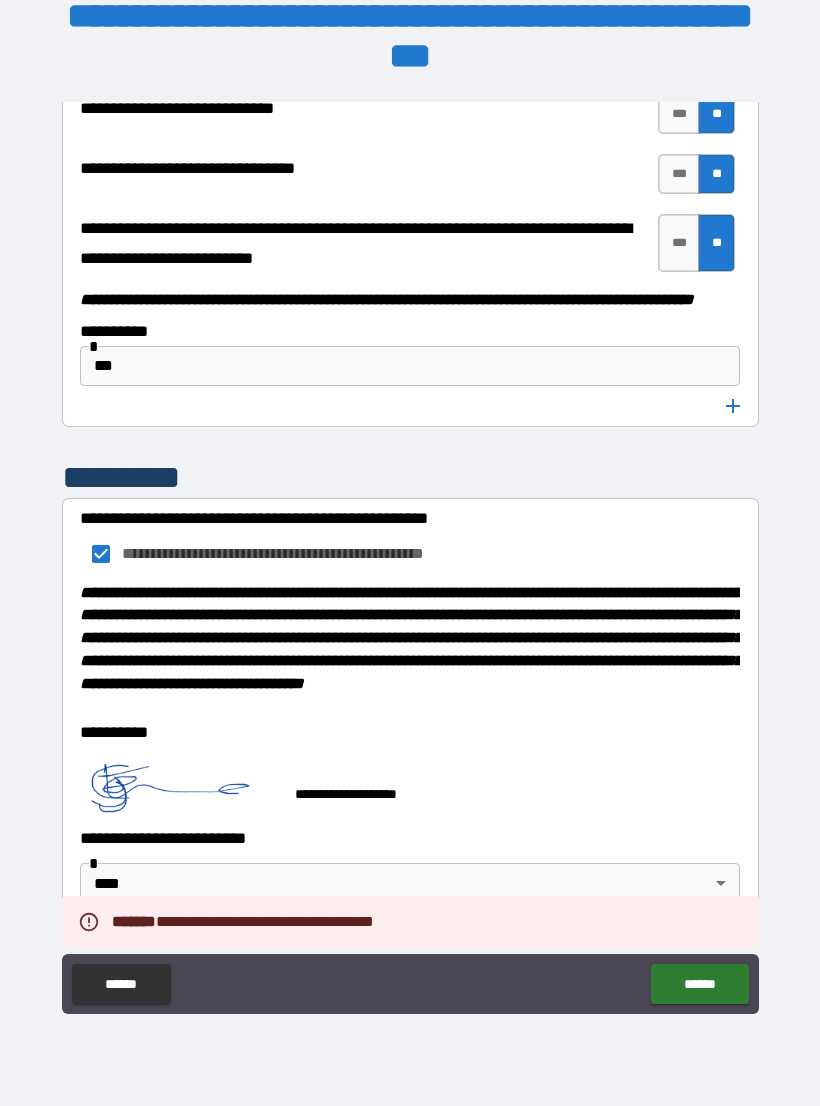 click on "******" at bounding box center (699, 984) 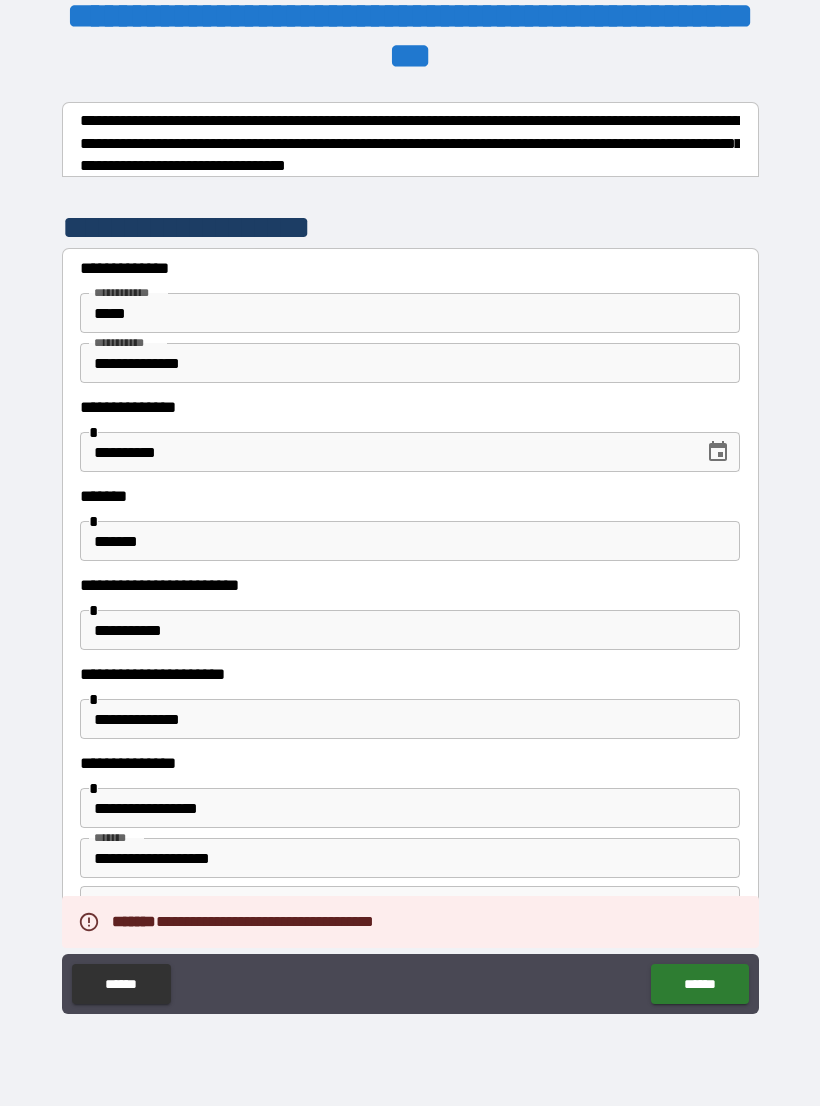 scroll, scrollTop: 0, scrollLeft: 0, axis: both 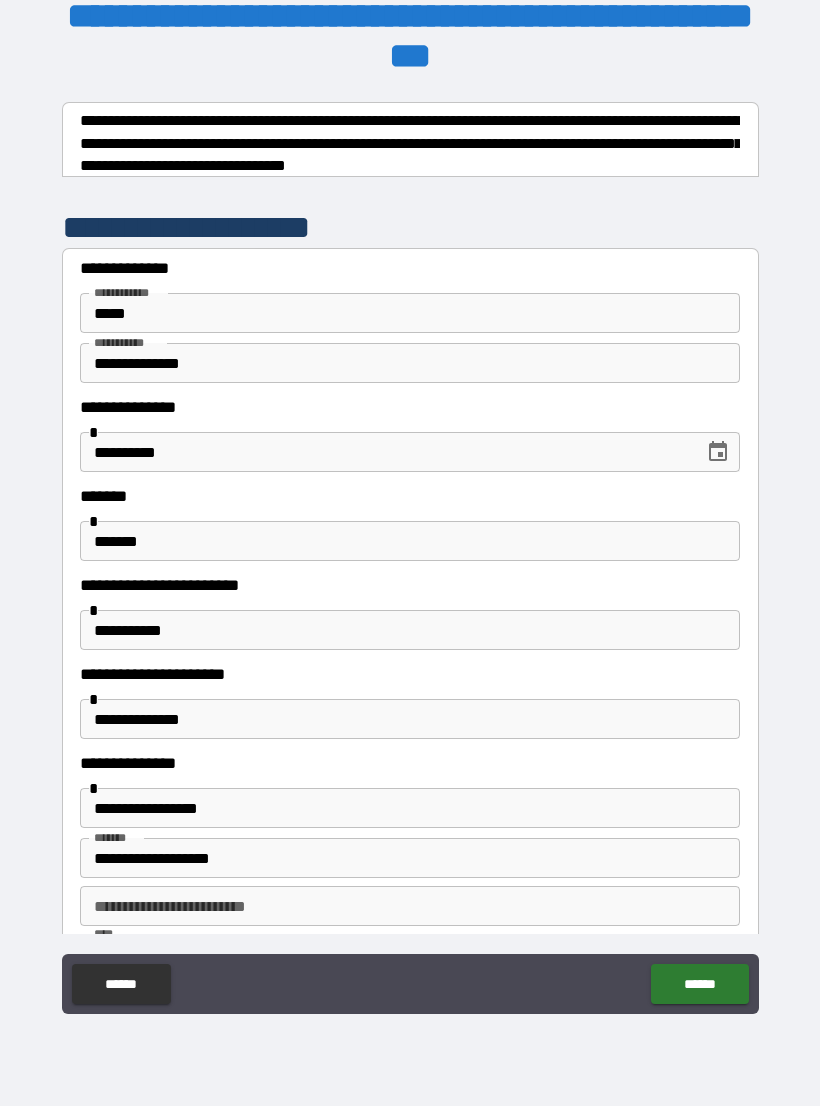 click on "**********" at bounding box center [385, 452] 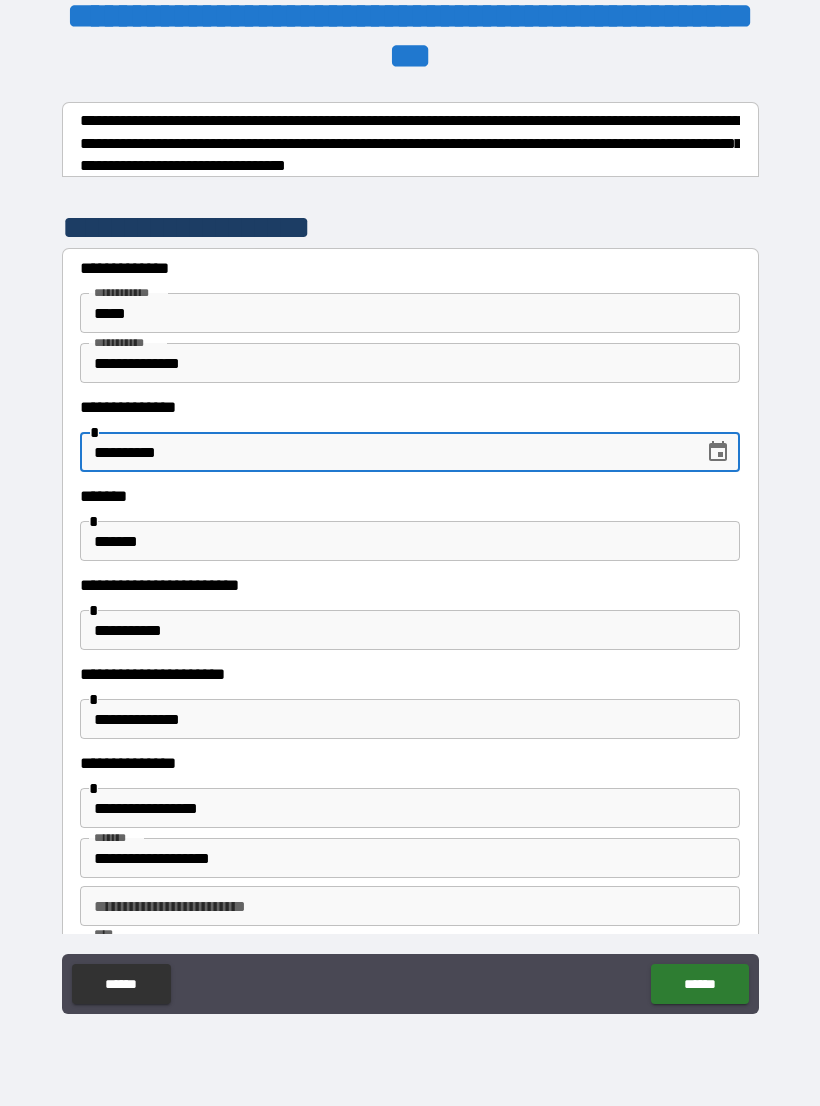type on "**********" 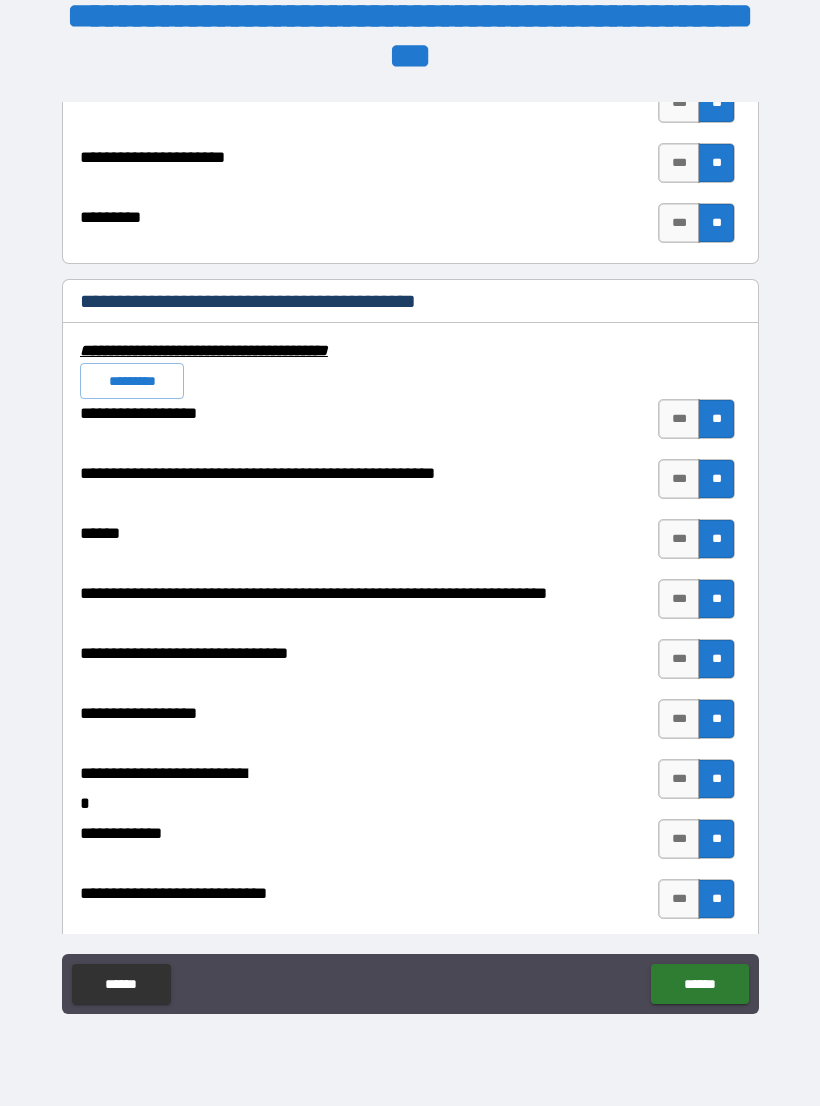 click on "**********" at bounding box center (410, 540) 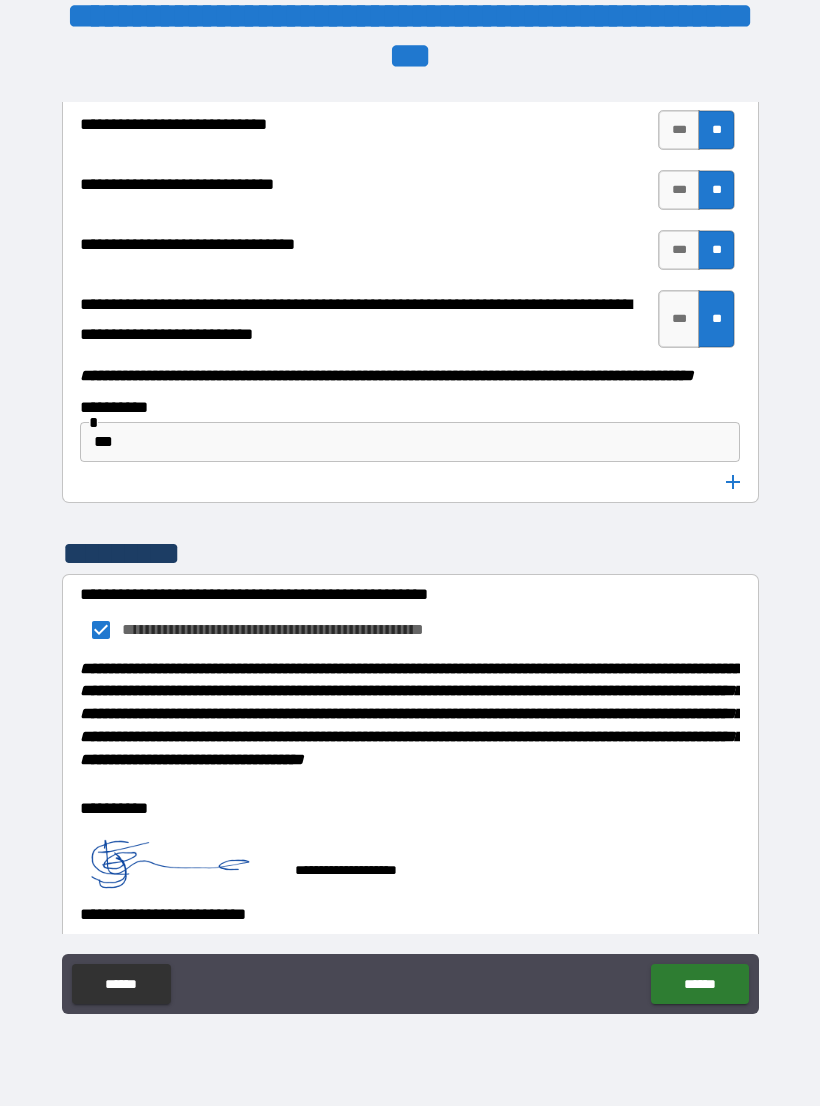 scroll, scrollTop: 10211, scrollLeft: 0, axis: vertical 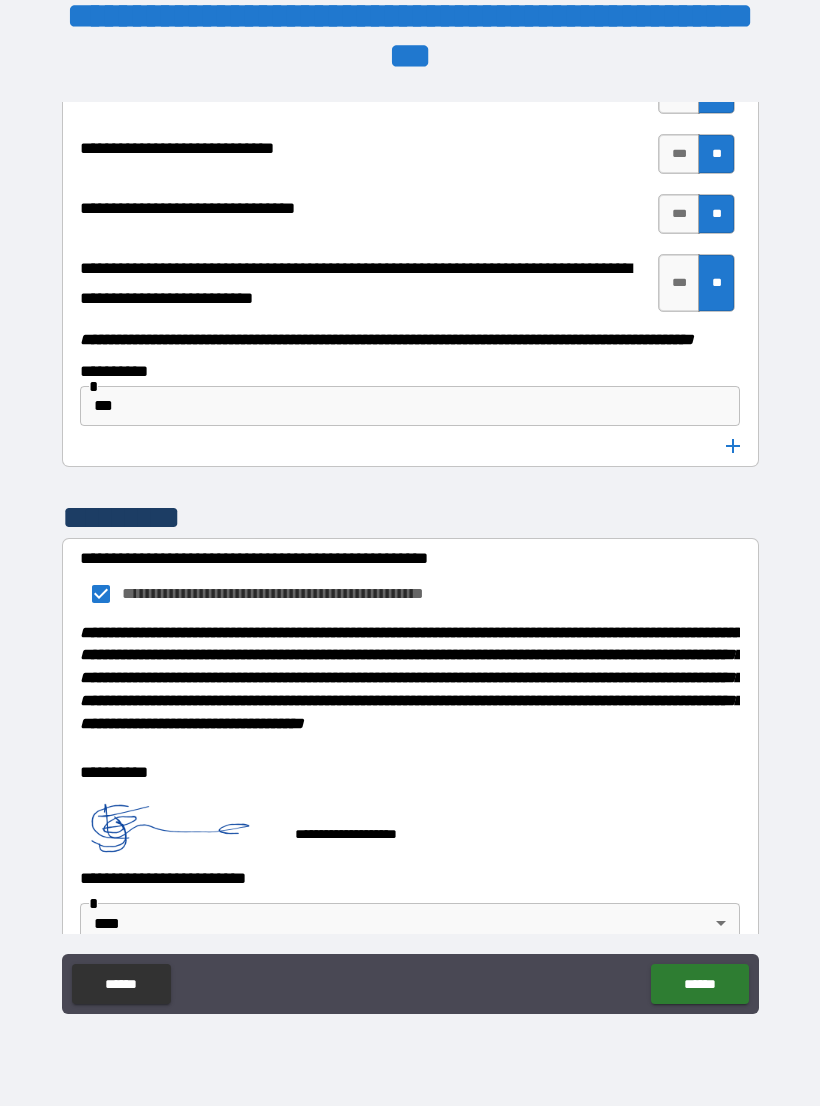 click on "******" at bounding box center (699, 984) 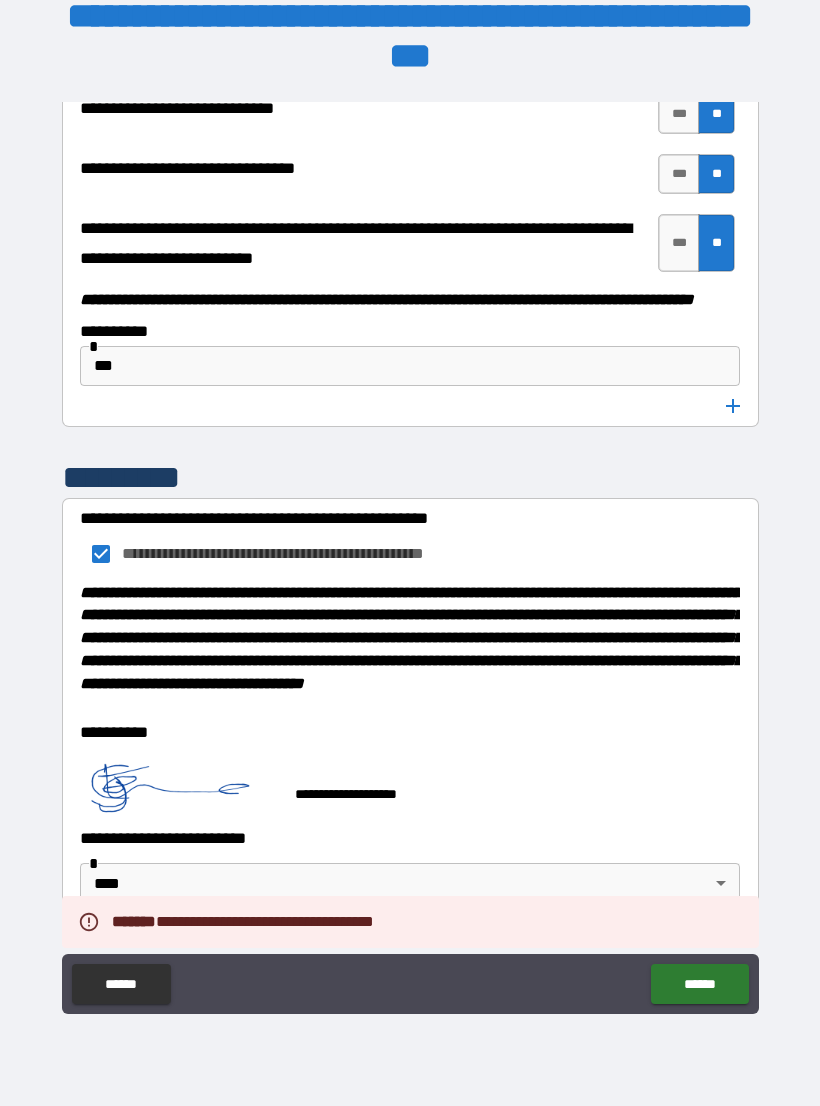 click on "******   ******" at bounding box center [410, 984] 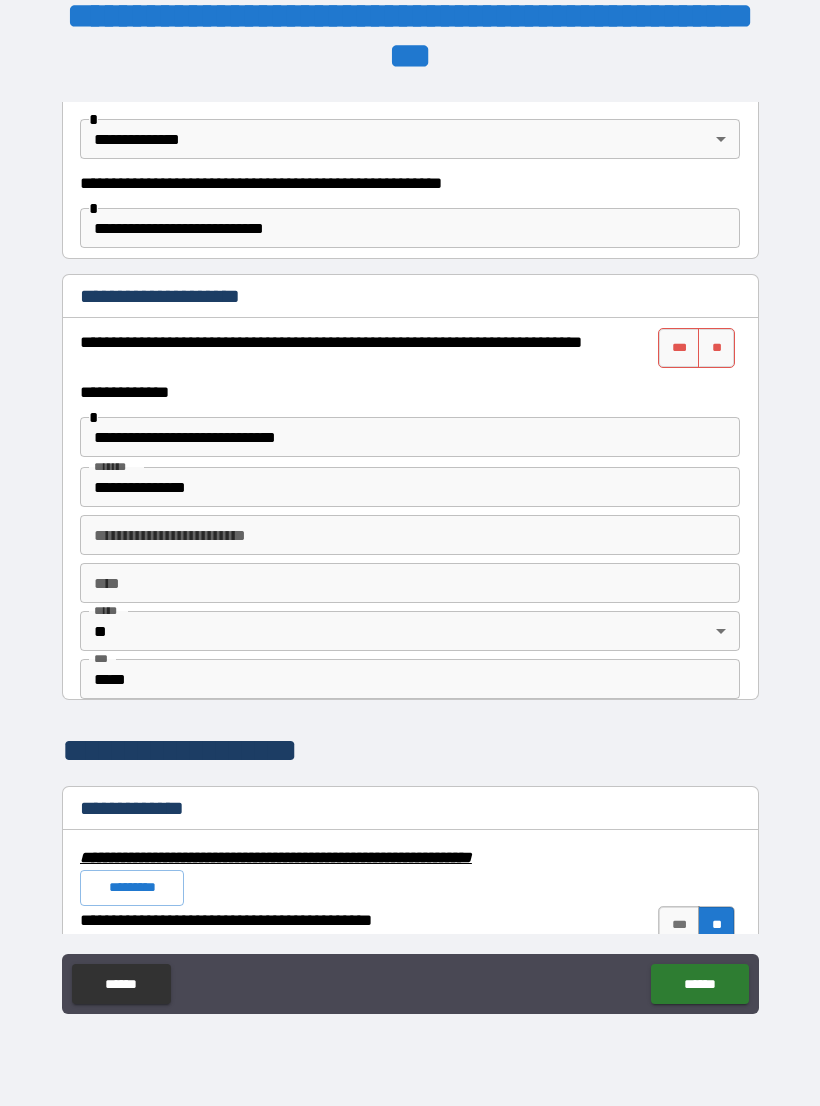 scroll, scrollTop: 1243, scrollLeft: 0, axis: vertical 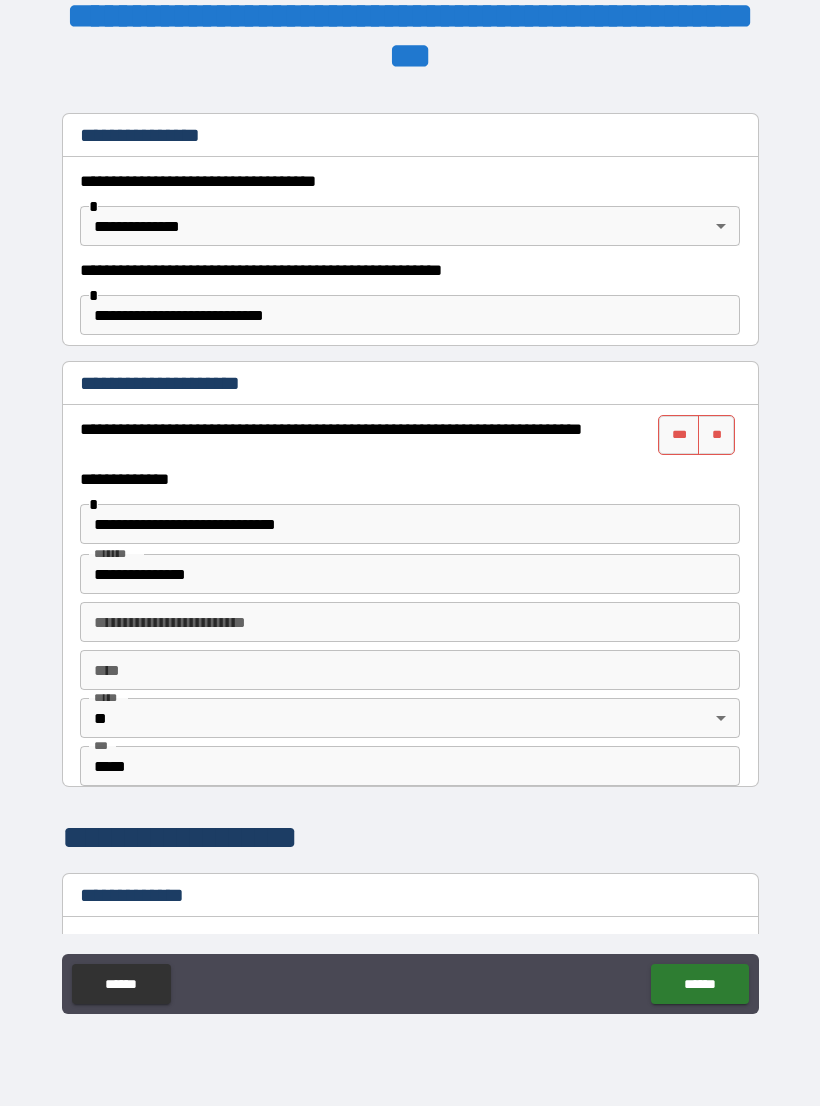 click on "**********" at bounding box center [410, 537] 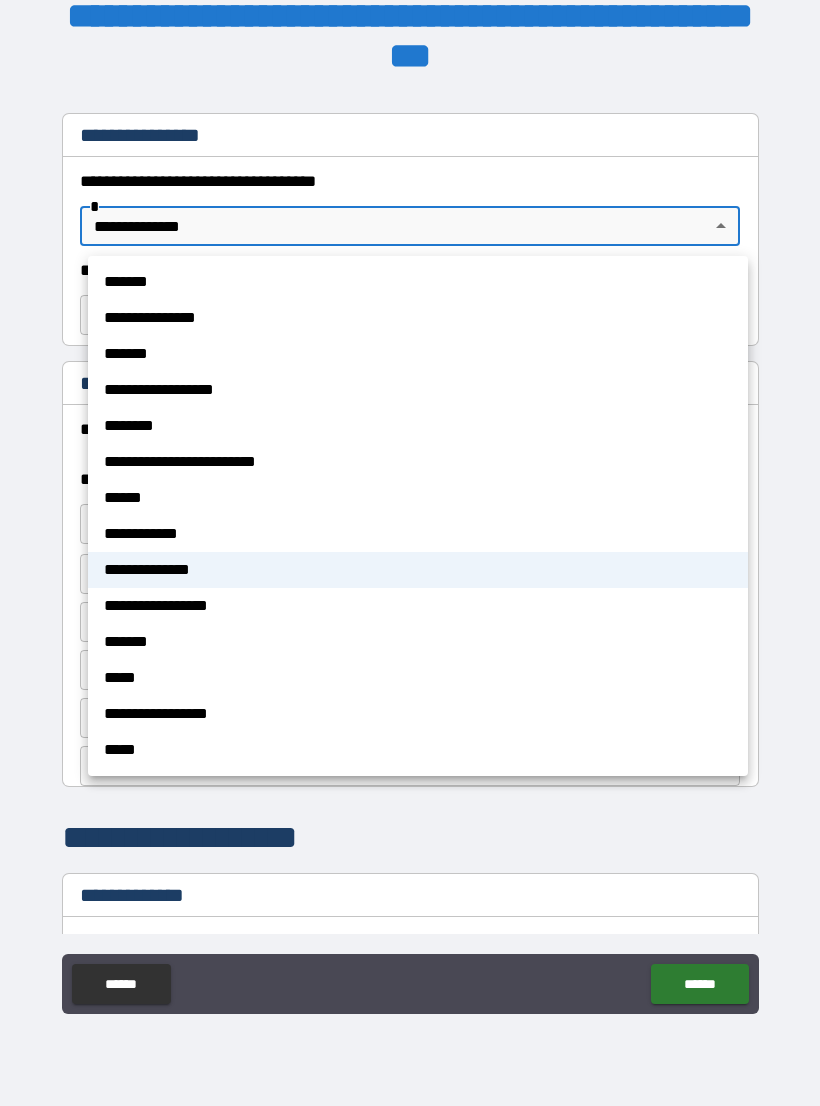 click at bounding box center [410, 553] 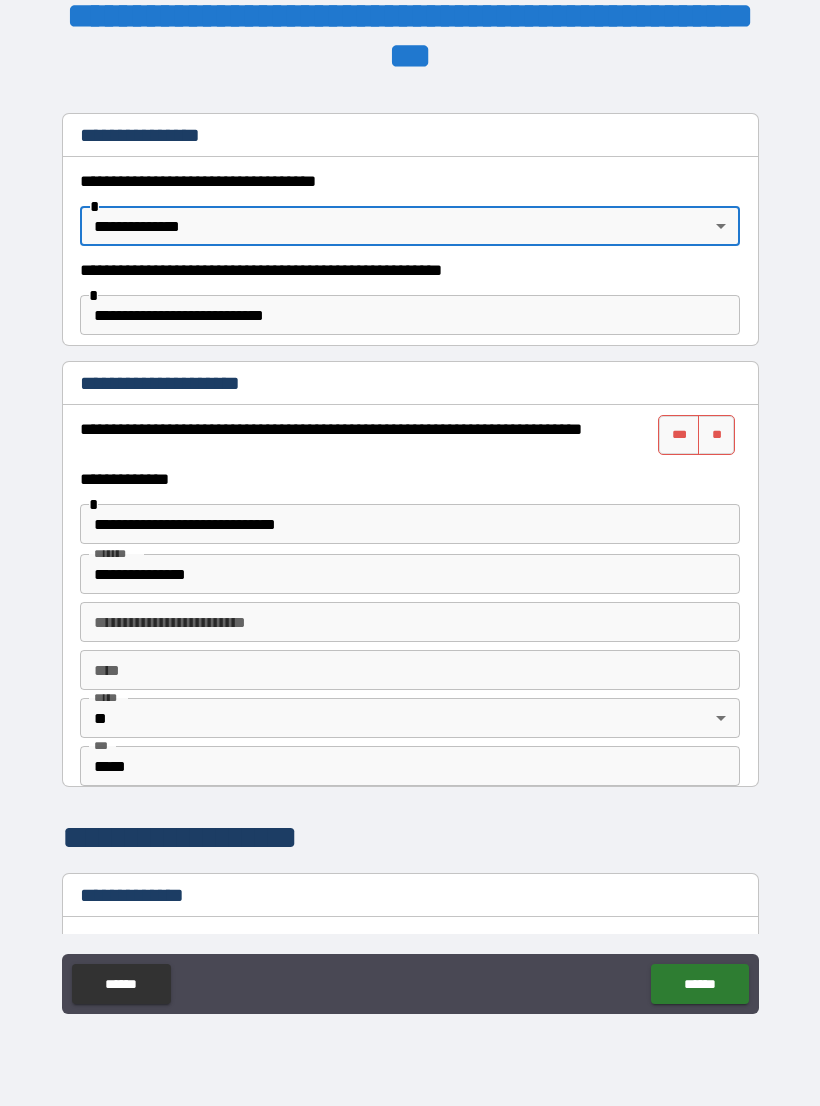 click on "***" at bounding box center (679, 435) 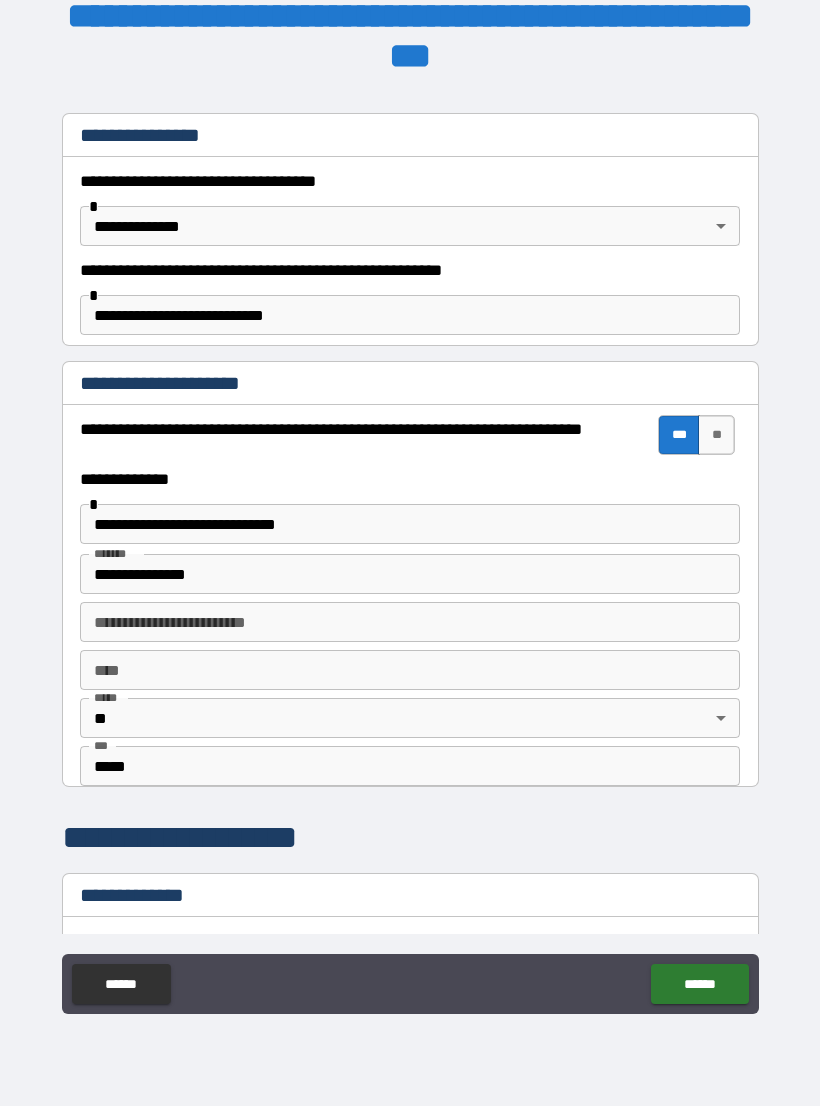 click on "******" at bounding box center (699, 984) 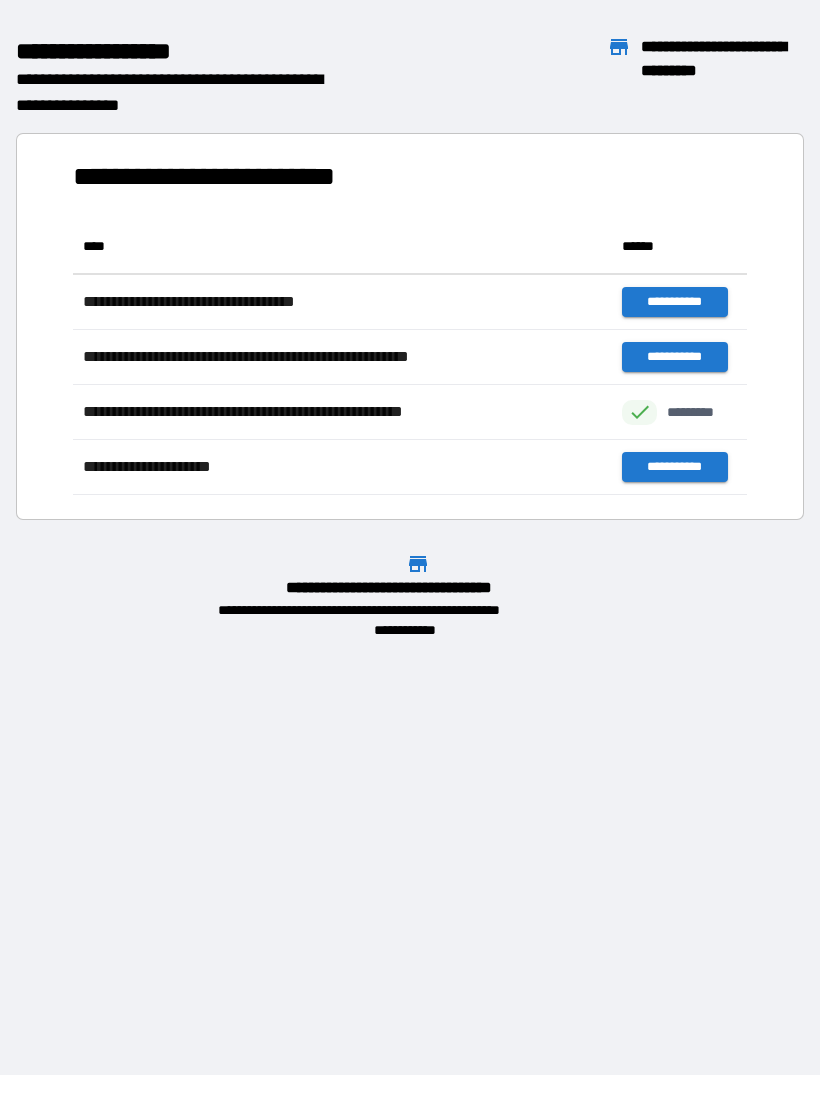 scroll, scrollTop: 1, scrollLeft: 1, axis: both 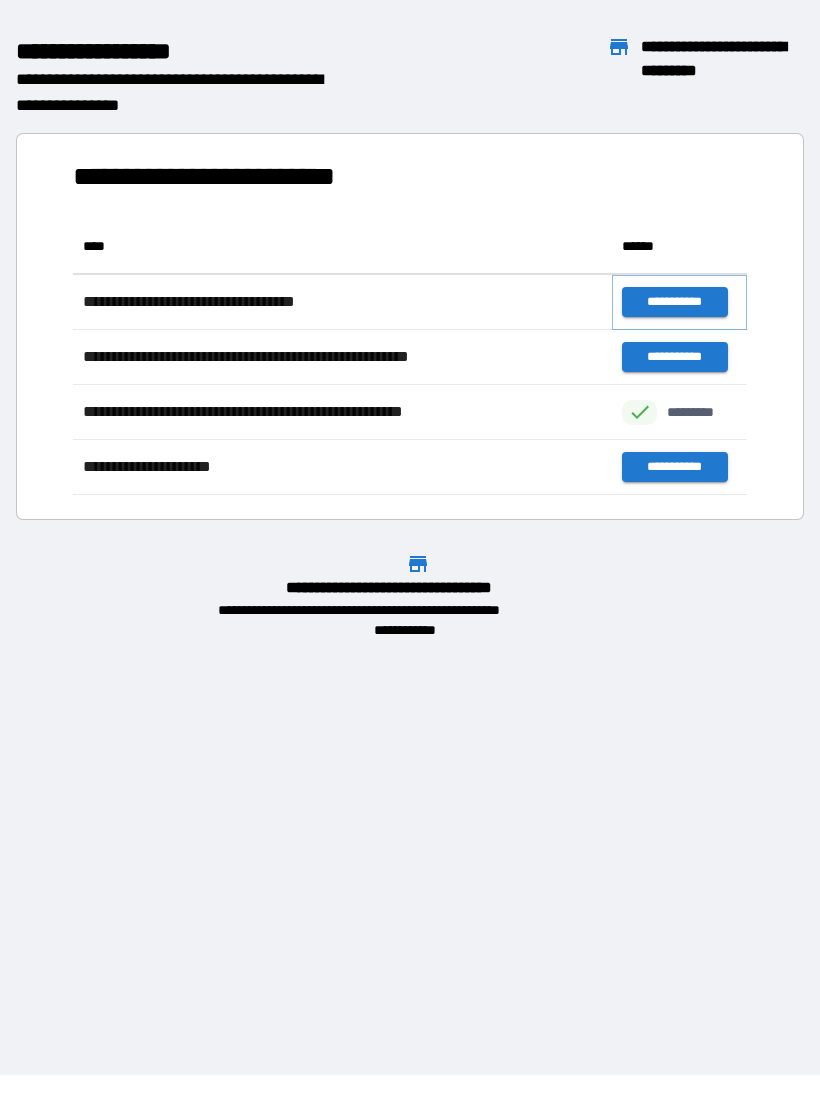 click on "**********" at bounding box center (674, 302) 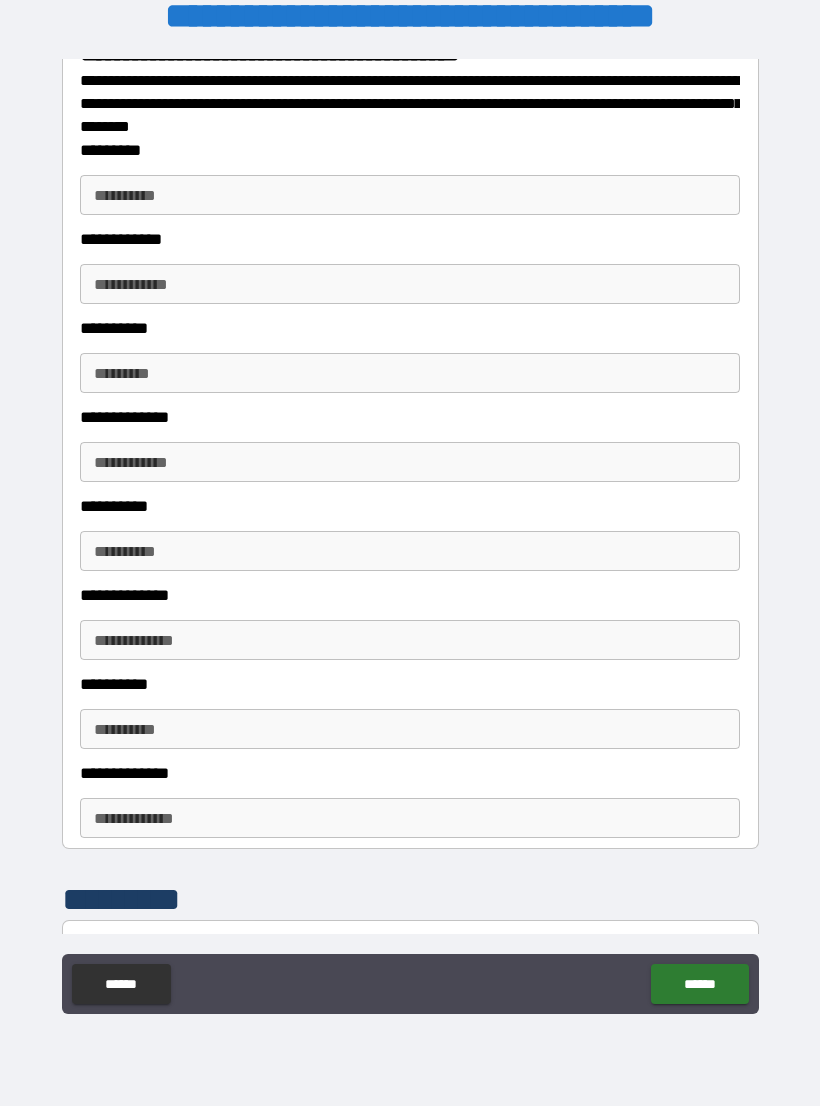 scroll, scrollTop: 2766, scrollLeft: 0, axis: vertical 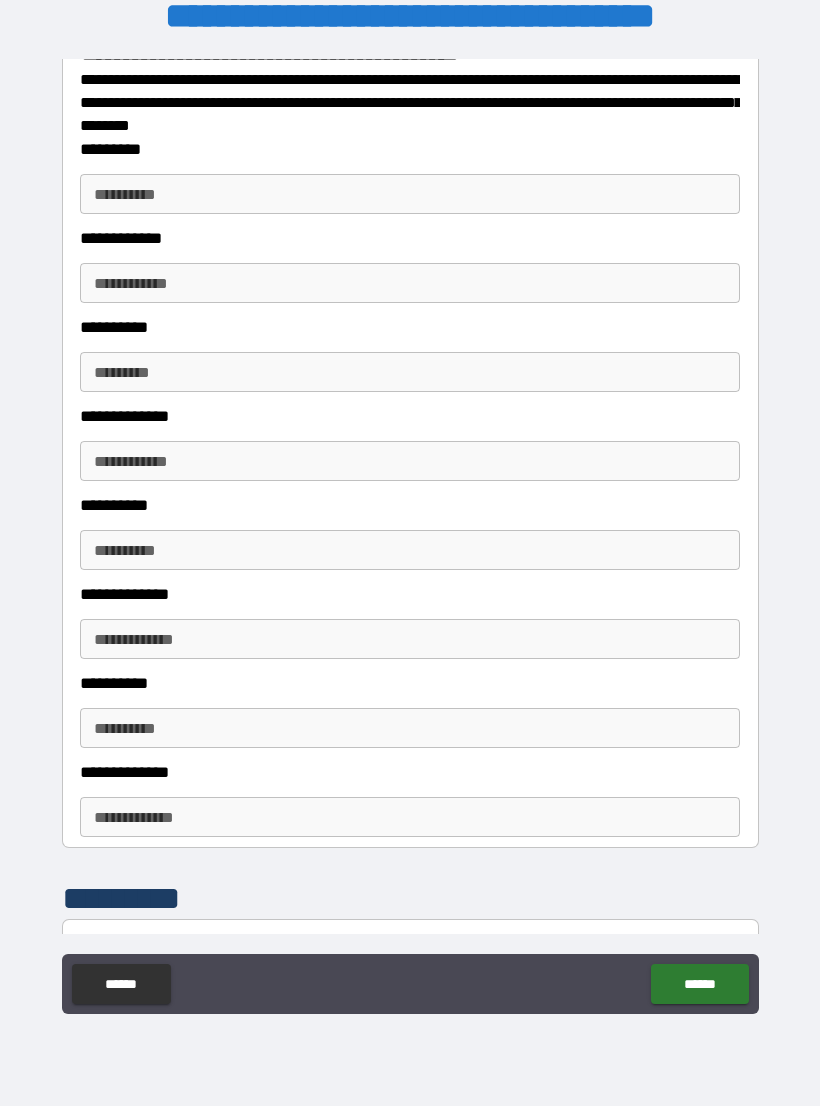 click on "**********" at bounding box center (410, 327) 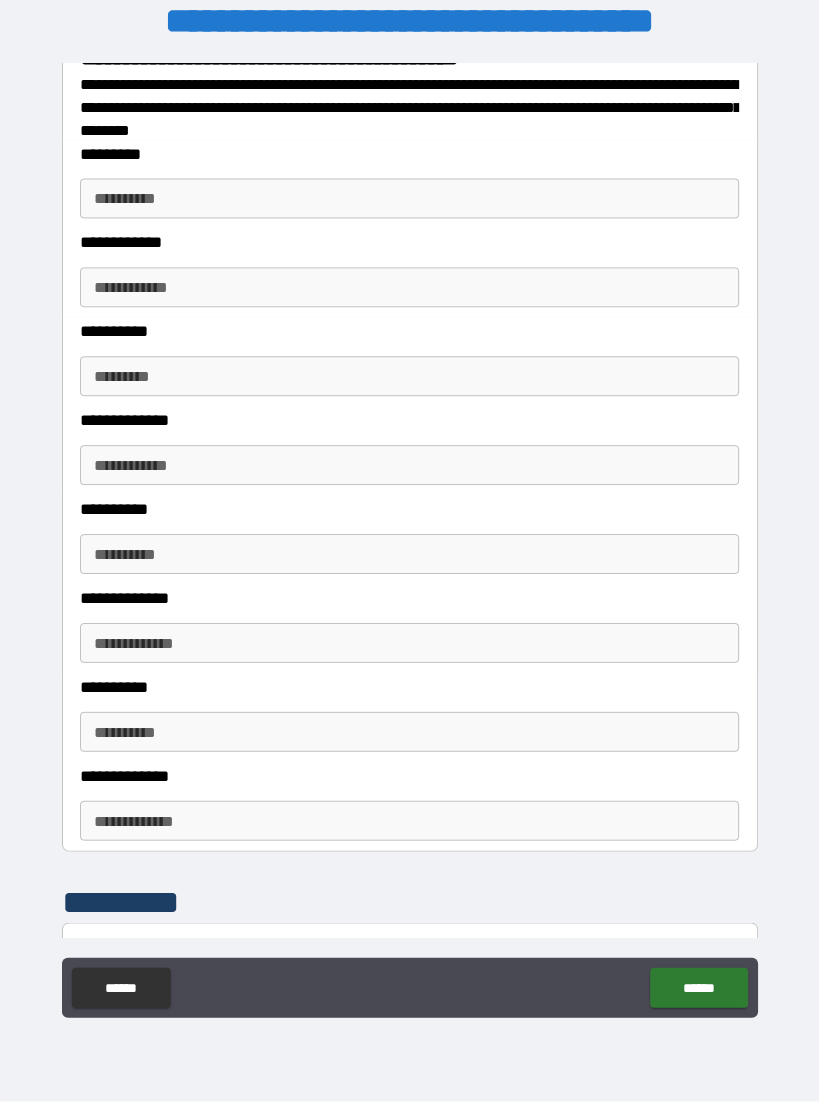 scroll, scrollTop: 15, scrollLeft: 0, axis: vertical 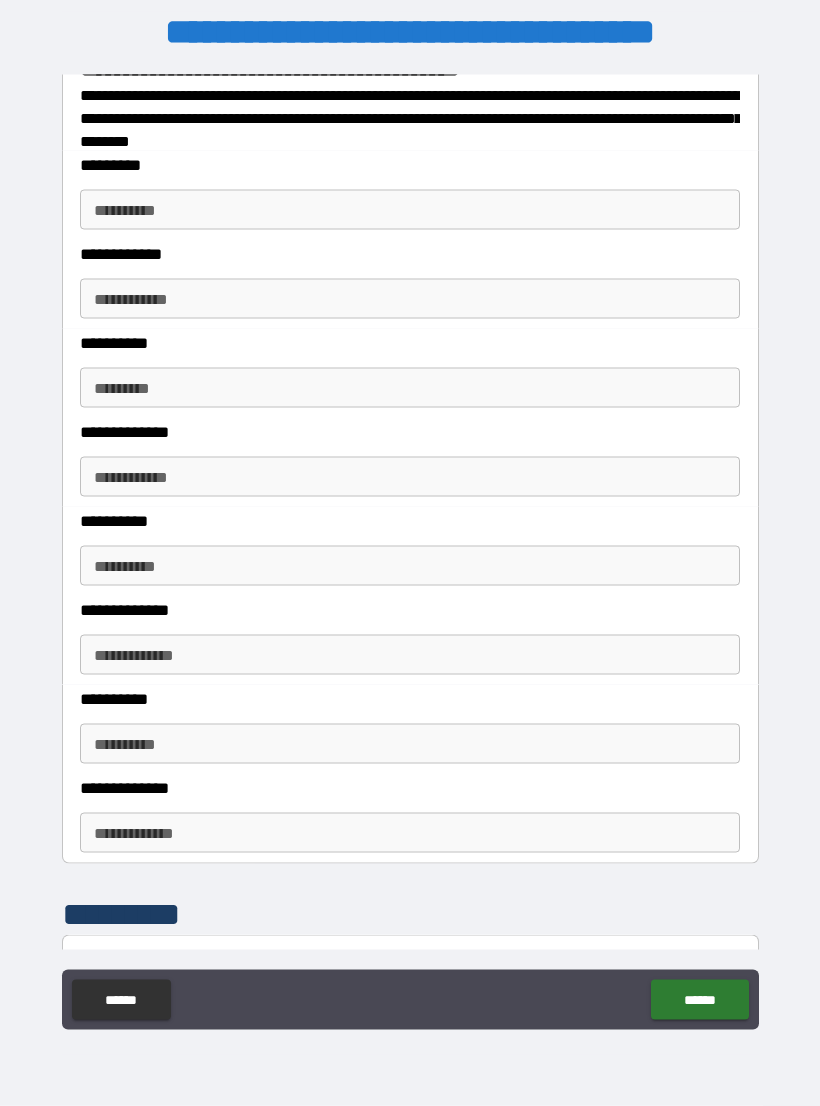 click on "**********" at bounding box center (410, 210) 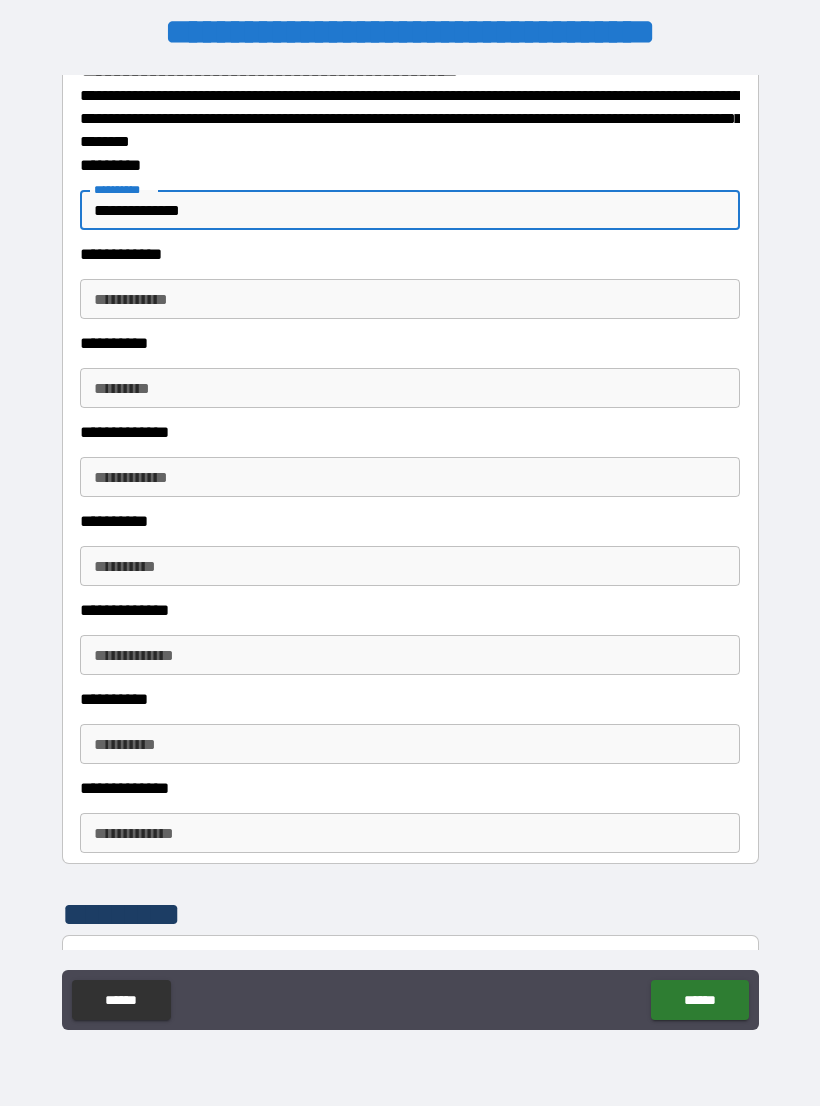 type on "**********" 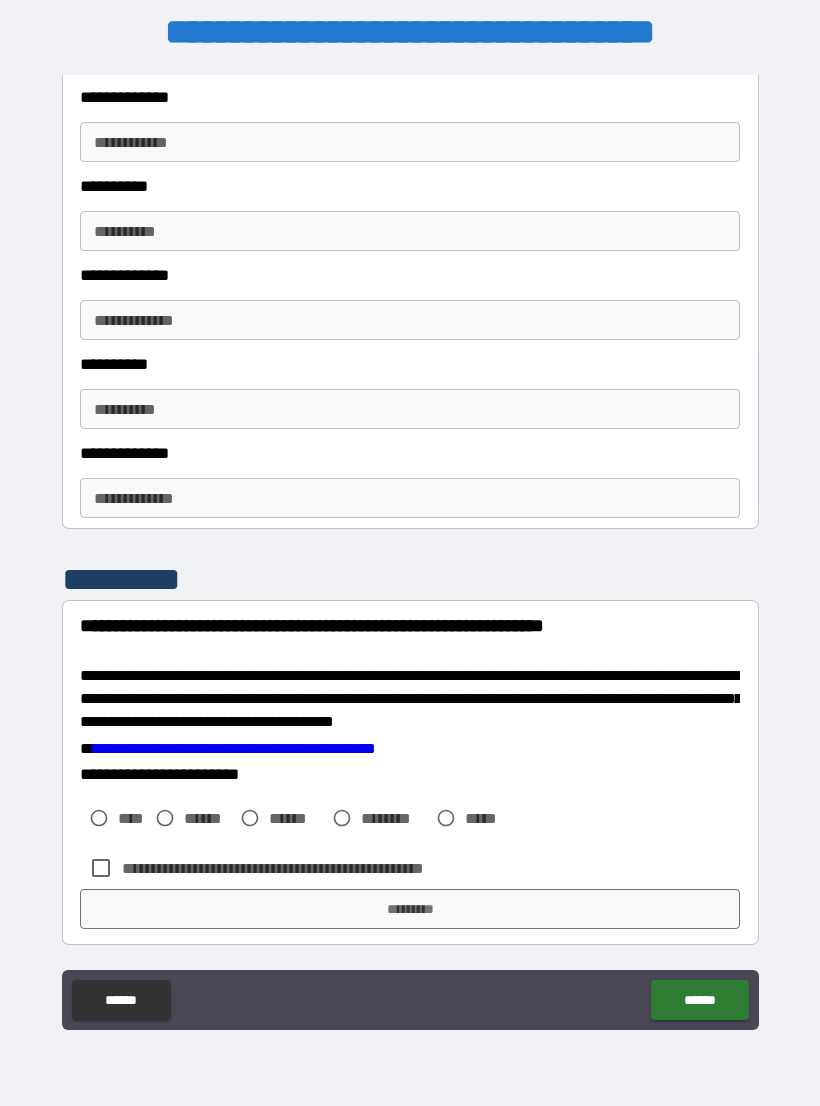 scroll, scrollTop: 3114, scrollLeft: 0, axis: vertical 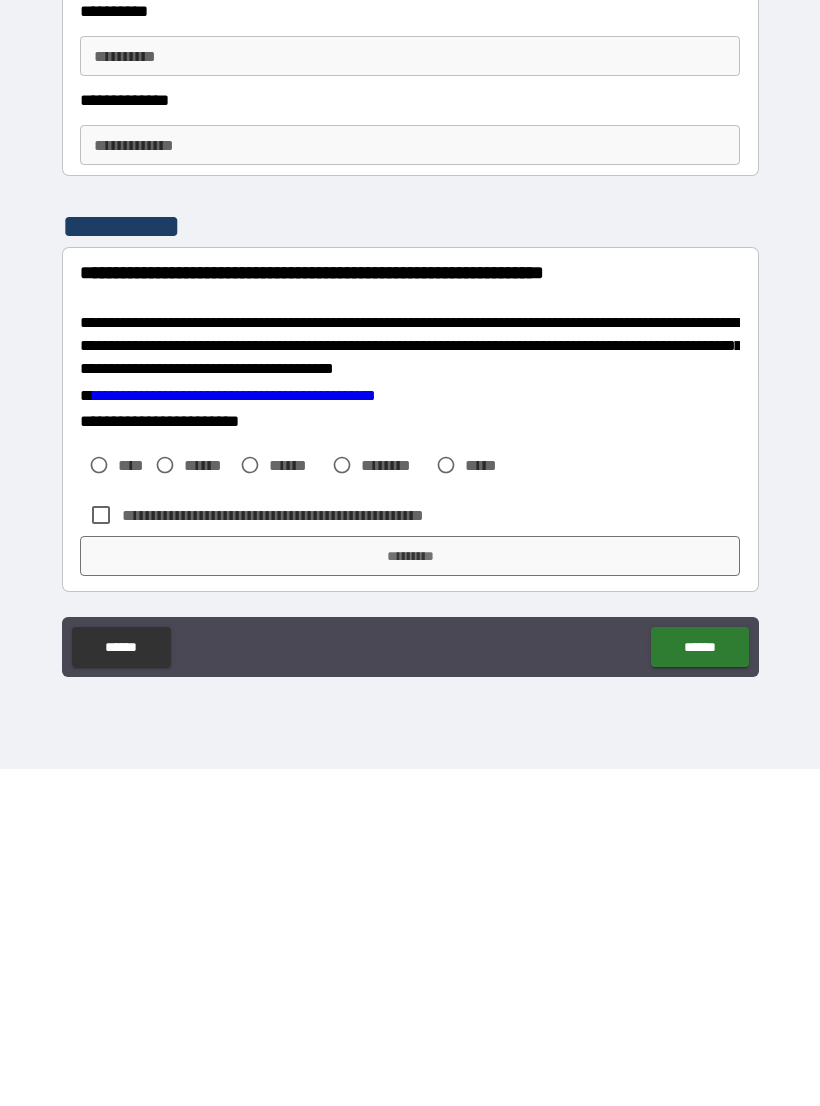type on "**********" 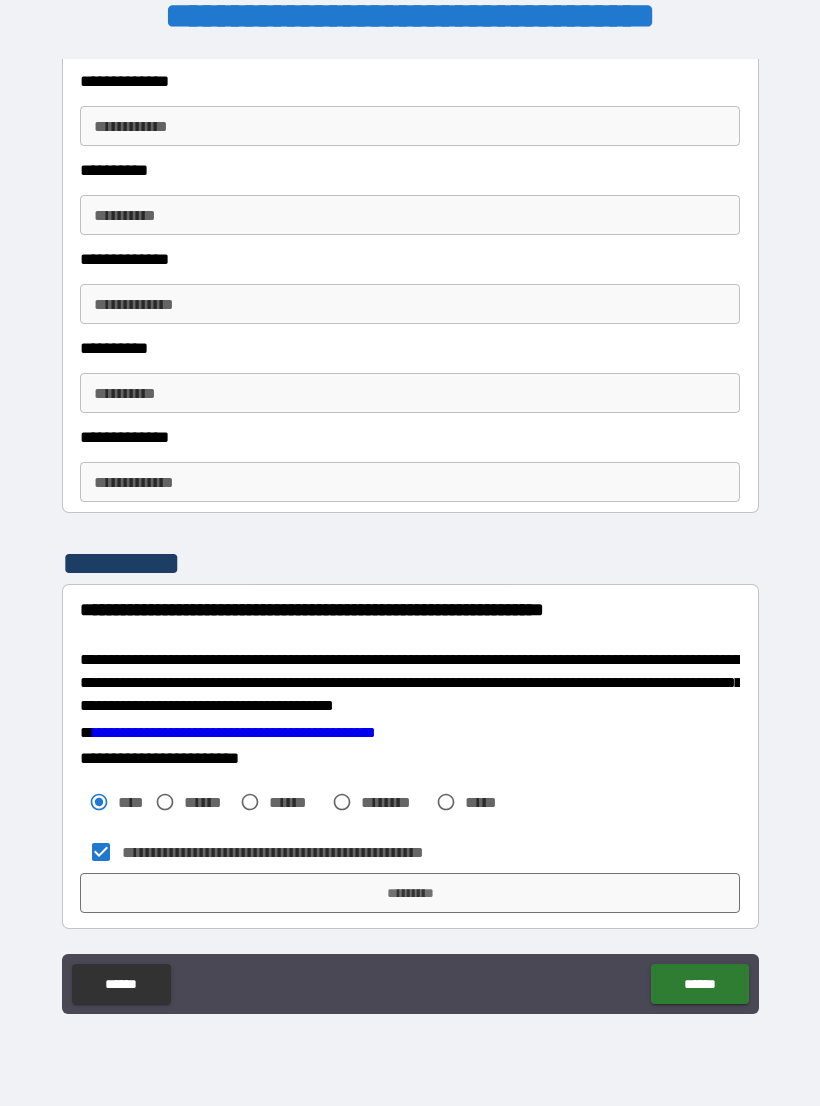 scroll, scrollTop: 3114, scrollLeft: 0, axis: vertical 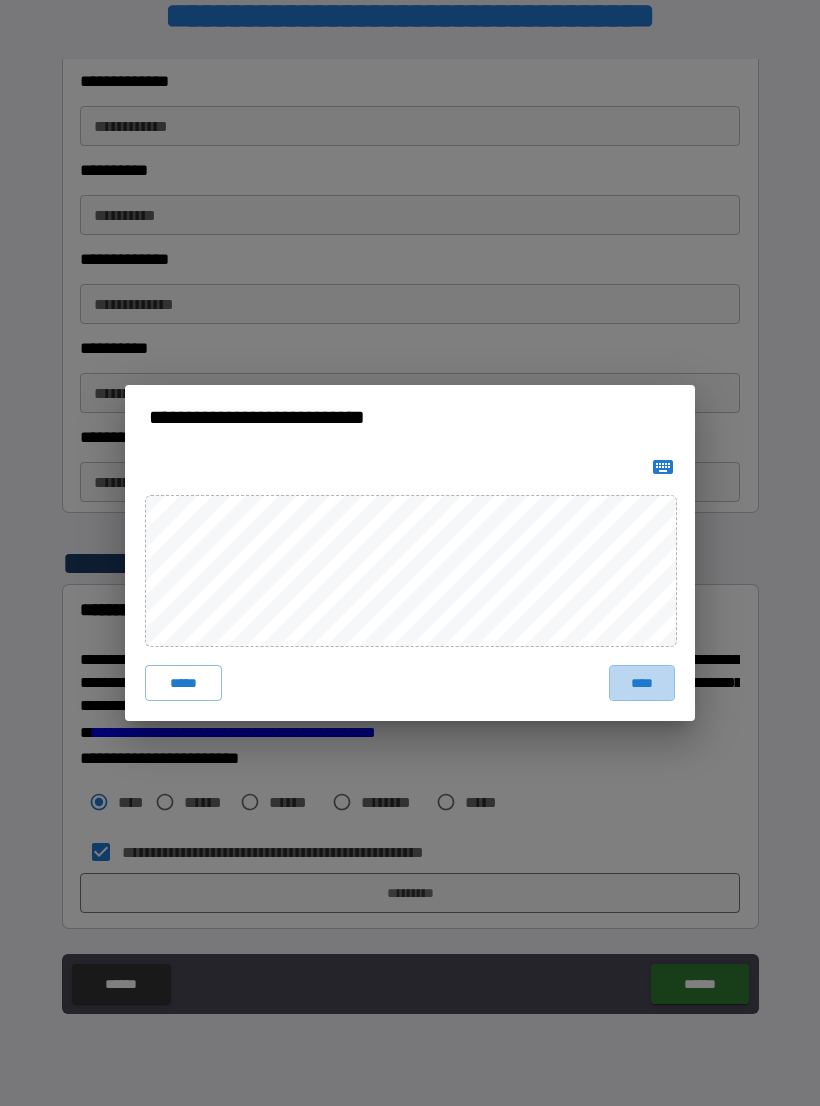 click on "****" at bounding box center (642, 683) 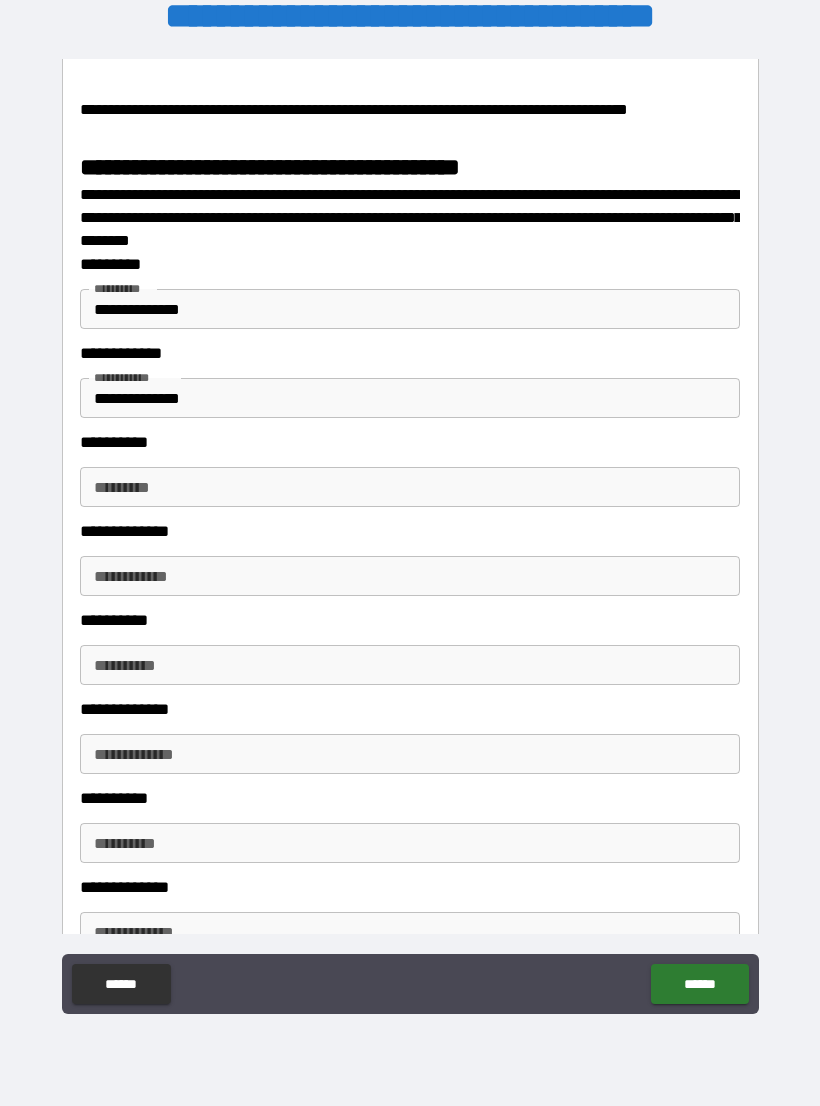 scroll, scrollTop: 2650, scrollLeft: 0, axis: vertical 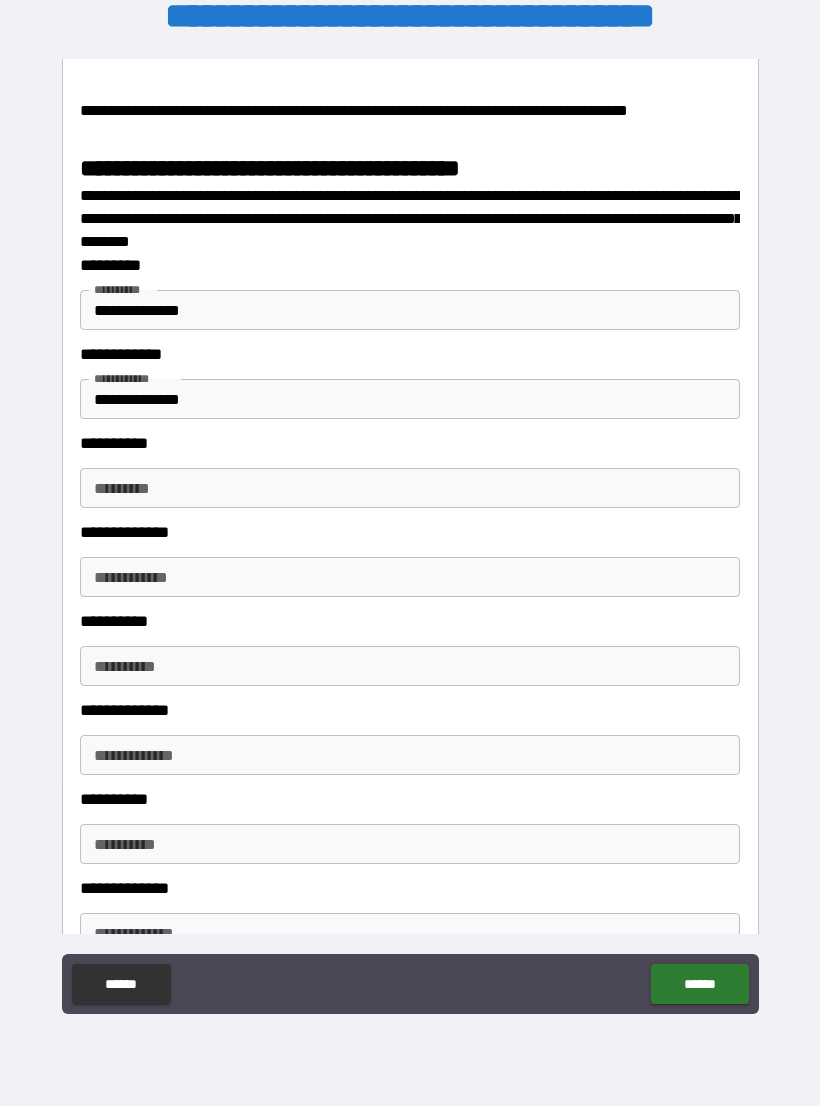 click on "**********" at bounding box center (410, 310) 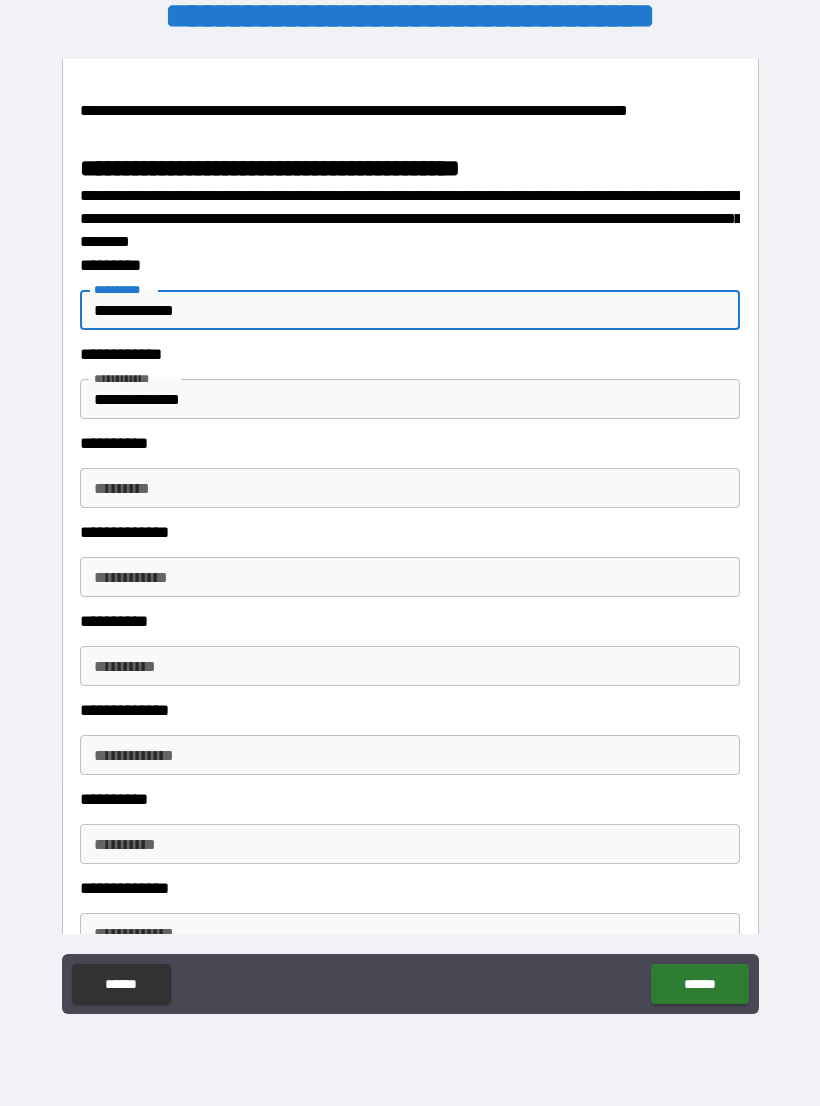 type on "**********" 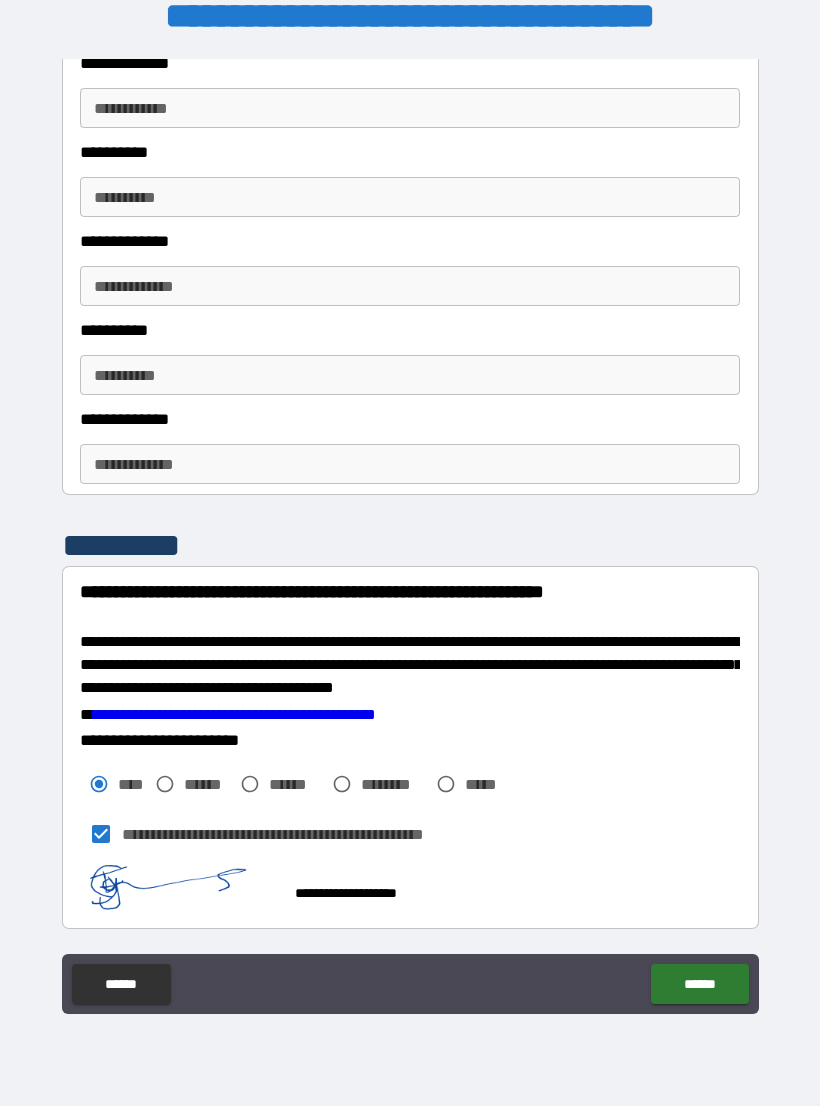 scroll, scrollTop: 3131, scrollLeft: 0, axis: vertical 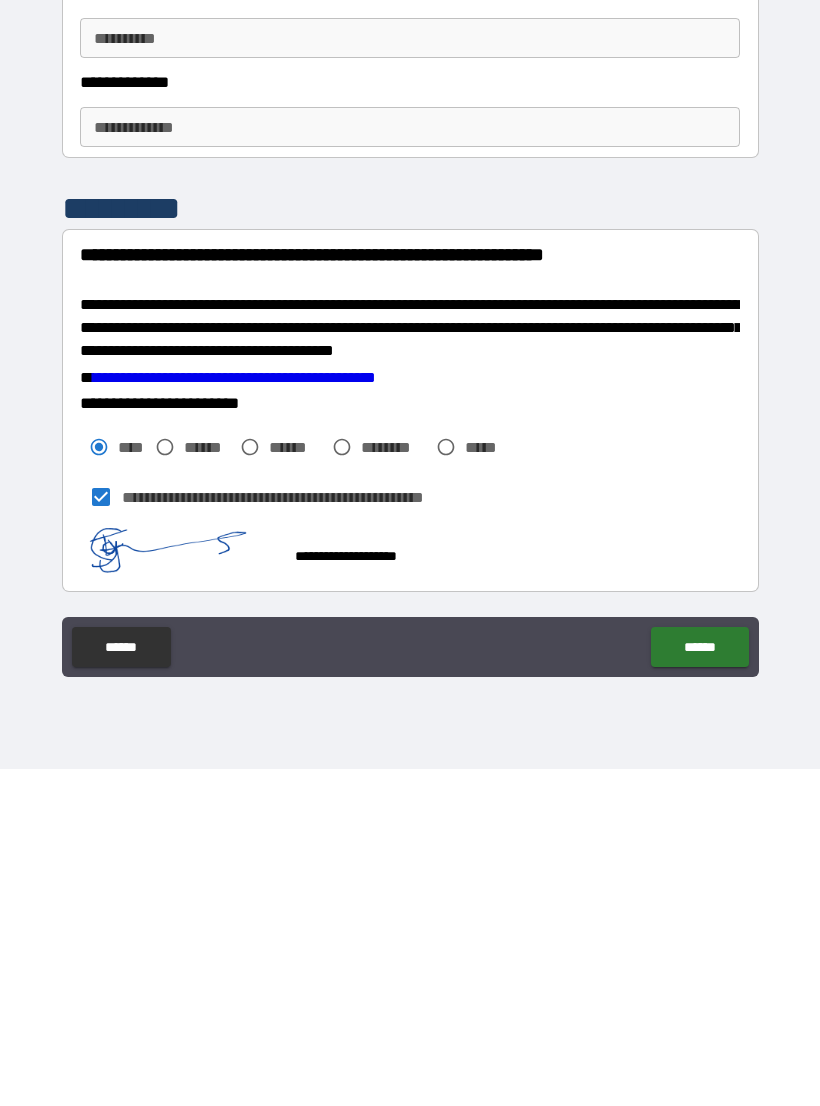 click on "******" at bounding box center [699, 984] 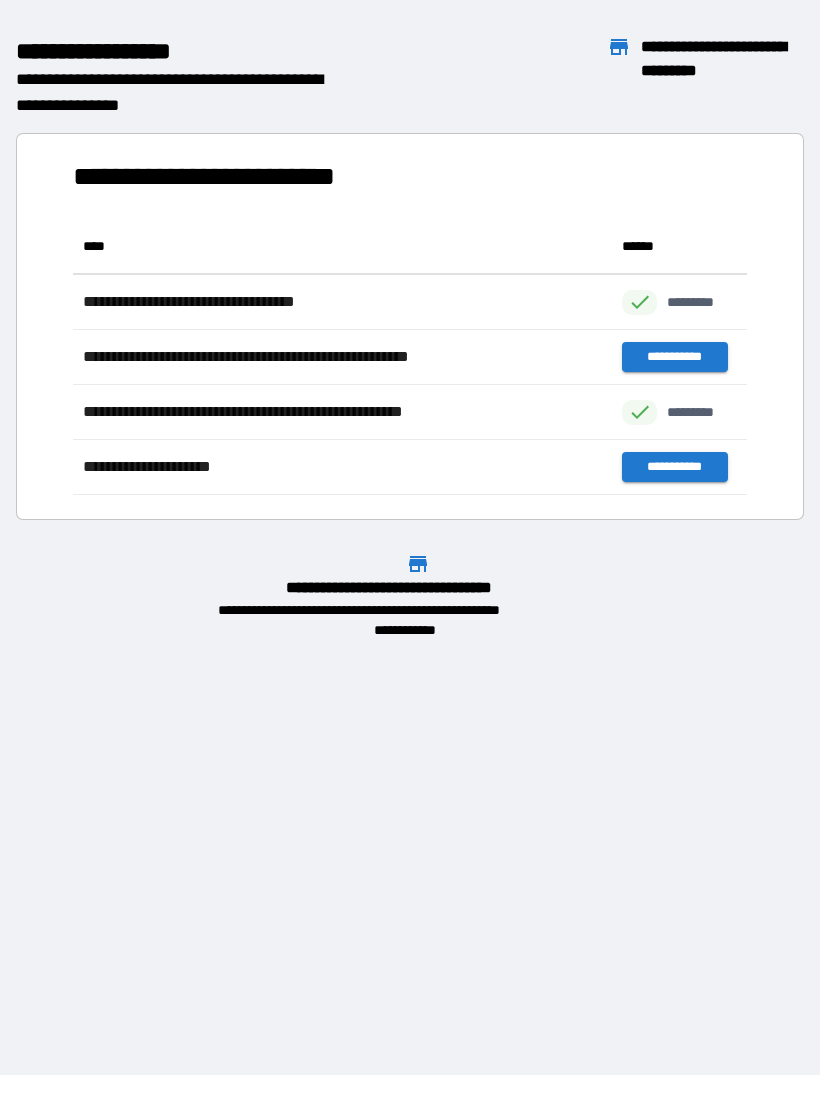 scroll, scrollTop: 1, scrollLeft: 1, axis: both 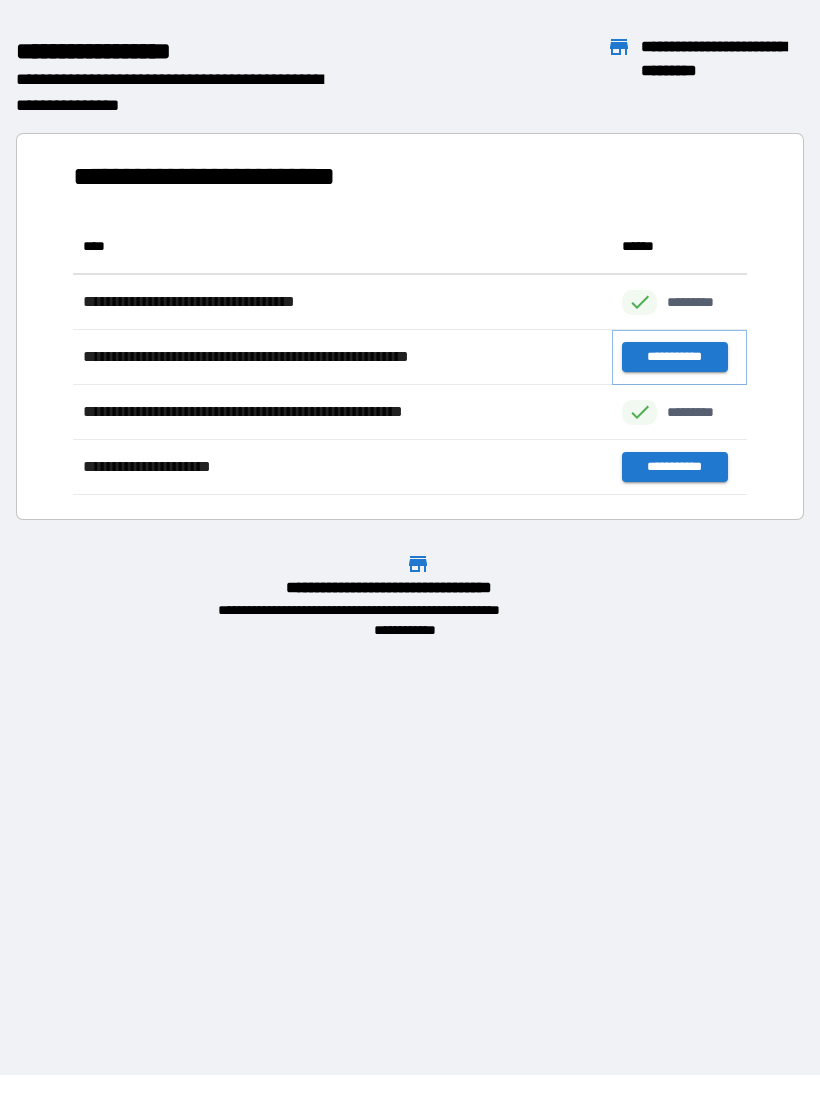 click on "**********" at bounding box center [674, 357] 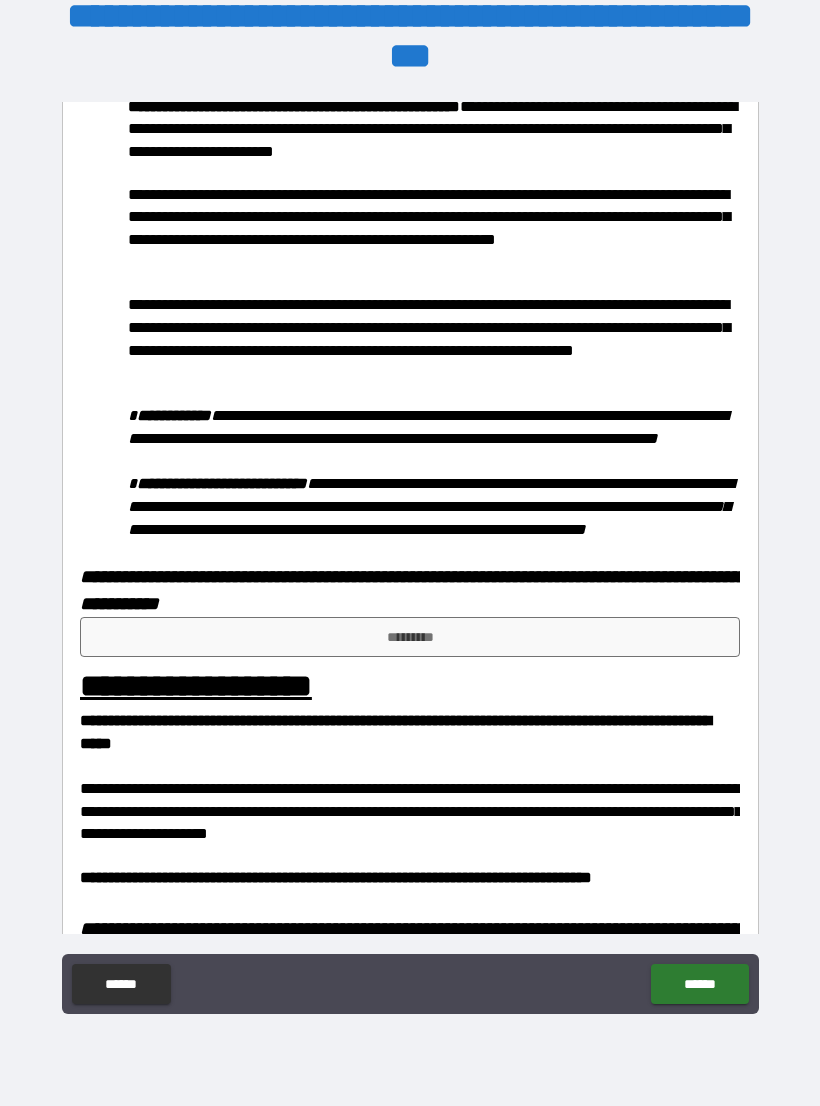 scroll, scrollTop: 865, scrollLeft: 0, axis: vertical 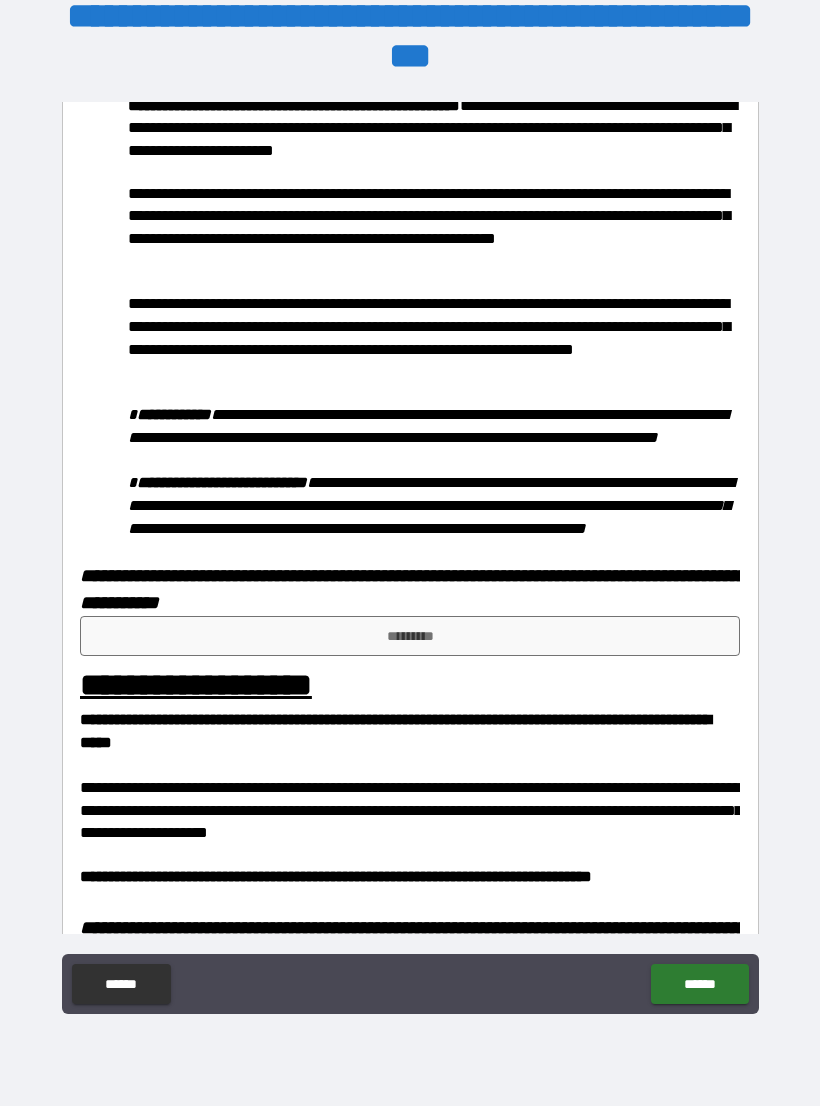 click on "*********" at bounding box center (410, 636) 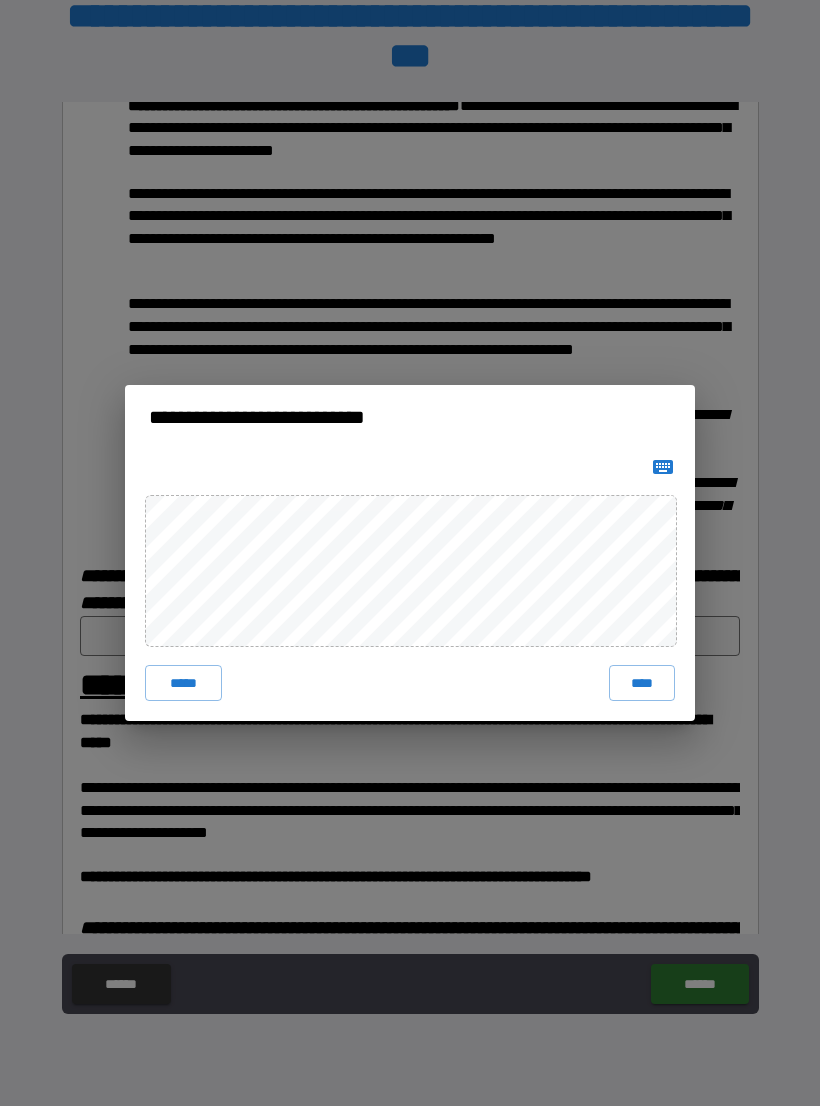 click on "****" at bounding box center [642, 683] 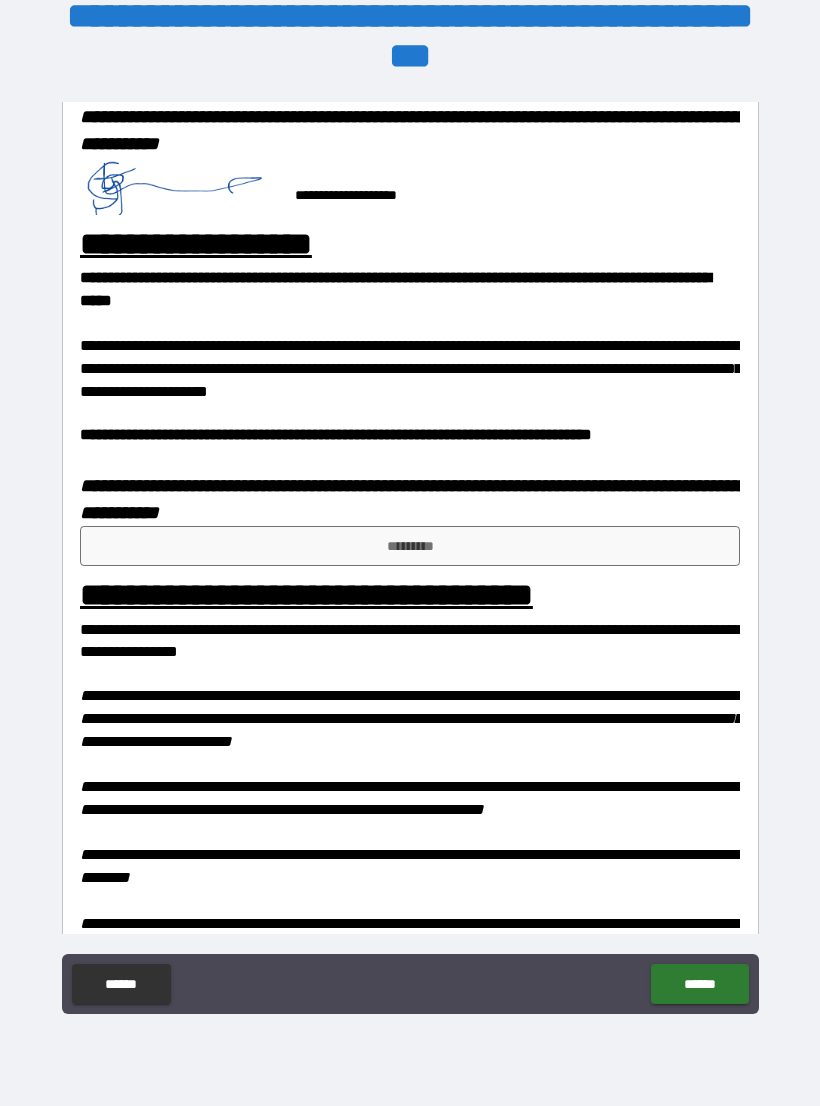 scroll, scrollTop: 1331, scrollLeft: 0, axis: vertical 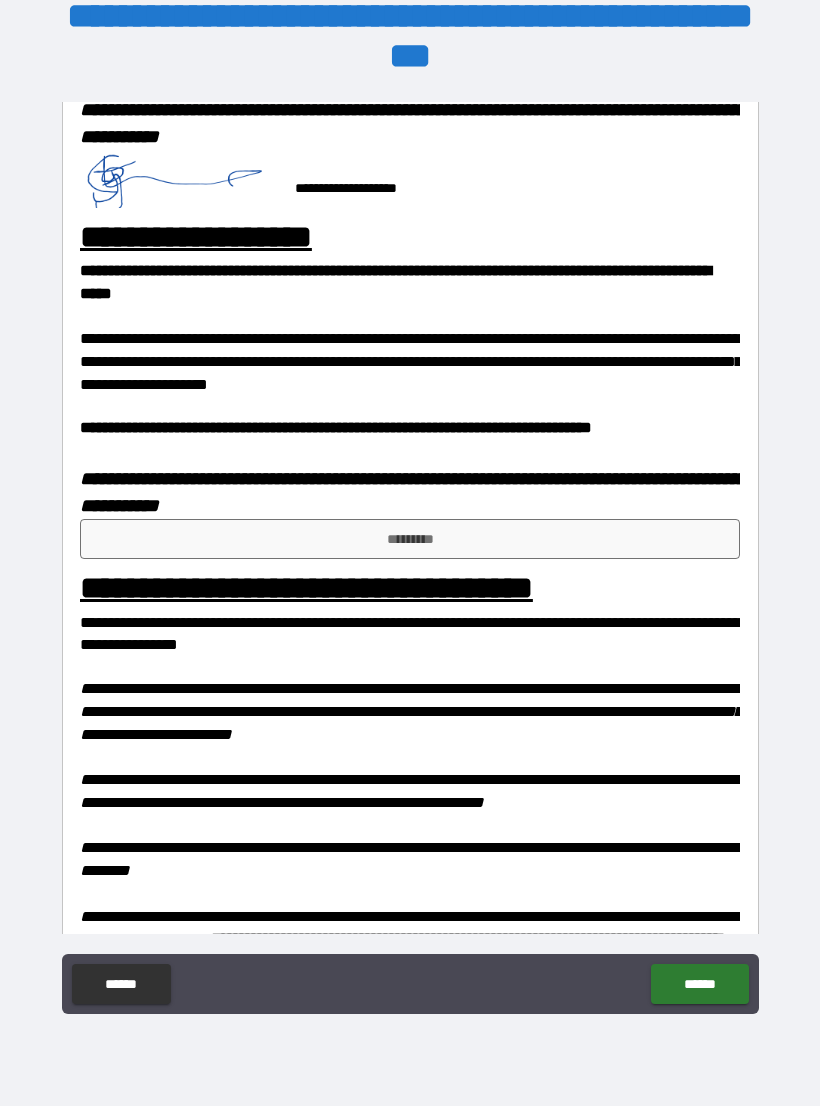 click on "*********" at bounding box center [410, 539] 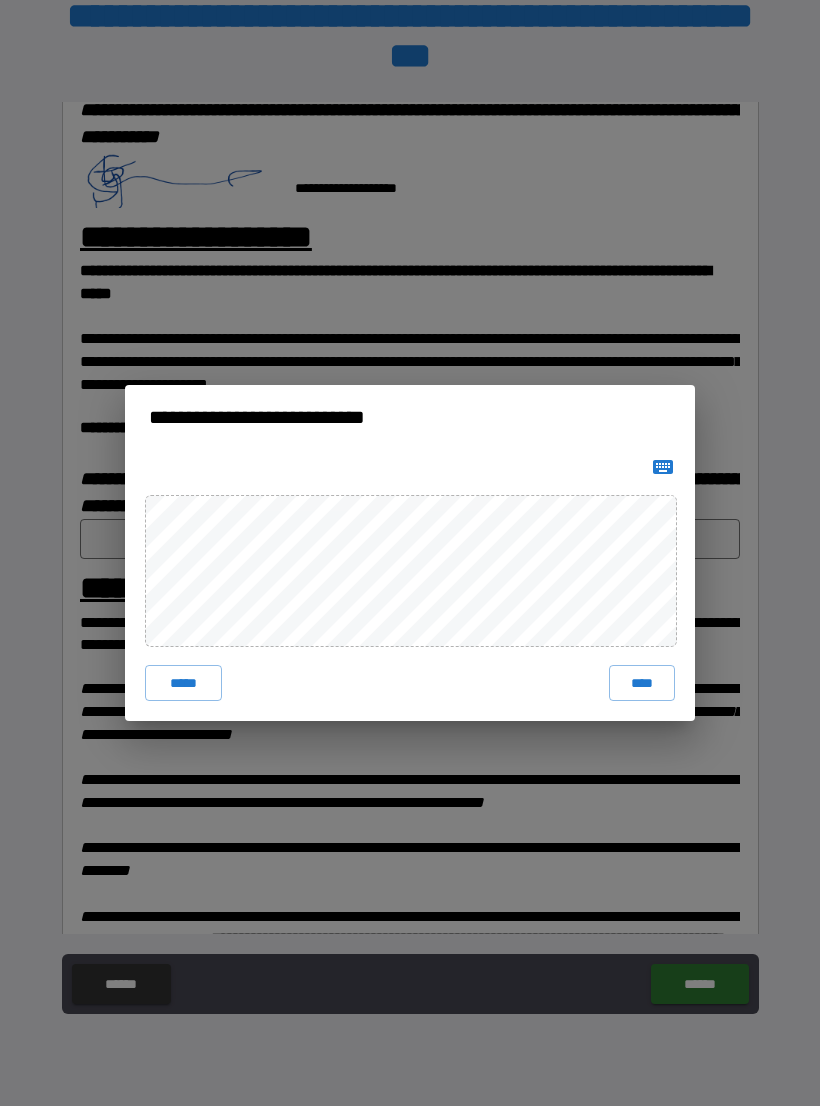 click on "****" at bounding box center [642, 683] 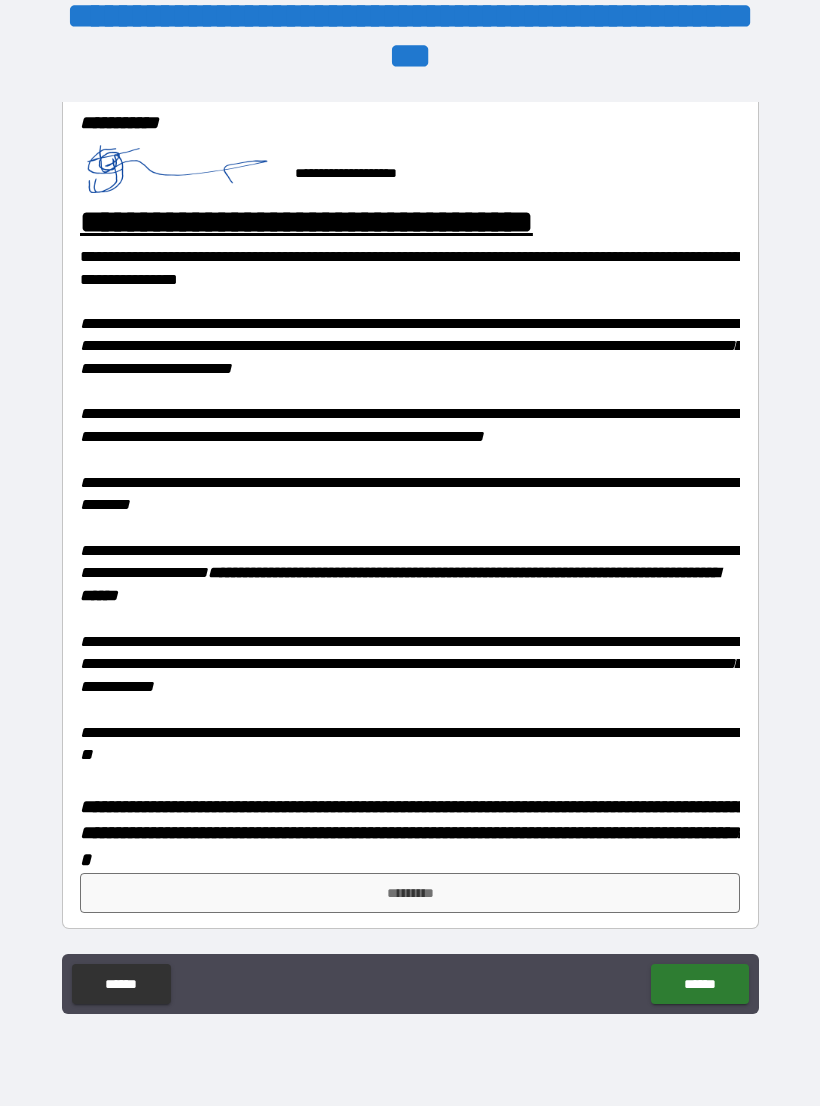 scroll, scrollTop: 1722, scrollLeft: 0, axis: vertical 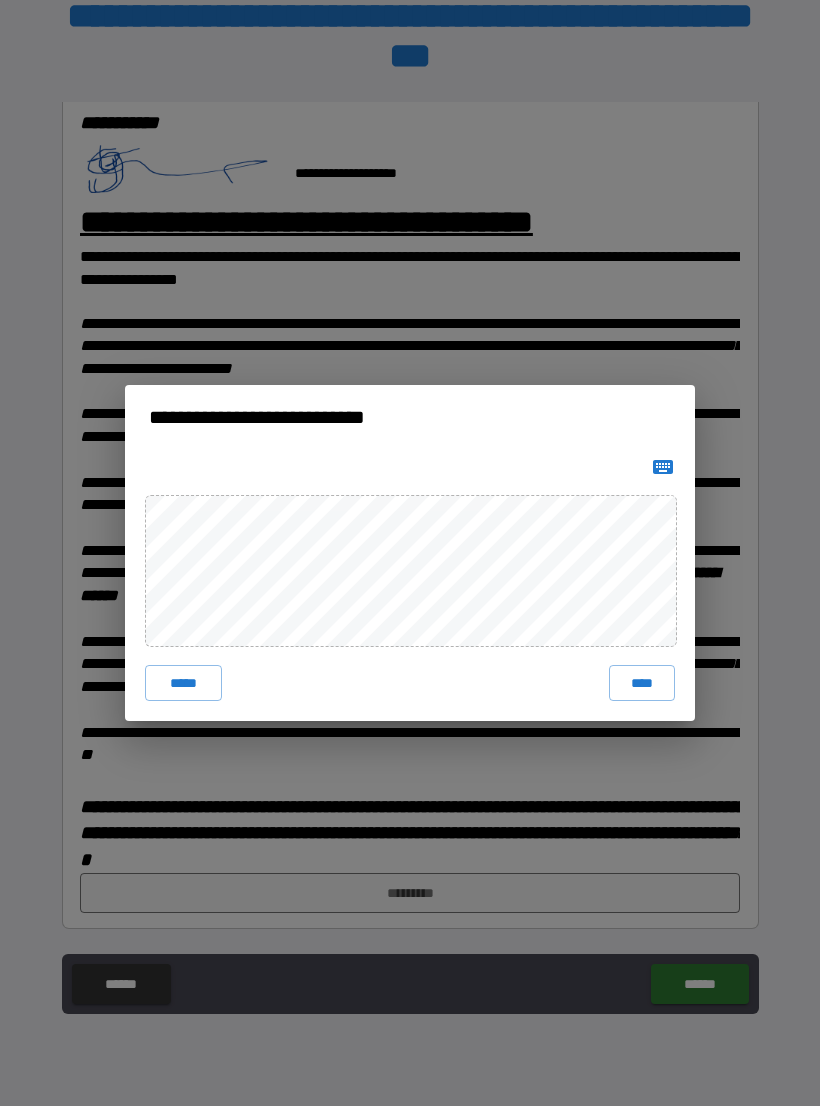 click on "****" at bounding box center [642, 683] 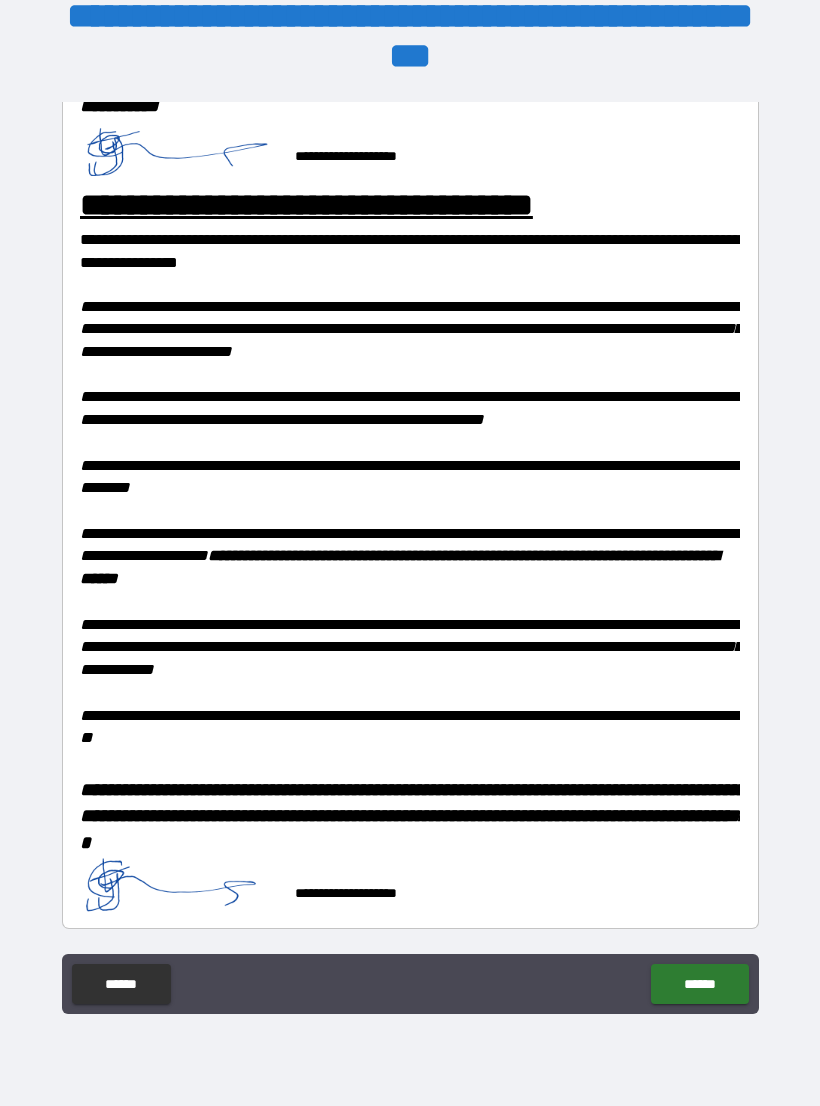 scroll, scrollTop: 1739, scrollLeft: 0, axis: vertical 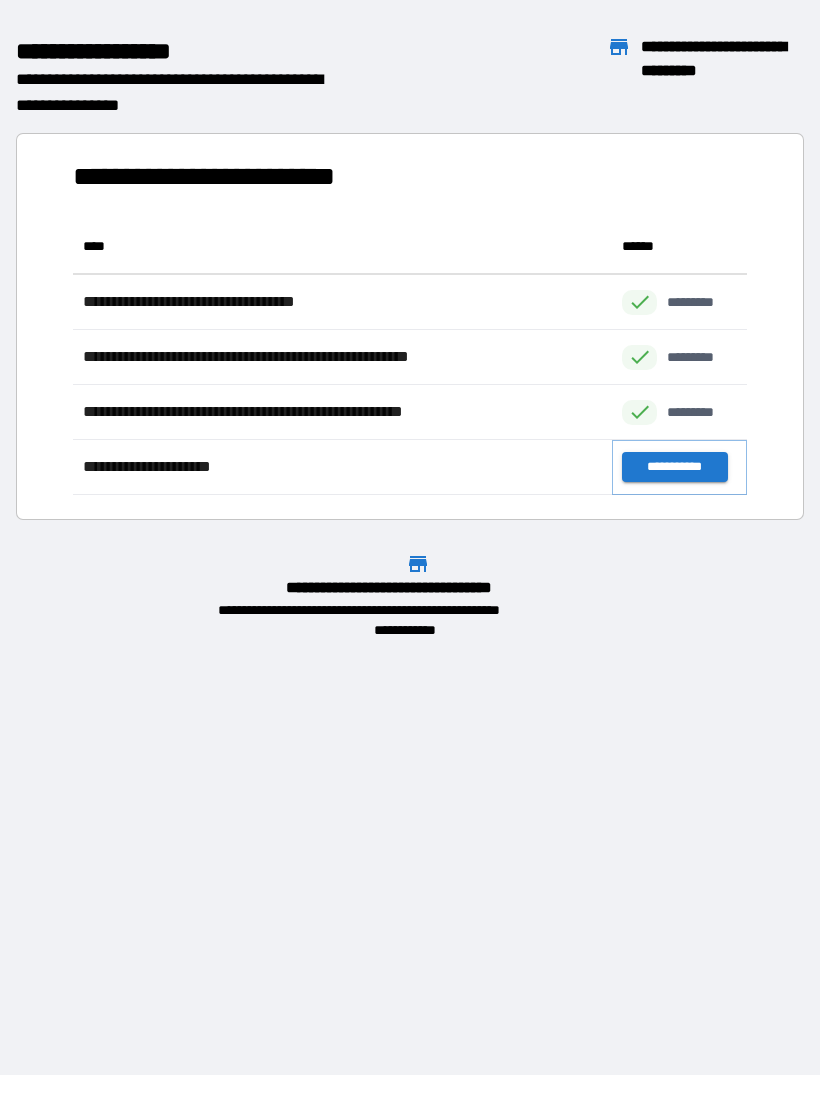 click on "**********" at bounding box center [674, 467] 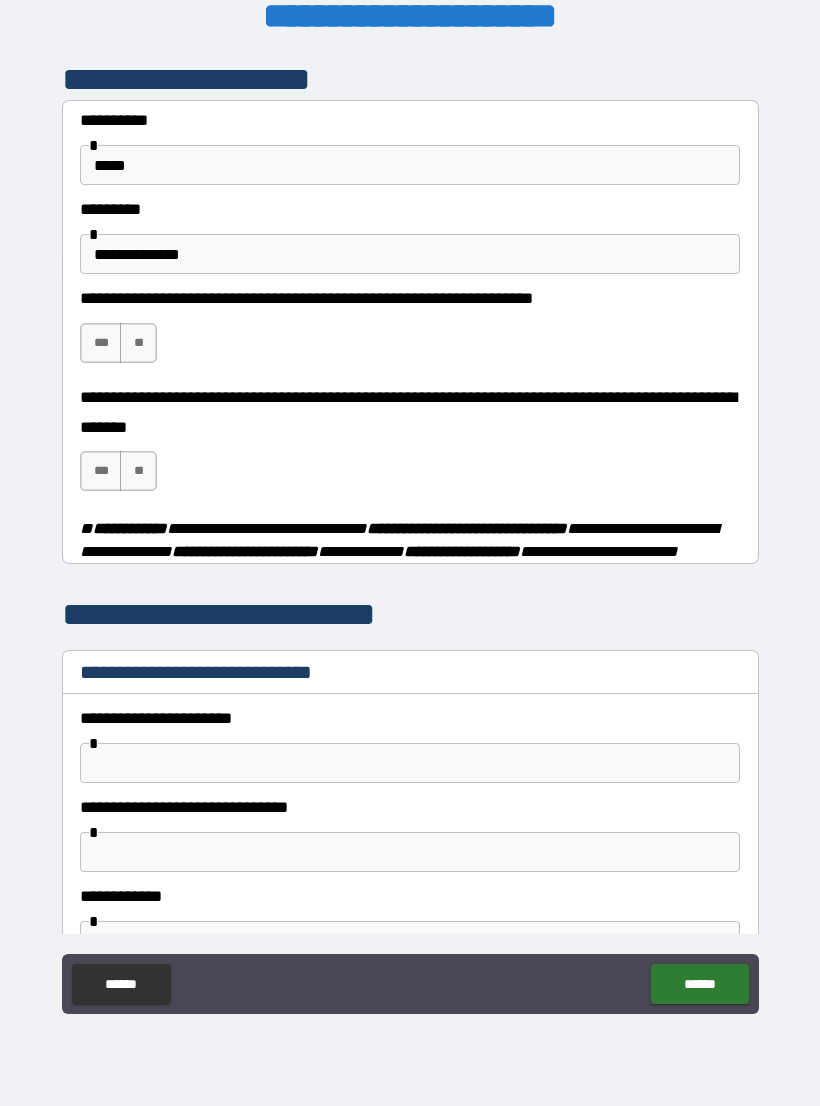 click on "***" at bounding box center [101, 343] 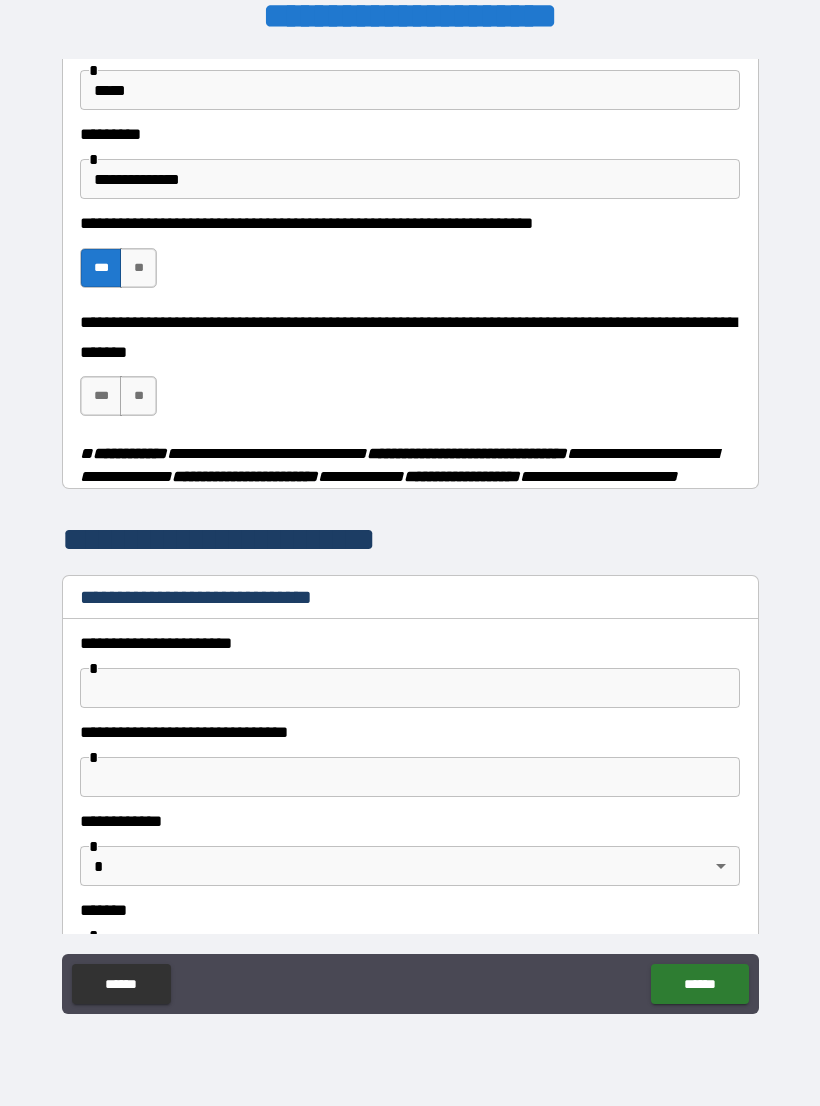 scroll, scrollTop: 74, scrollLeft: 0, axis: vertical 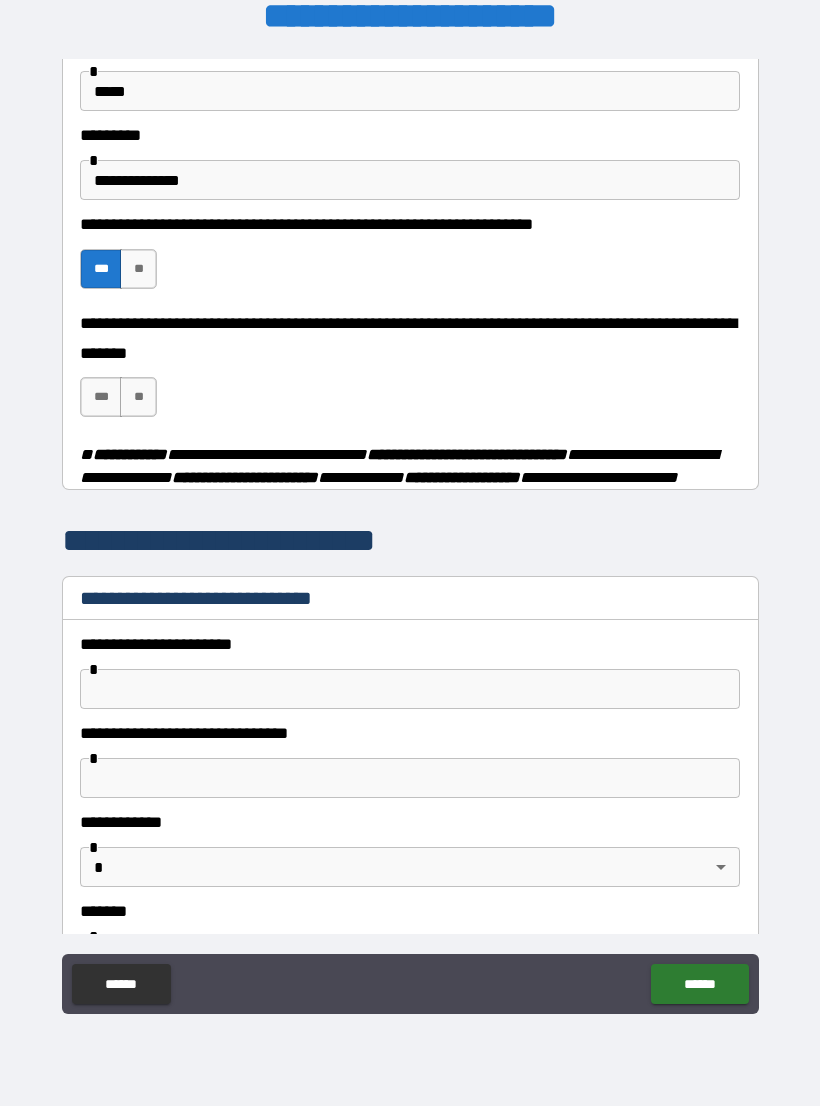click on "**" at bounding box center (138, 397) 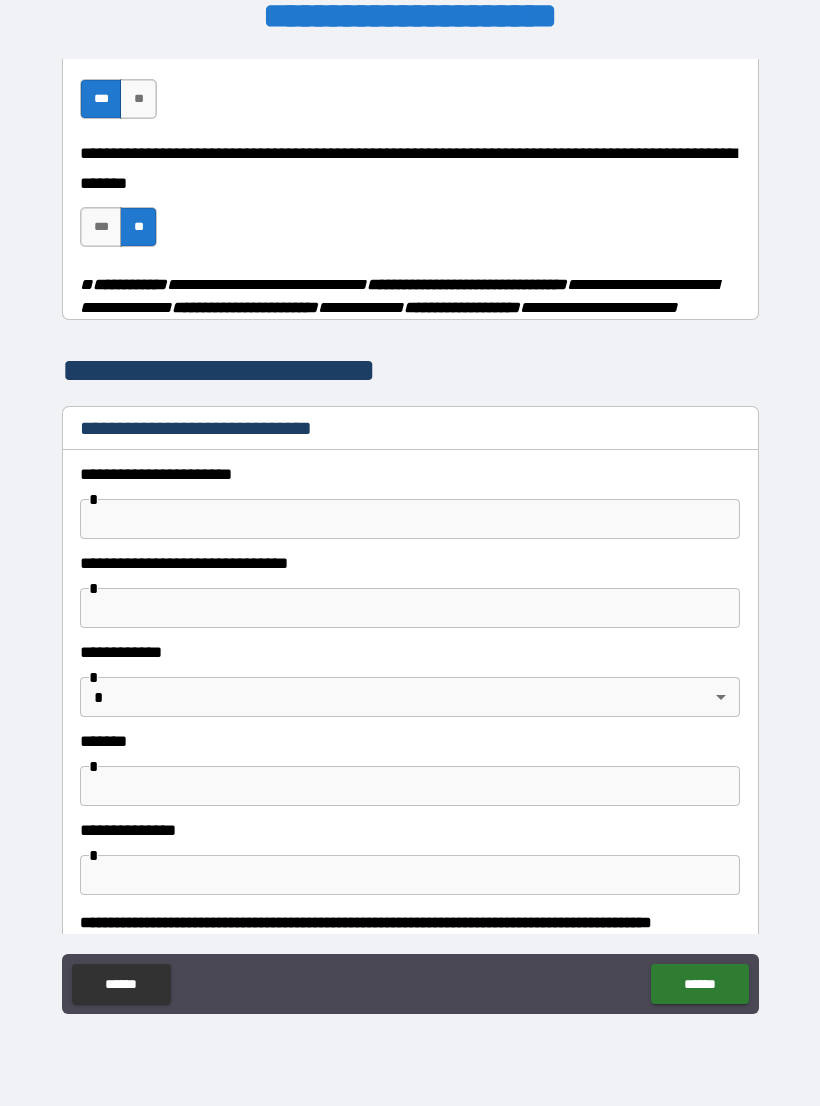 scroll, scrollTop: 260, scrollLeft: 0, axis: vertical 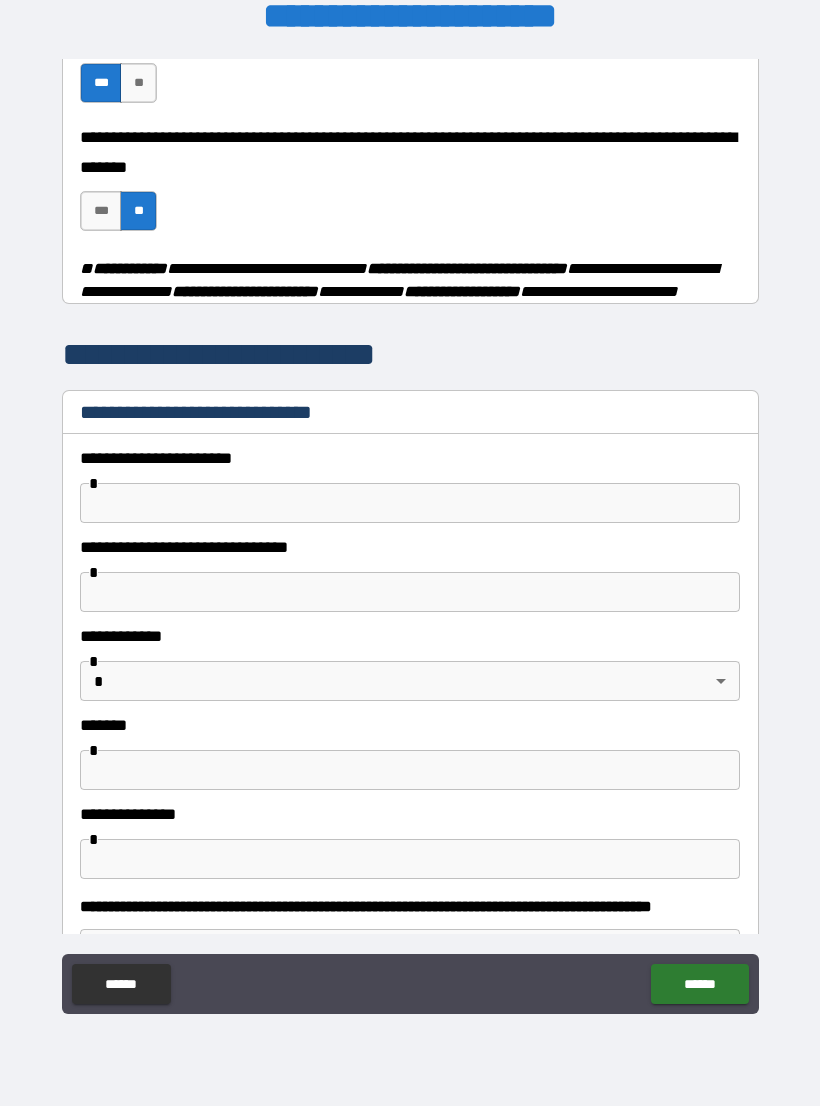 click at bounding box center (410, 503) 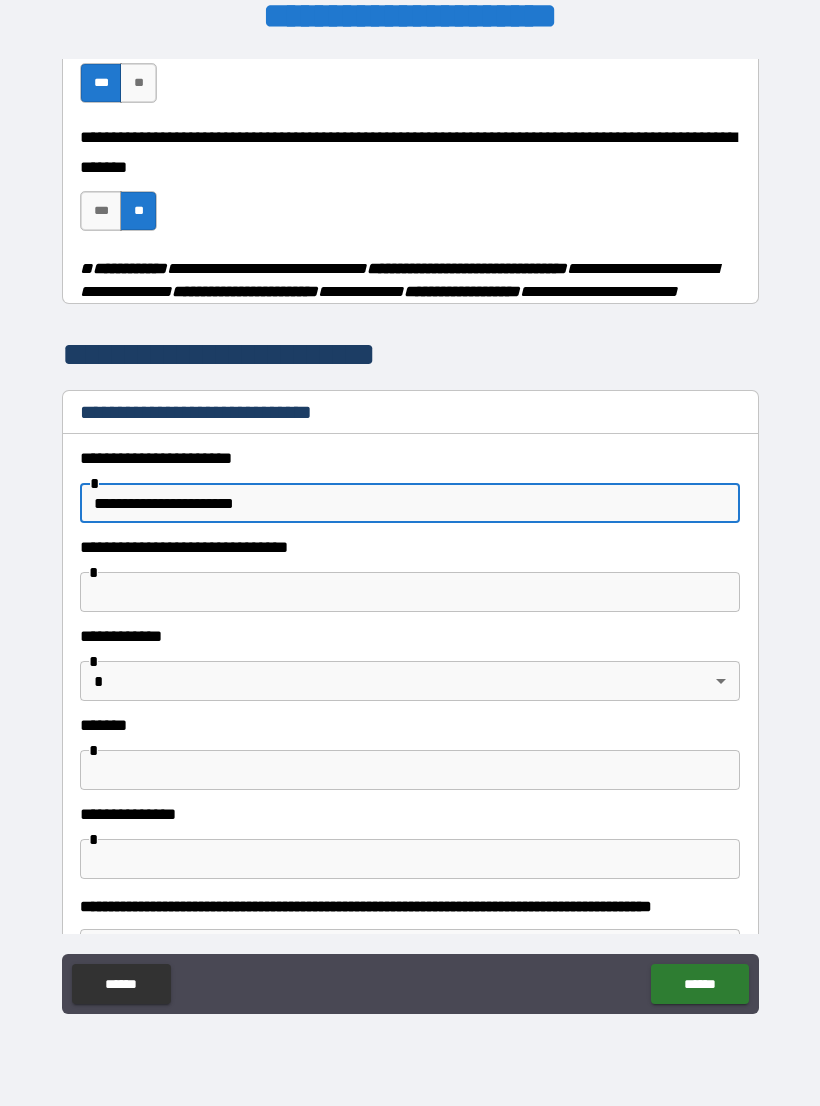 type on "**********" 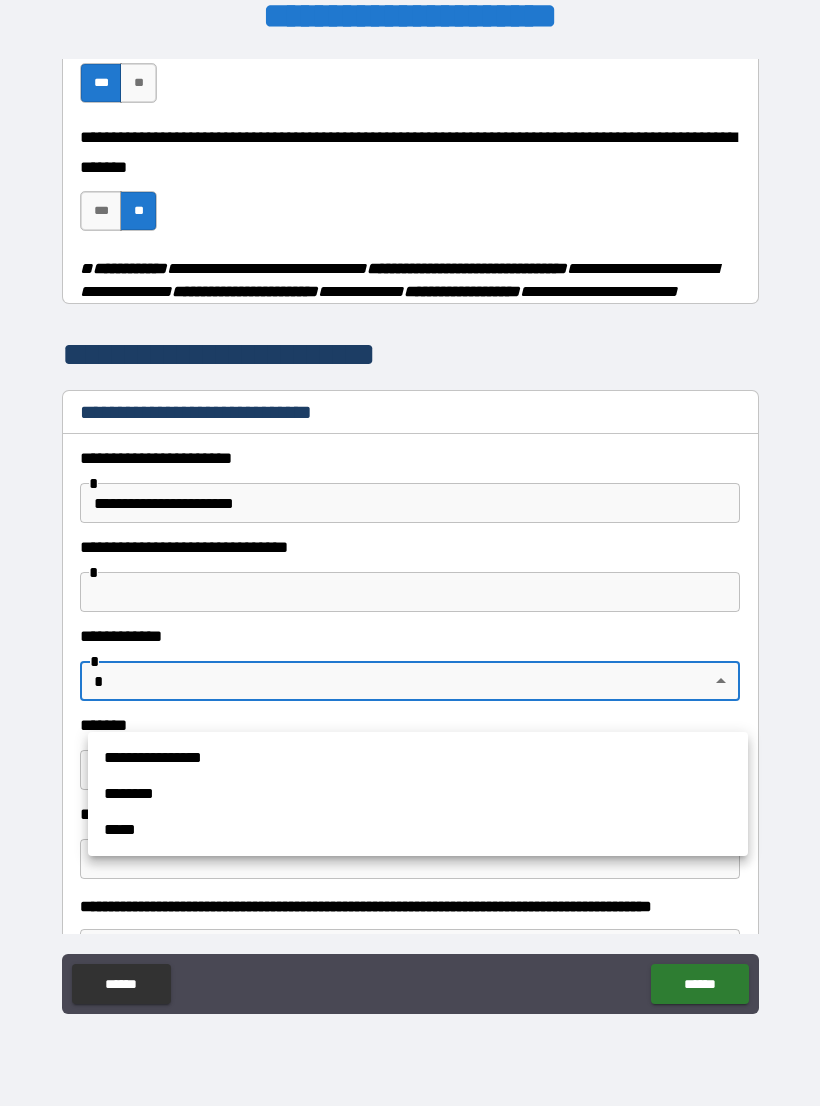 click on "**********" at bounding box center [418, 758] 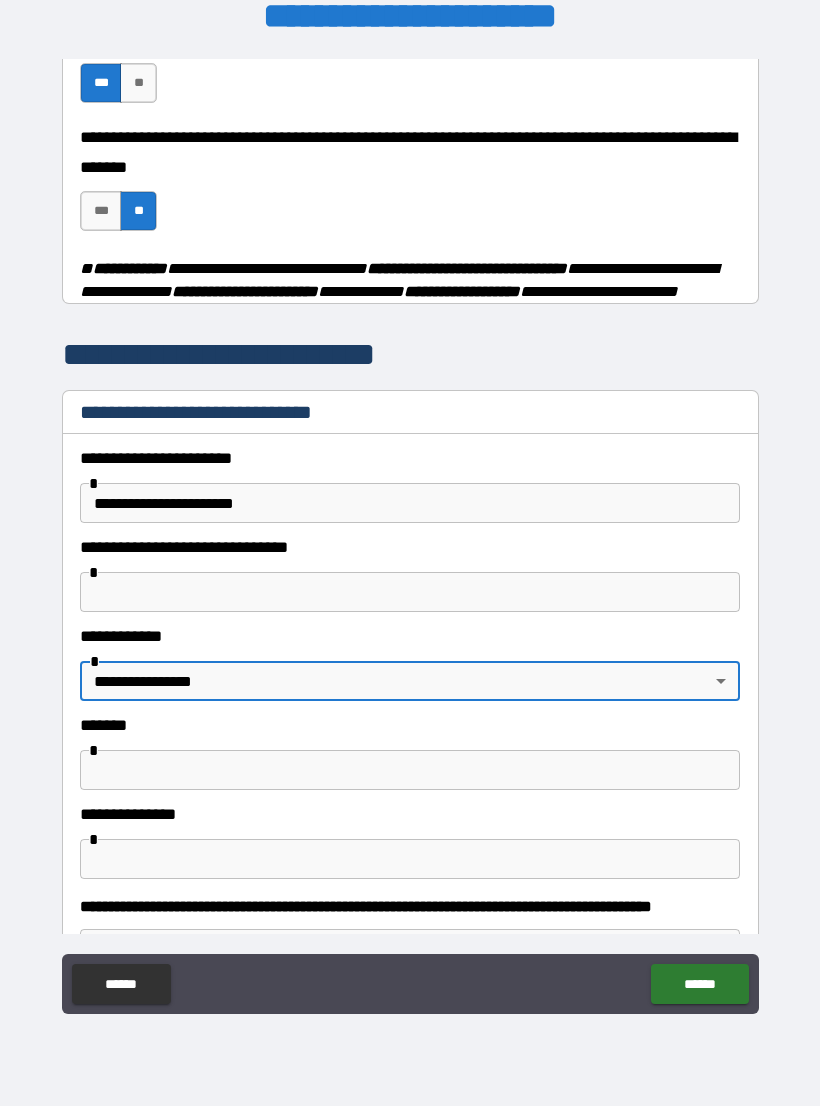 click at bounding box center (410, 770) 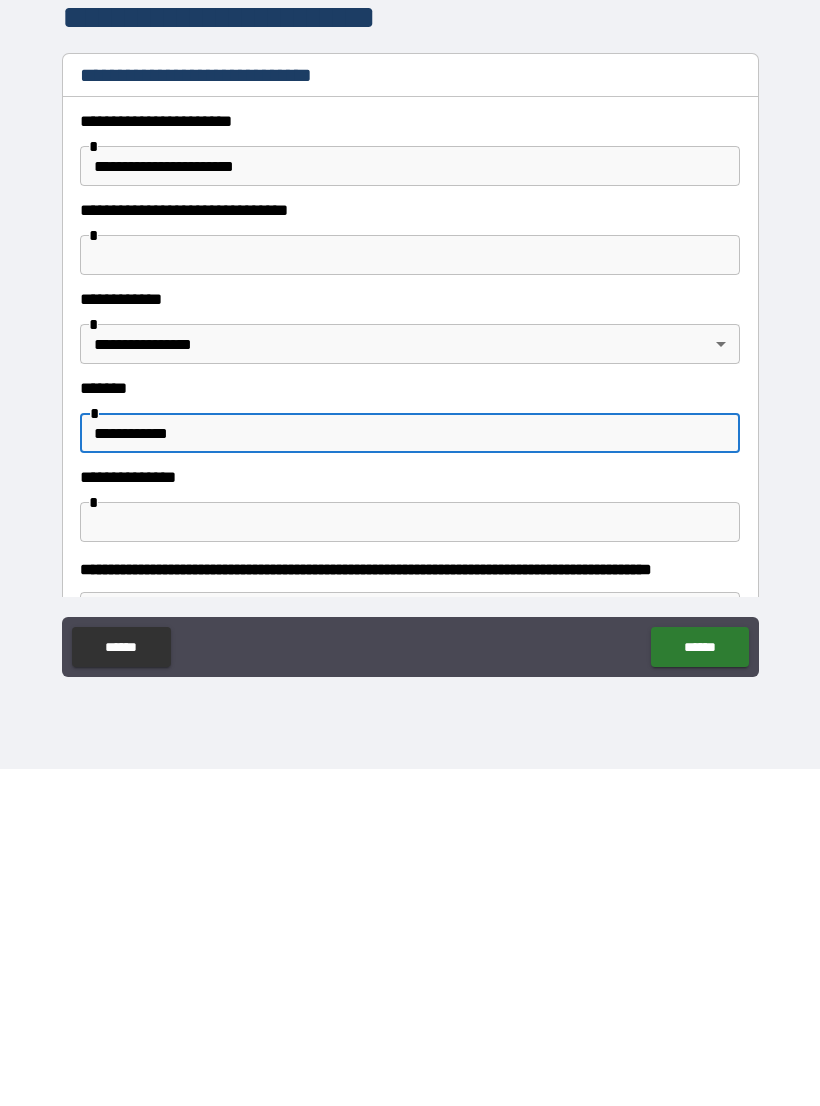 click at bounding box center (410, 859) 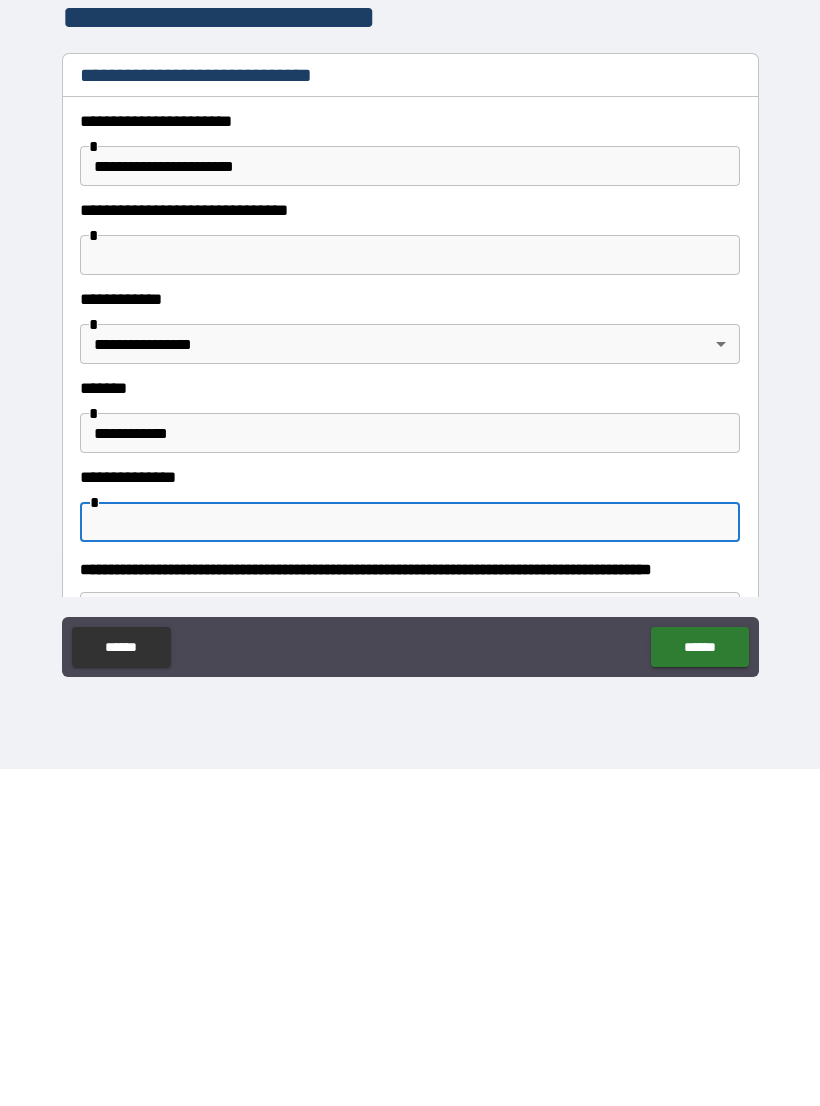 click on "**********" at bounding box center (410, 770) 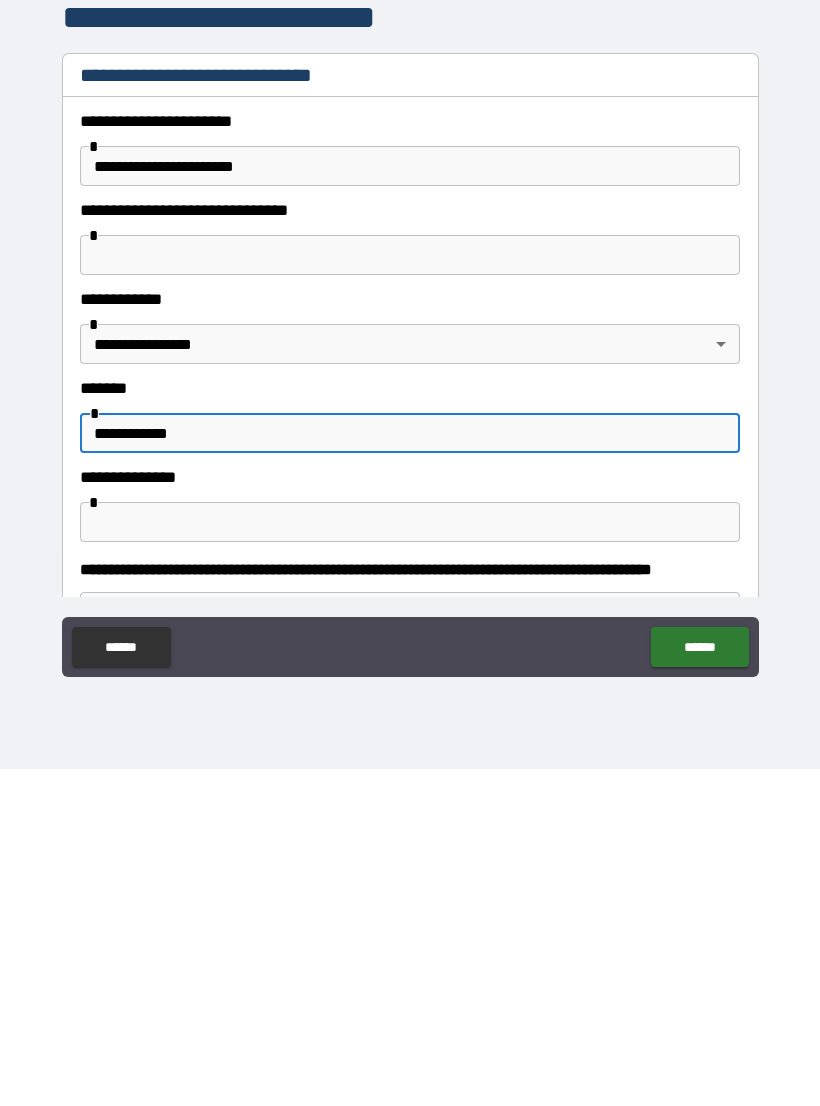 click on "**********" at bounding box center (410, 770) 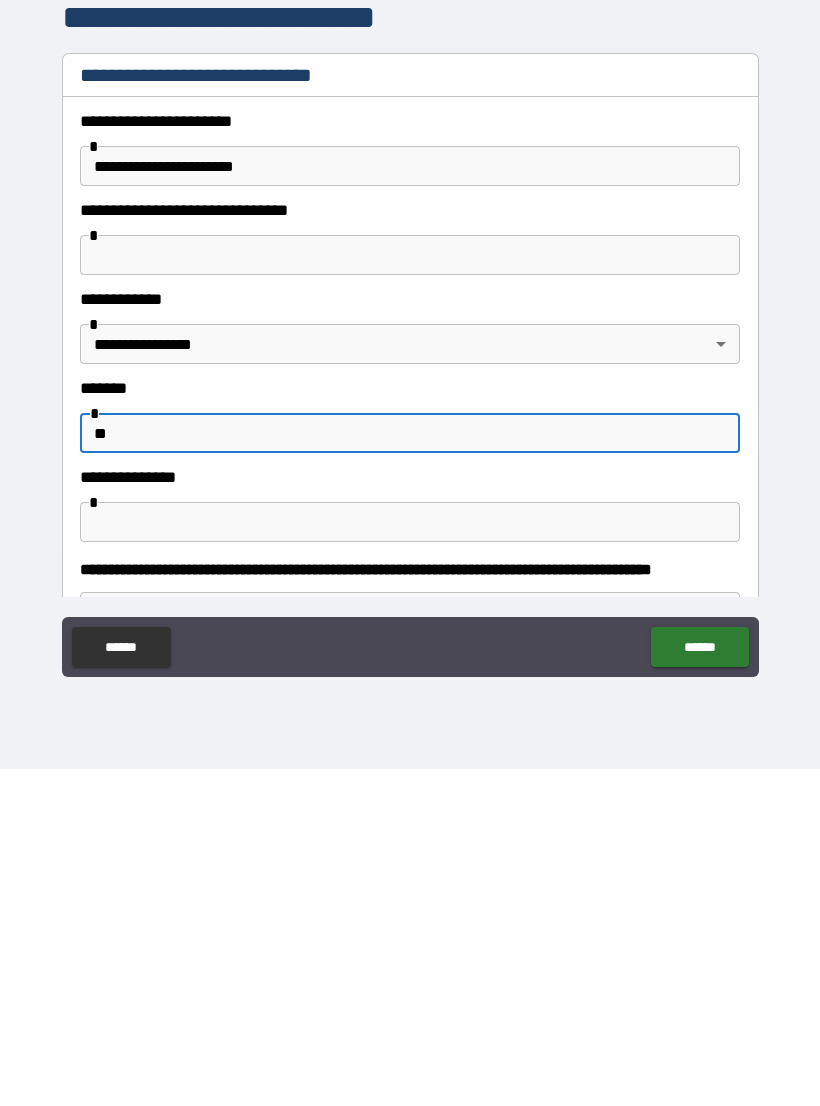 type on "*" 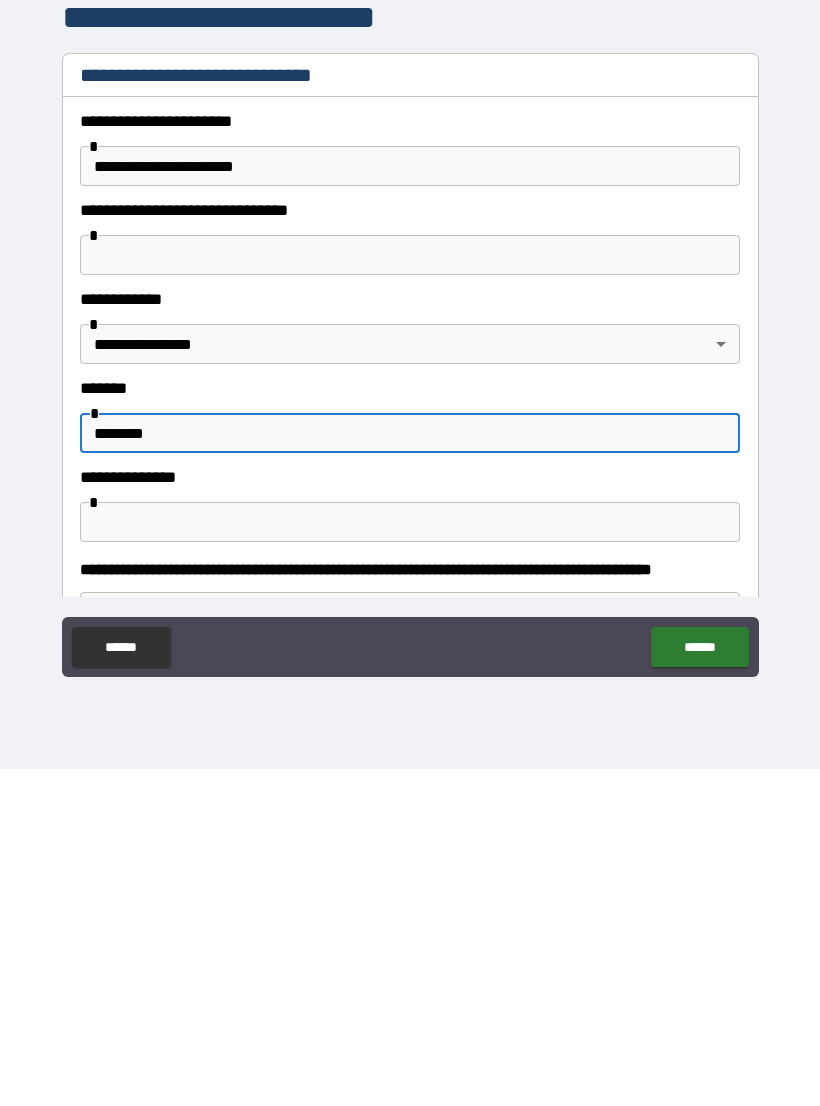 type on "********" 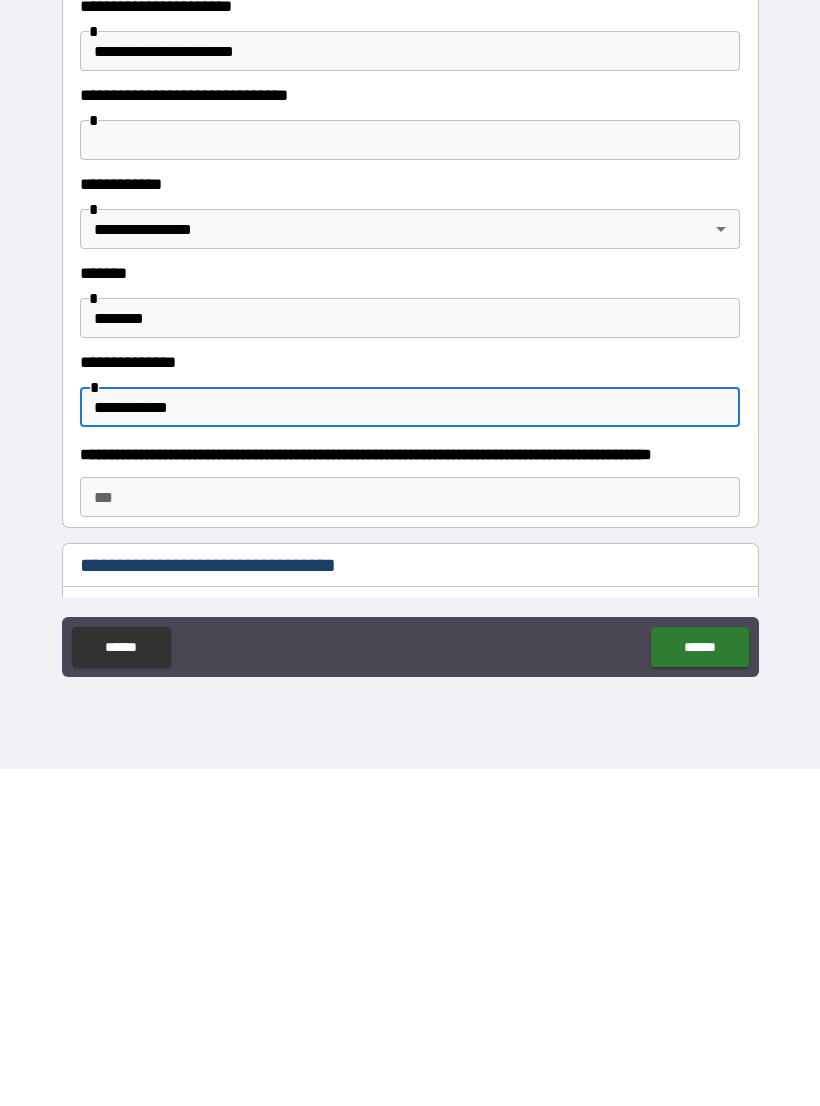 scroll, scrollTop: 377, scrollLeft: 0, axis: vertical 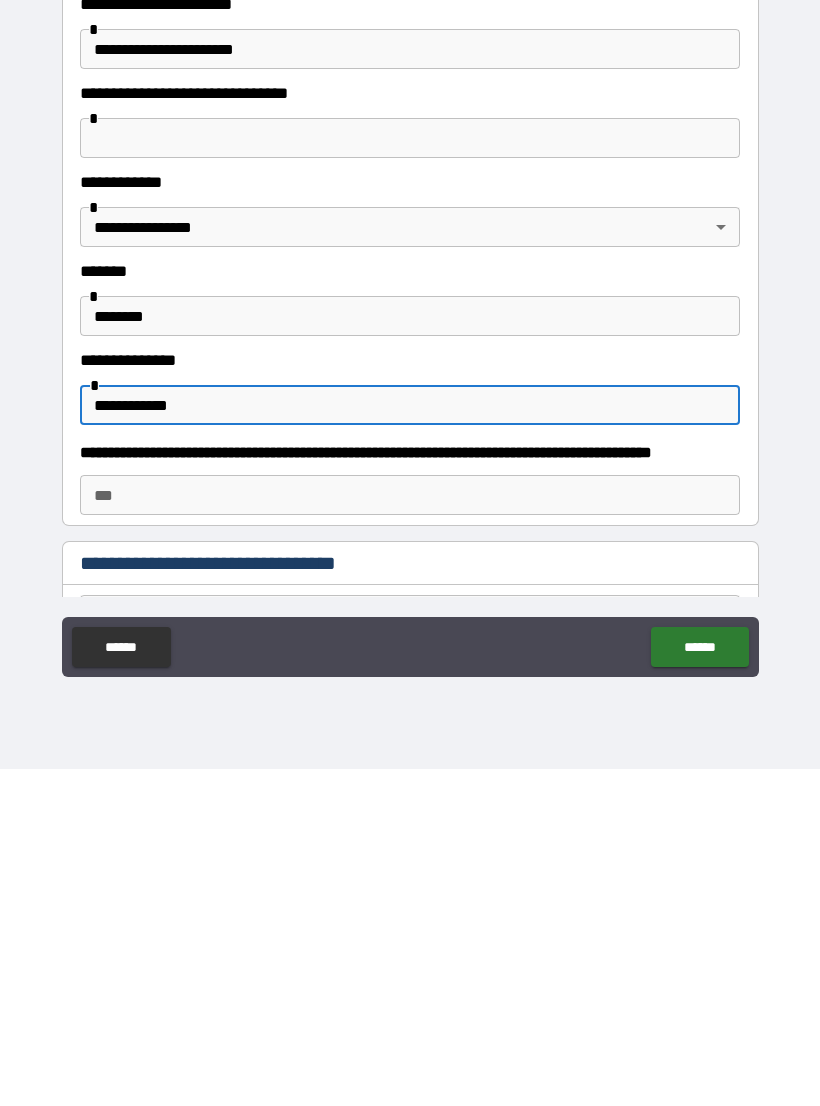 type on "**********" 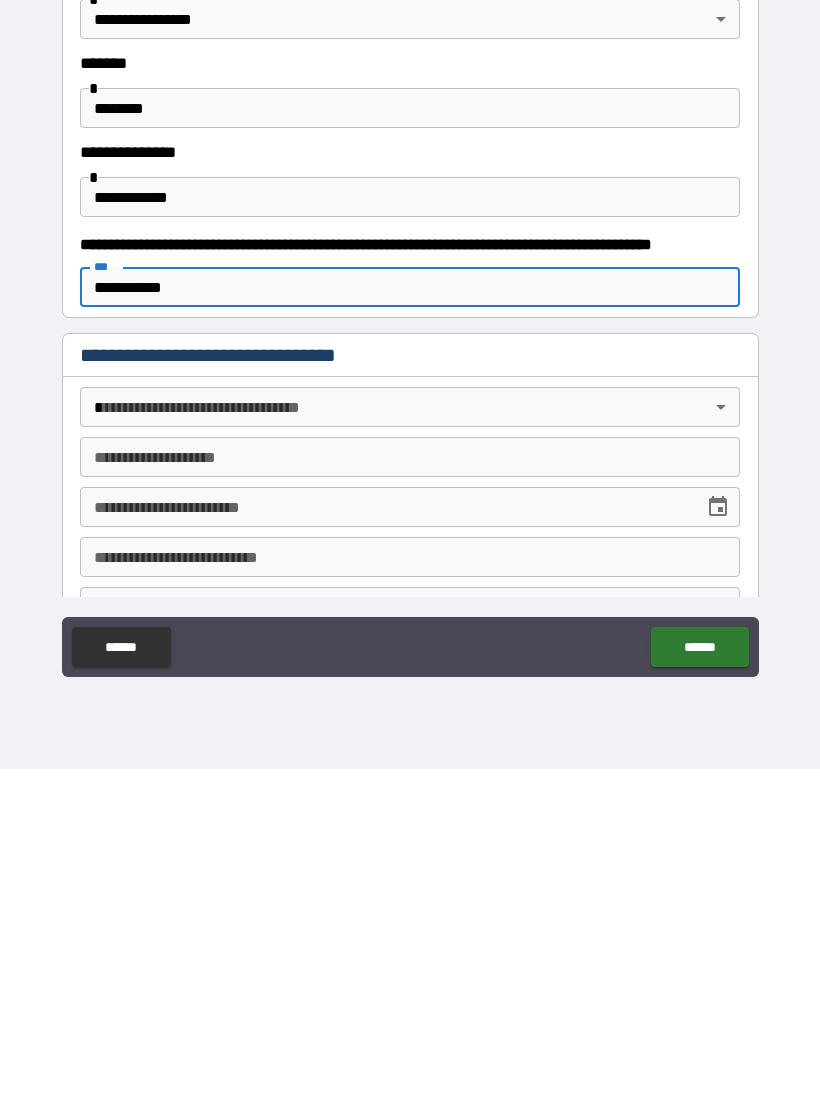 scroll, scrollTop: 595, scrollLeft: 0, axis: vertical 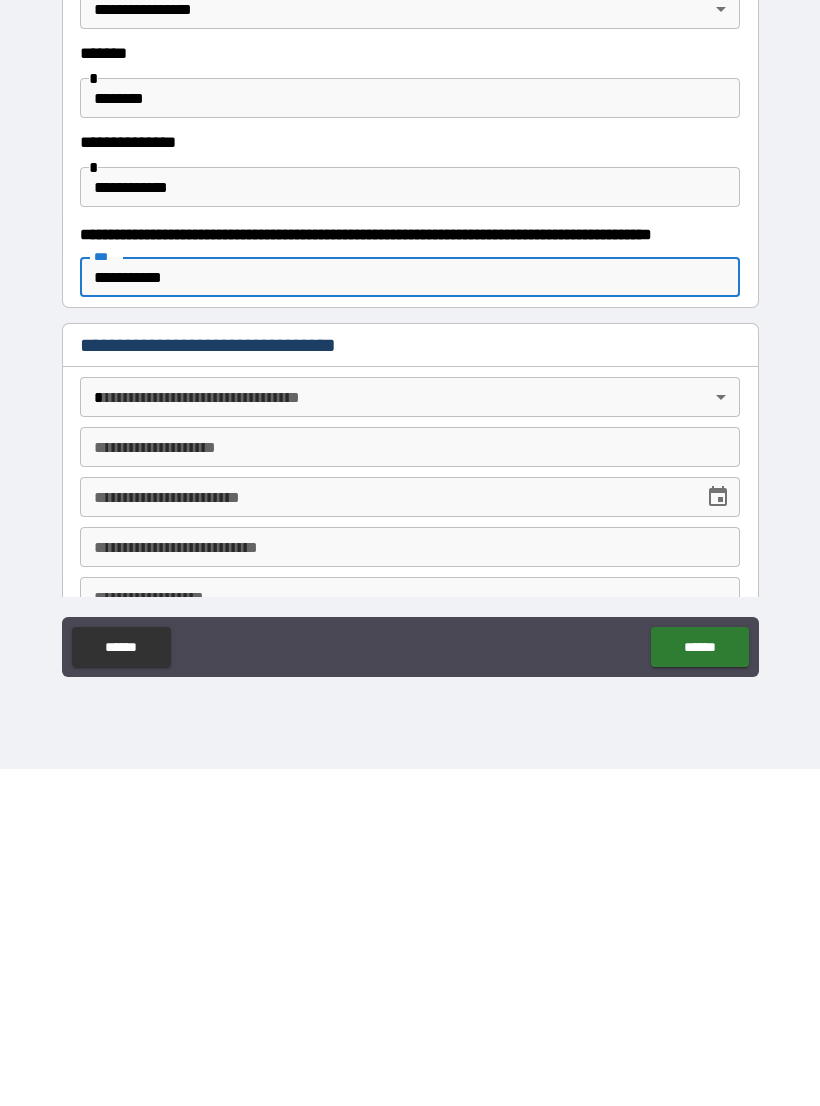 type on "**********" 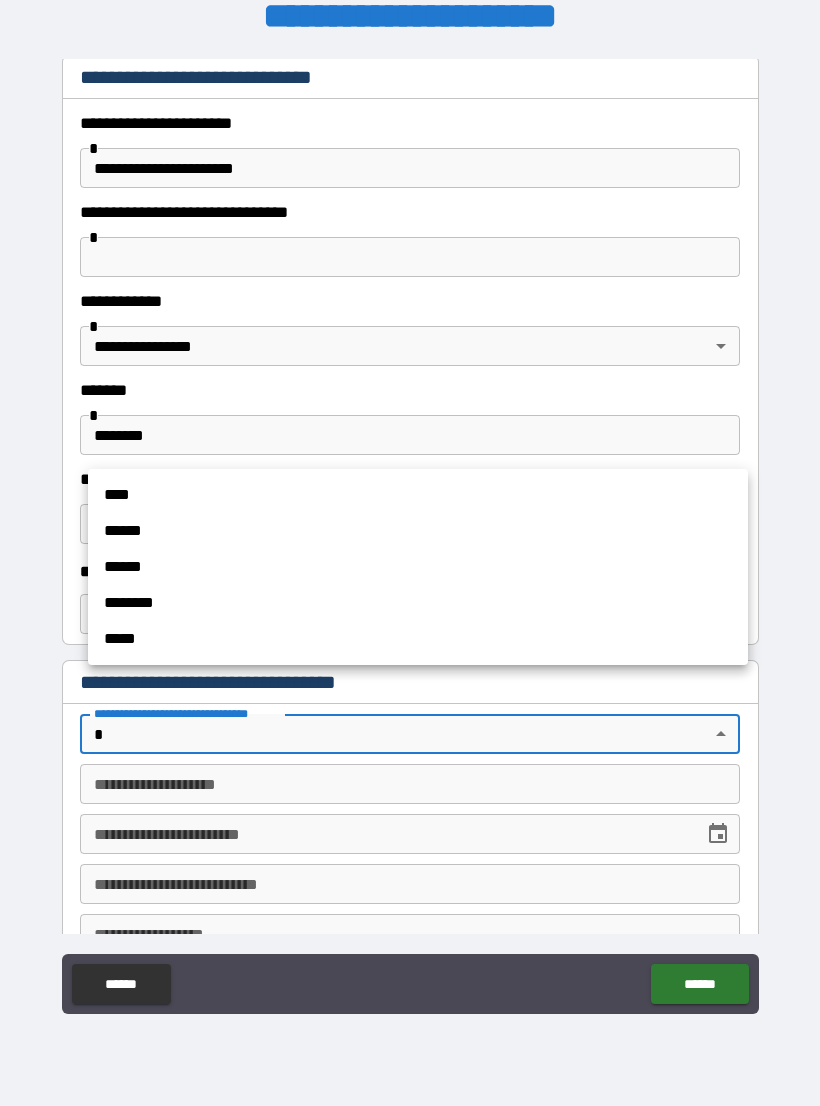 click on "****" at bounding box center (418, 495) 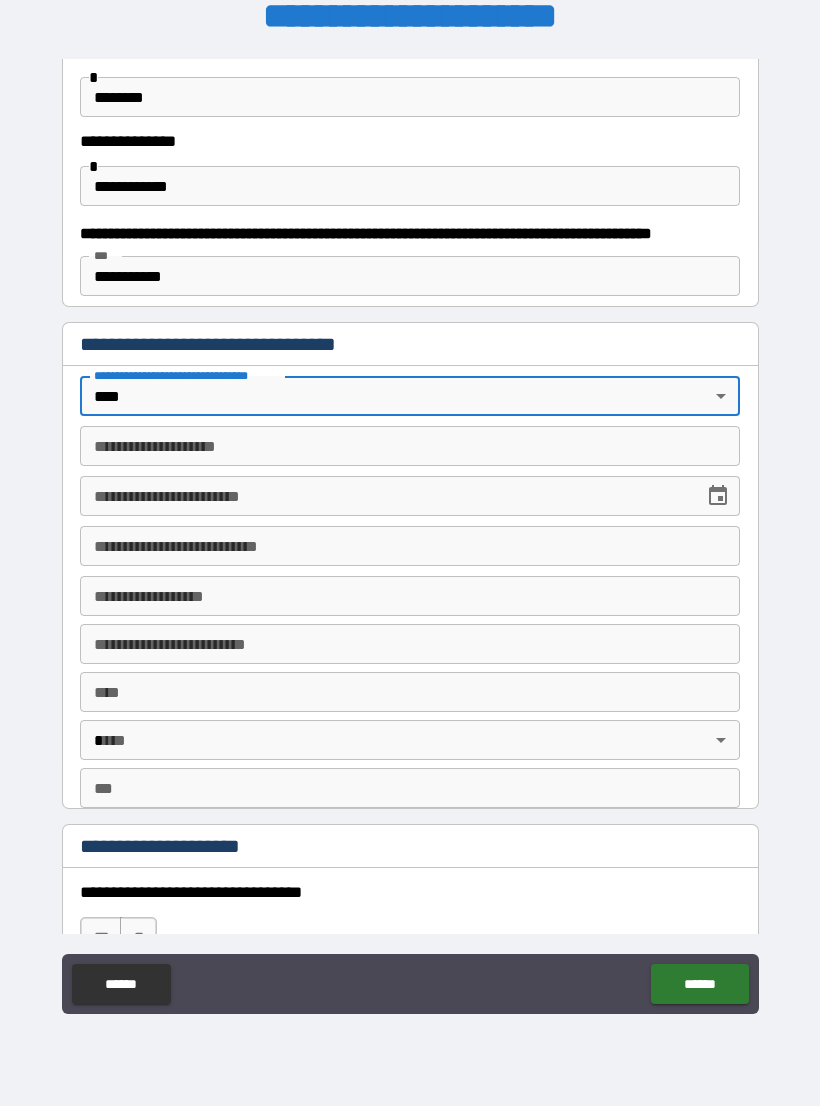 scroll, scrollTop: 921, scrollLeft: 0, axis: vertical 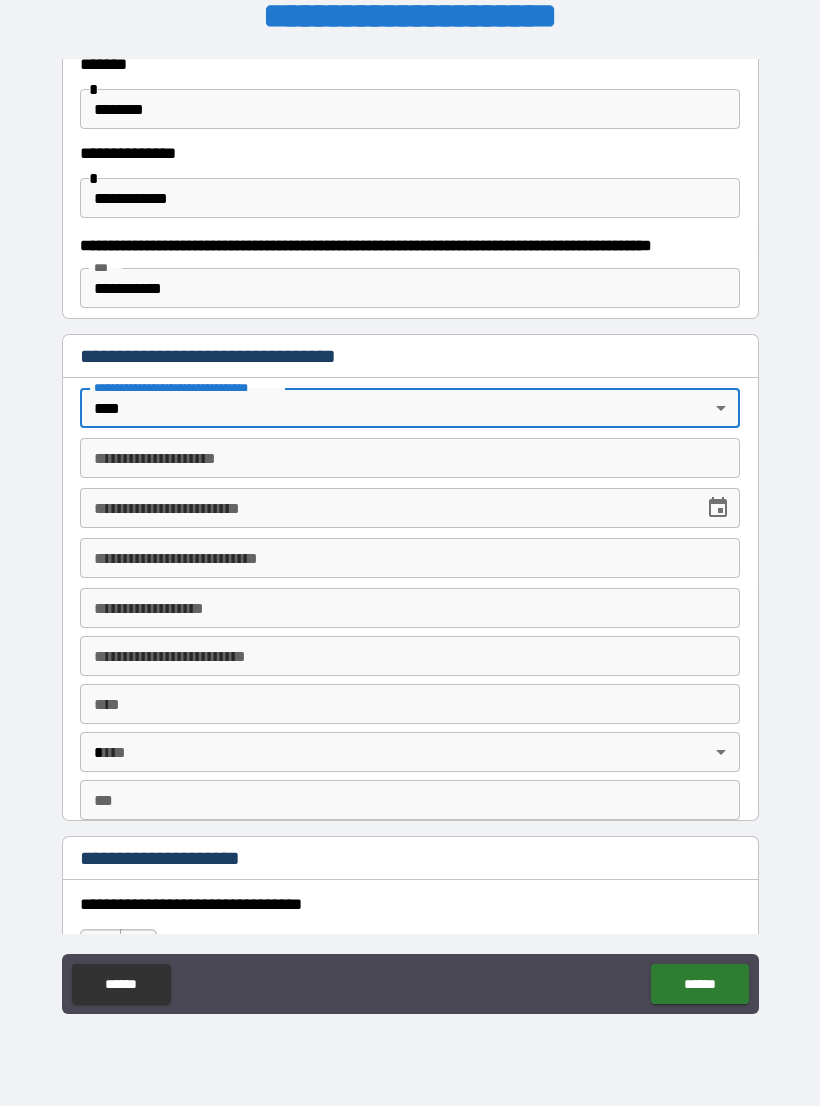 click on "**********" at bounding box center [410, 458] 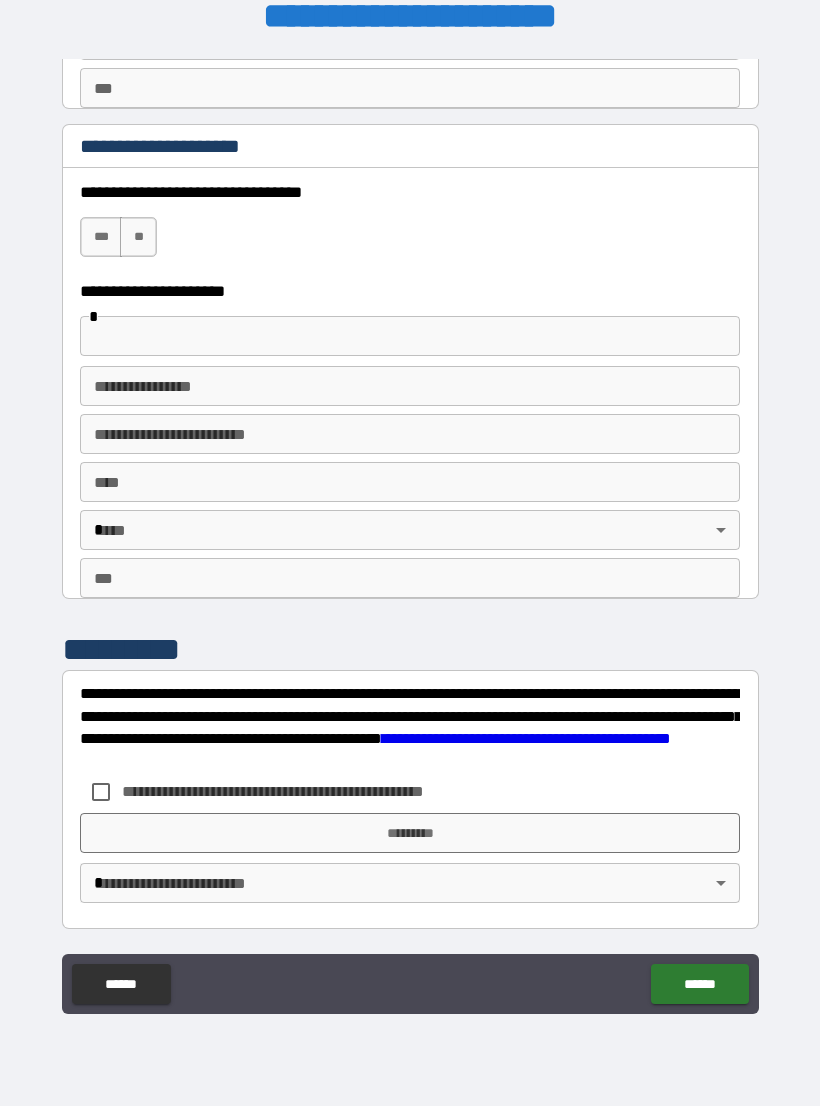 scroll, scrollTop: 3470, scrollLeft: 0, axis: vertical 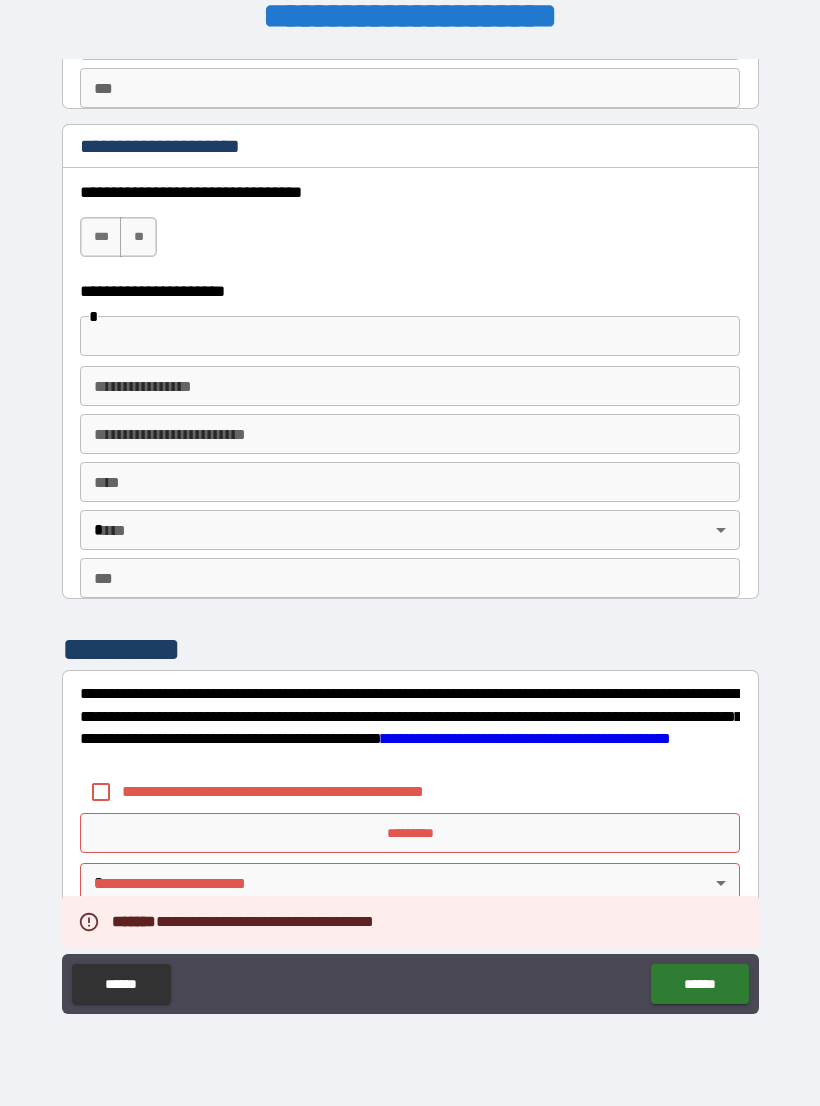 click on "******" at bounding box center (699, 984) 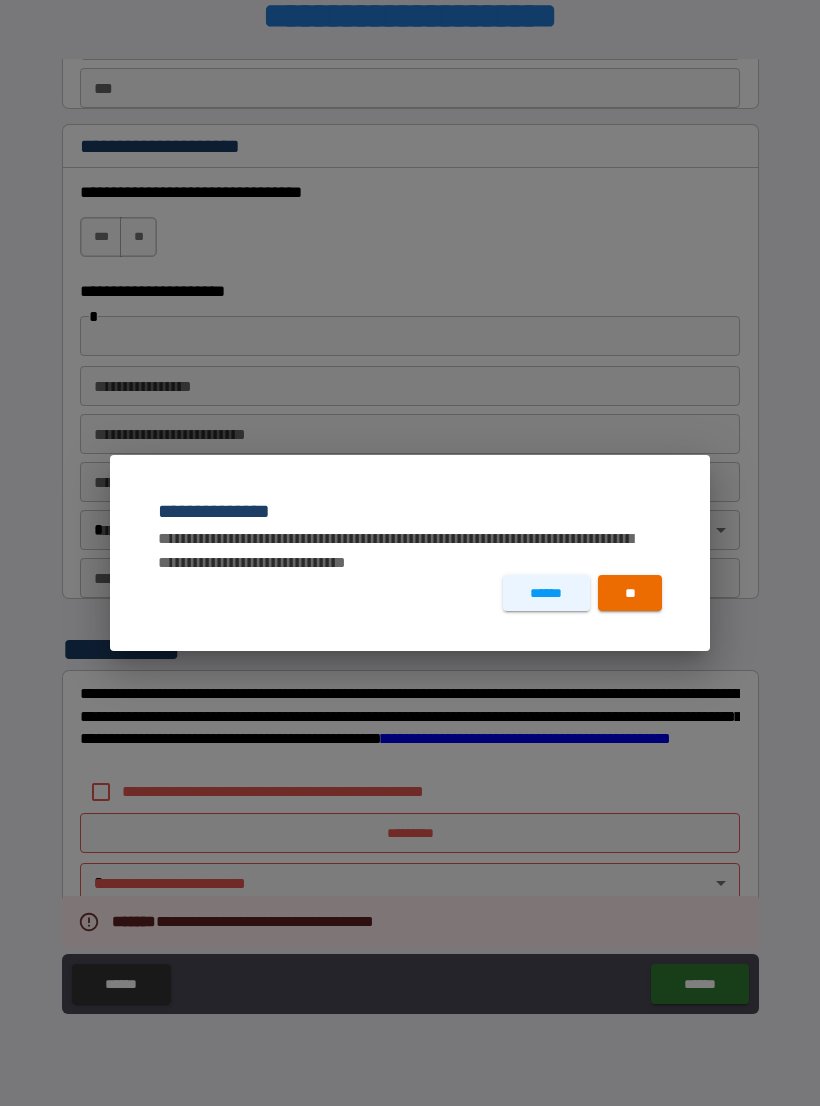 click on "******" at bounding box center [546, 593] 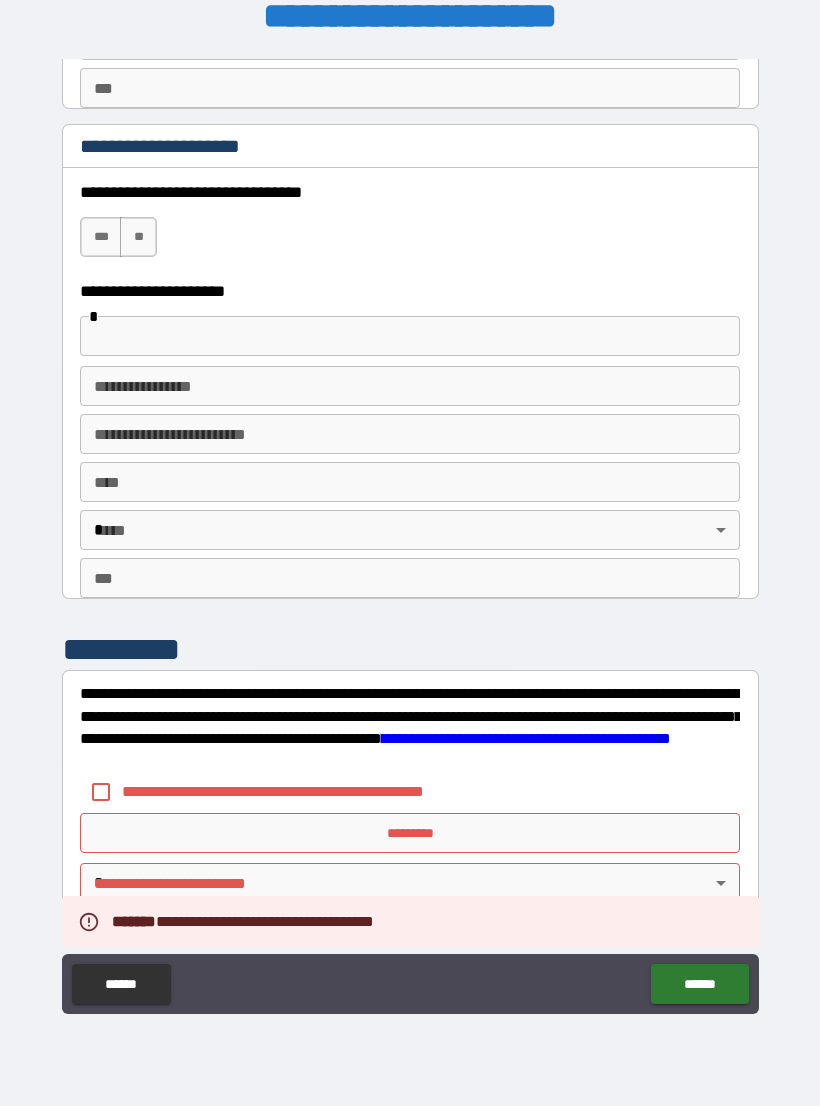 click on "******" at bounding box center [121, 984] 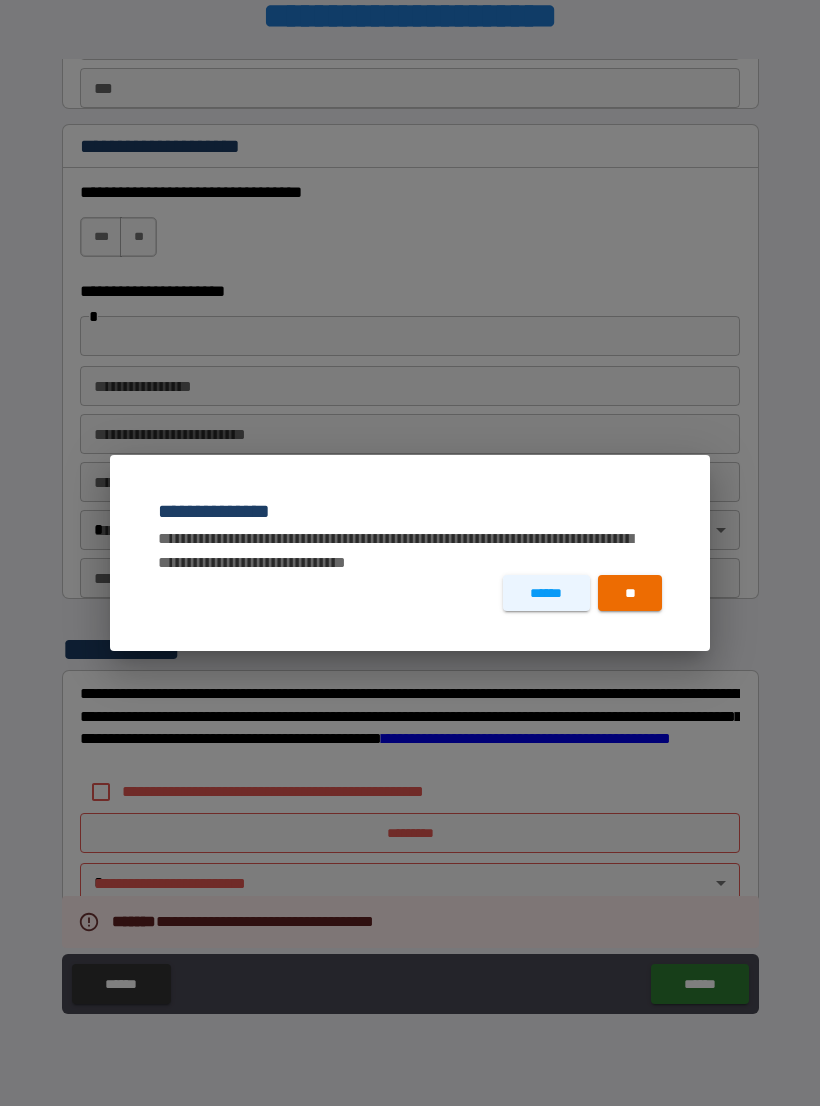 click on "**" at bounding box center [630, 593] 